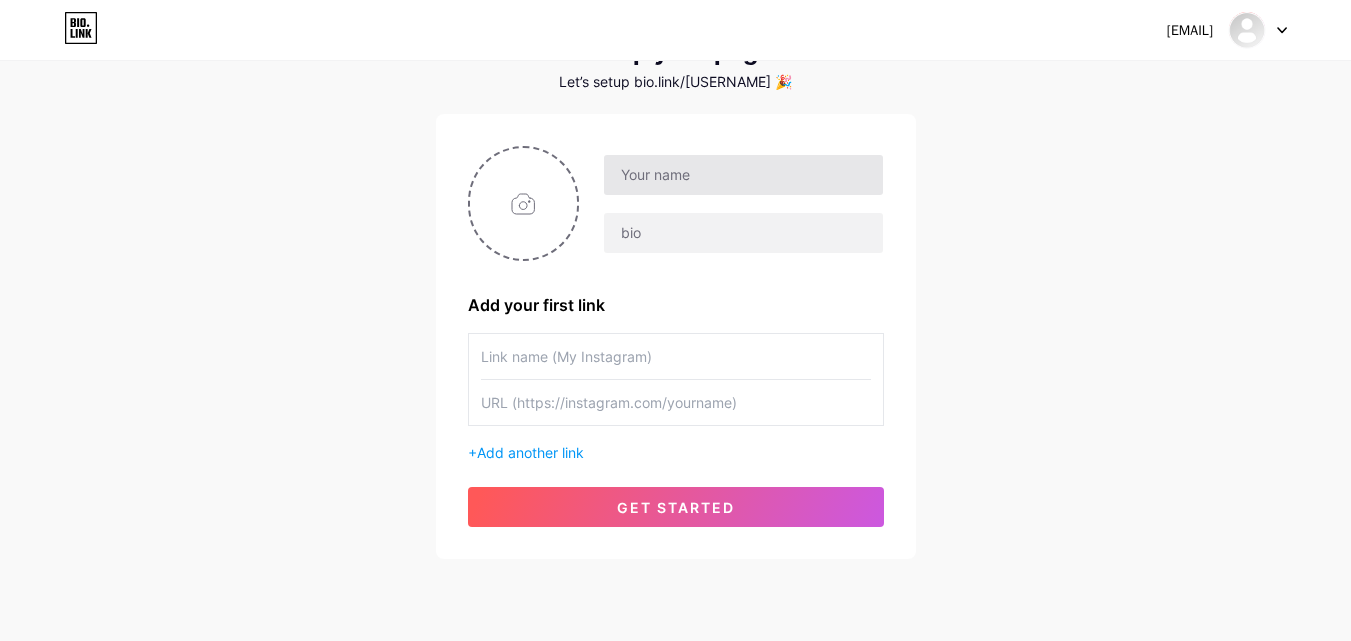 scroll, scrollTop: 100, scrollLeft: 0, axis: vertical 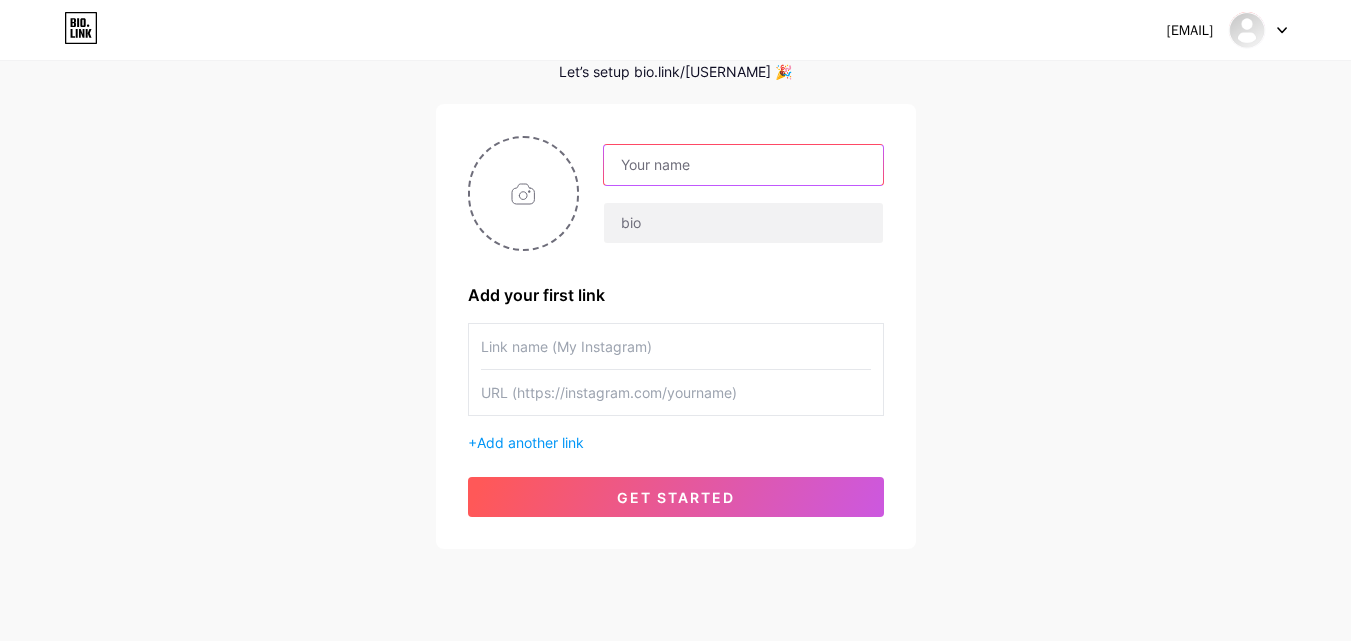 click at bounding box center [743, 165] 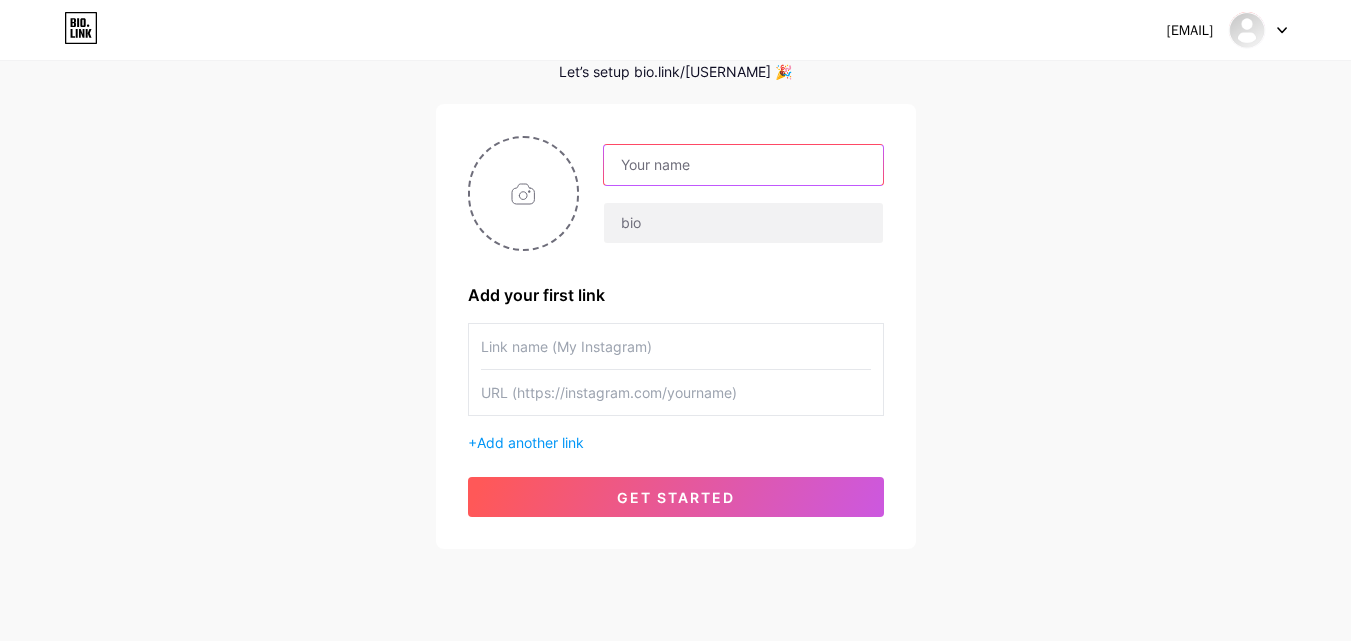 type on "[EMAIL]" 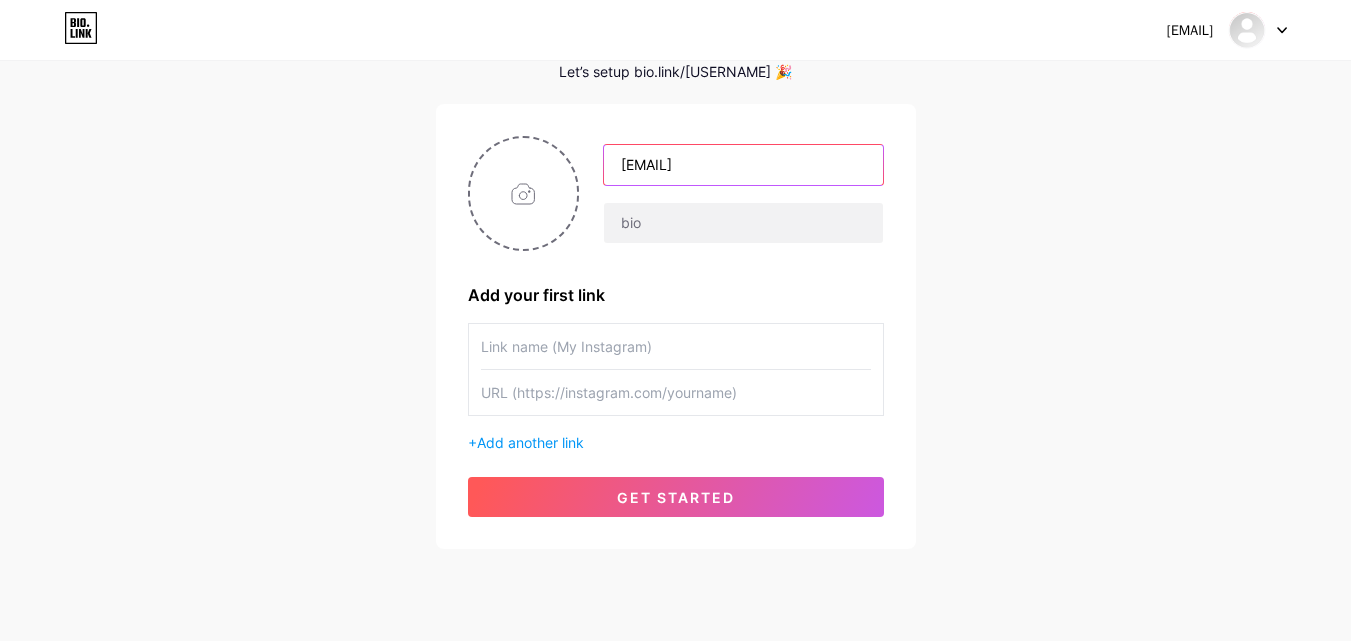 click on "[EMAIL]" at bounding box center [743, 165] 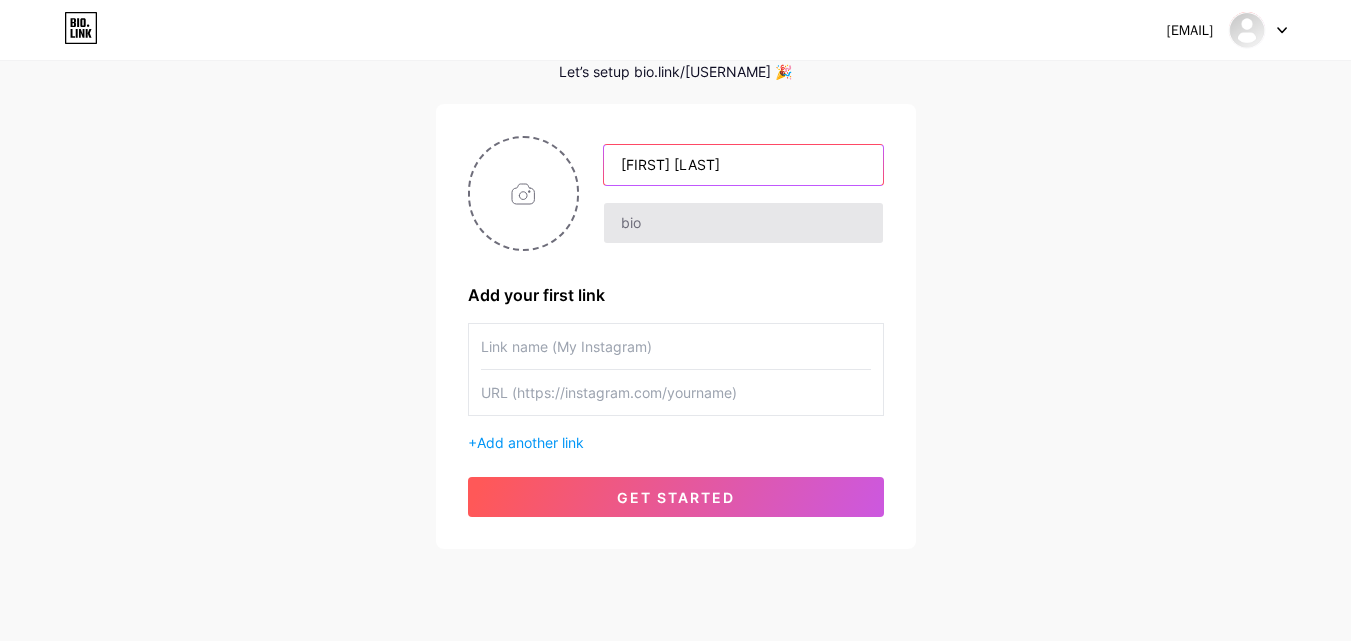 type on "[FIRST] [LAST]" 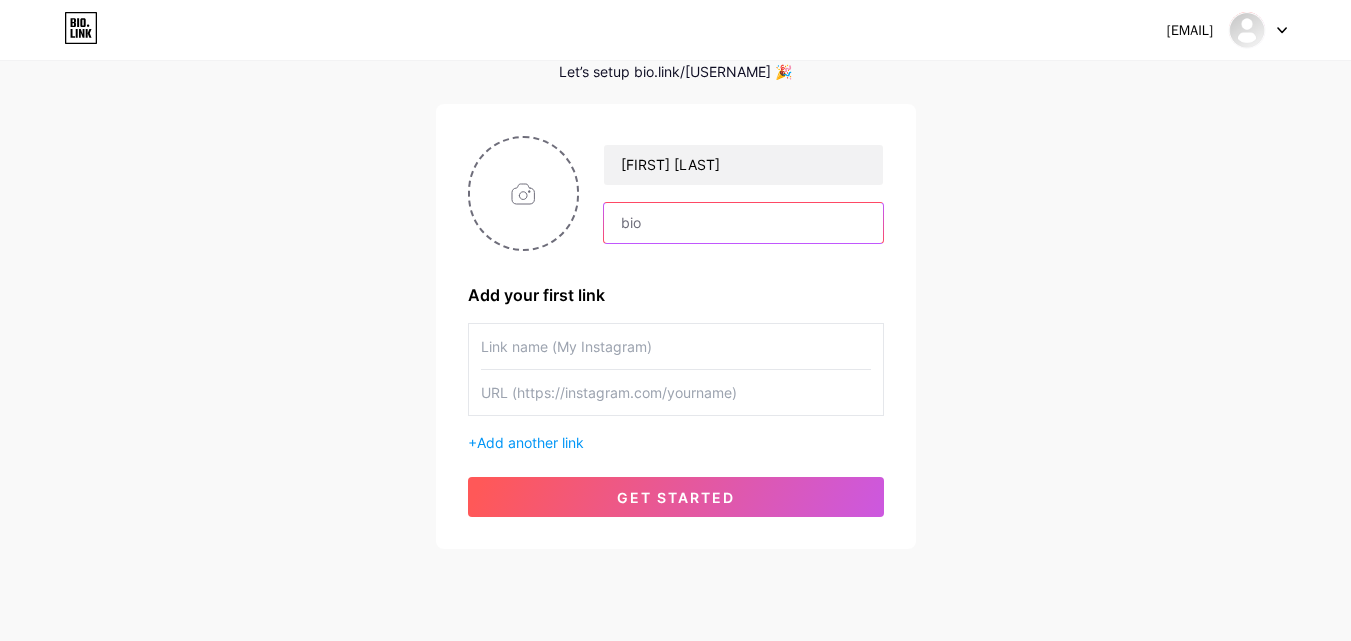 click at bounding box center [743, 223] 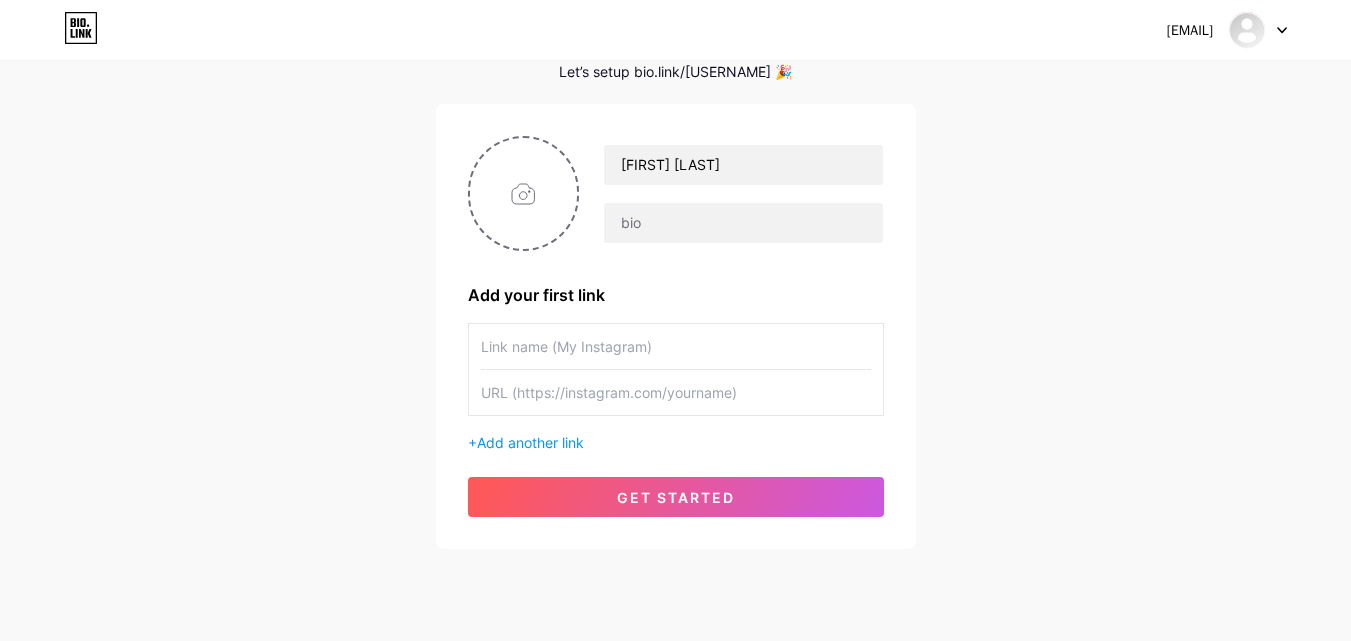 click at bounding box center (676, 346) 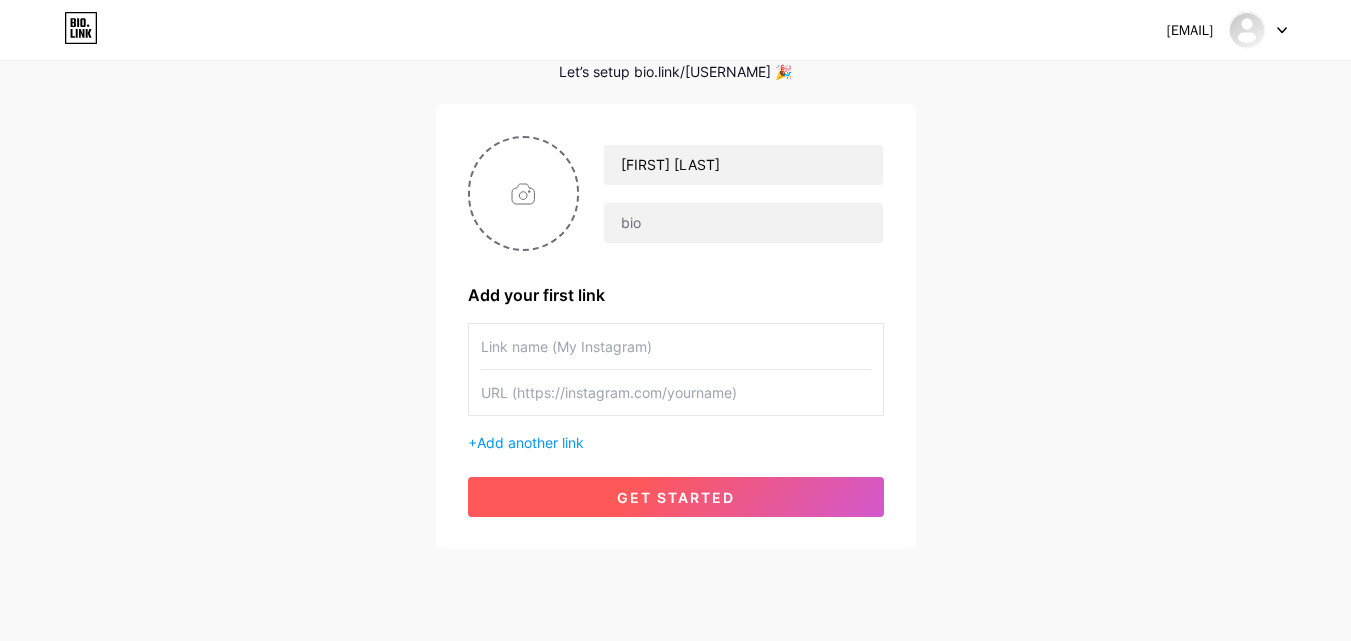 click on "get started" at bounding box center [676, 497] 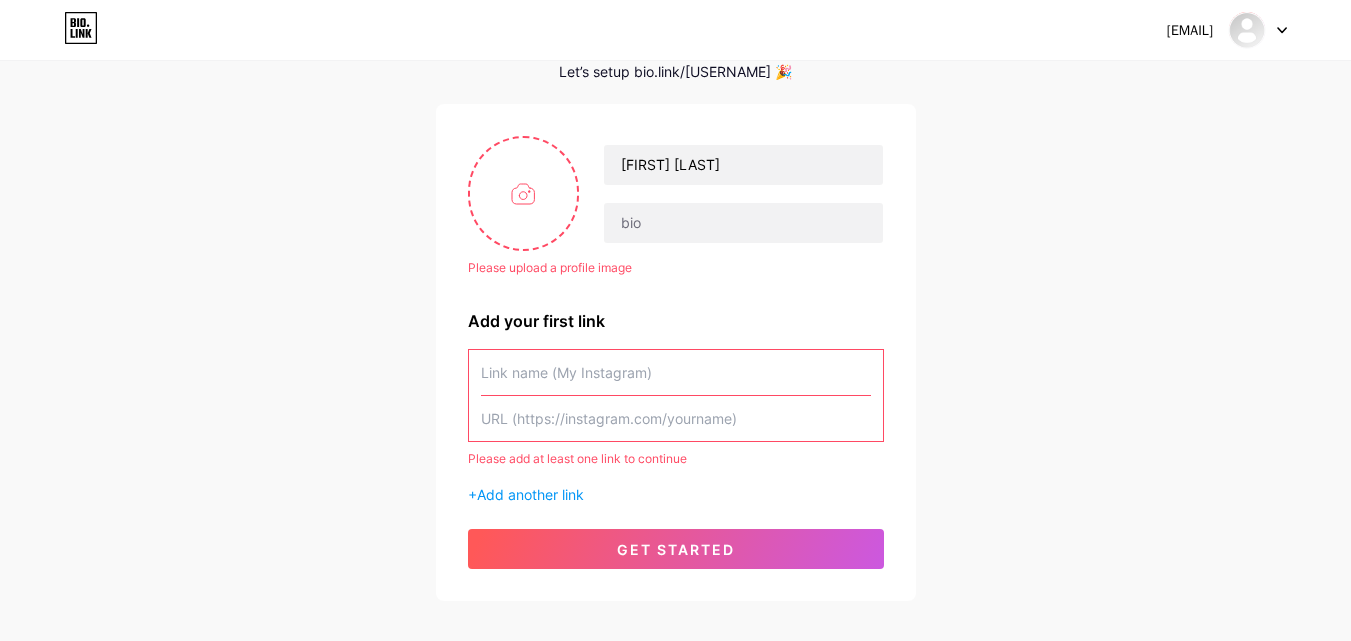 click on "[EMAIL]" at bounding box center (1227, 30) 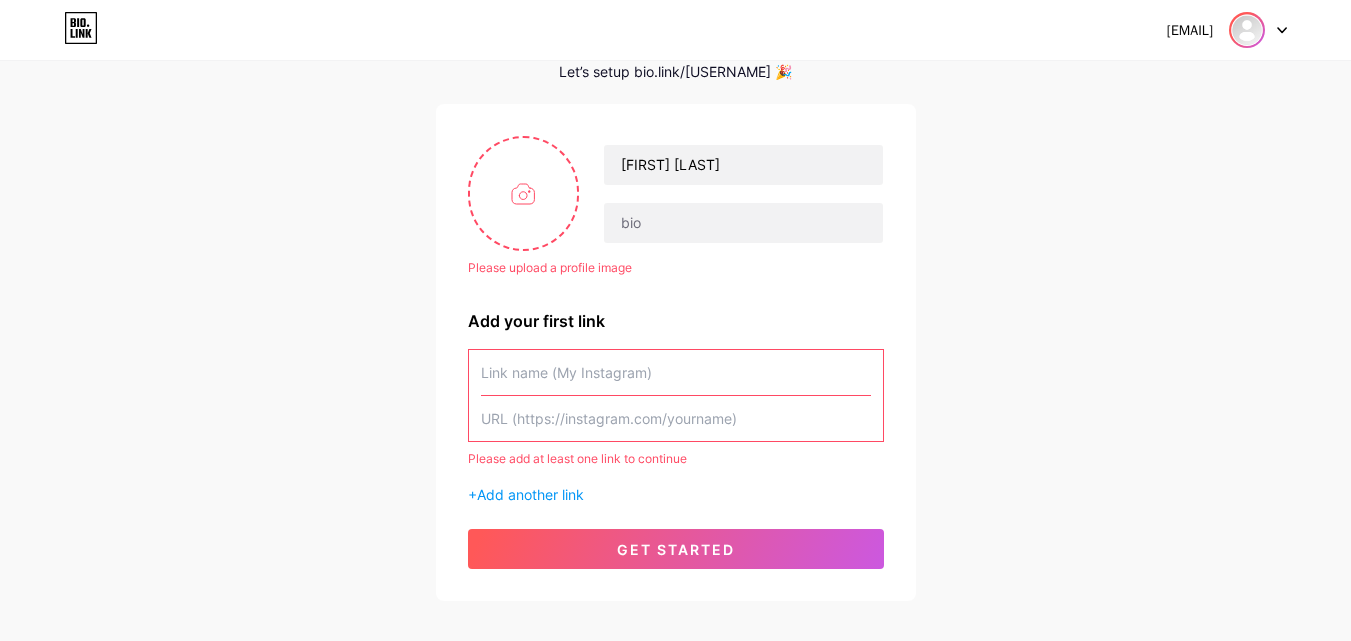 click at bounding box center [1247, 30] 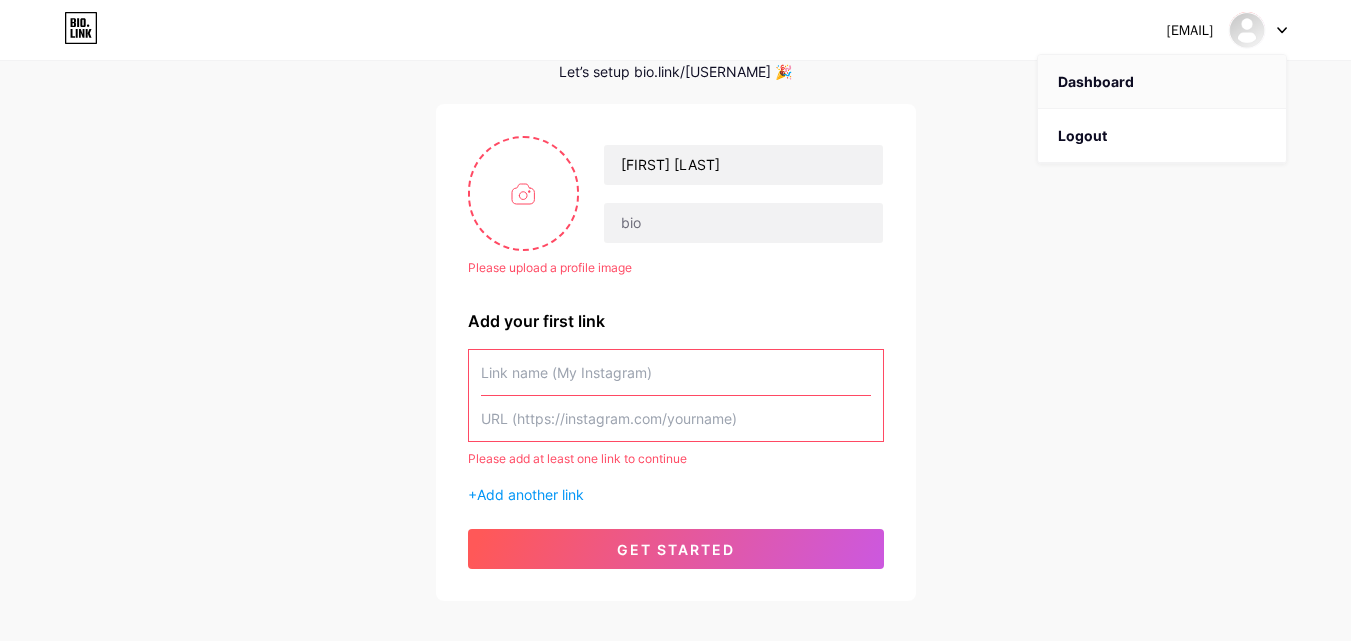 click on "Dashboard" at bounding box center (1162, 82) 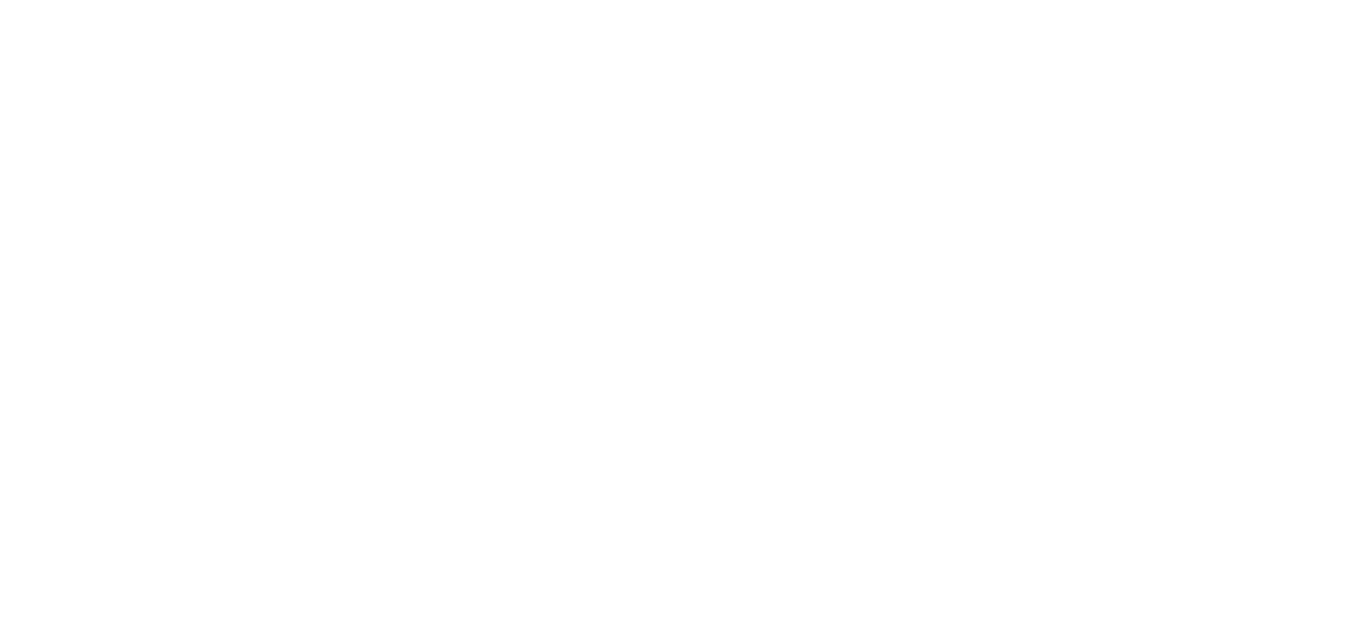 scroll, scrollTop: 0, scrollLeft: 0, axis: both 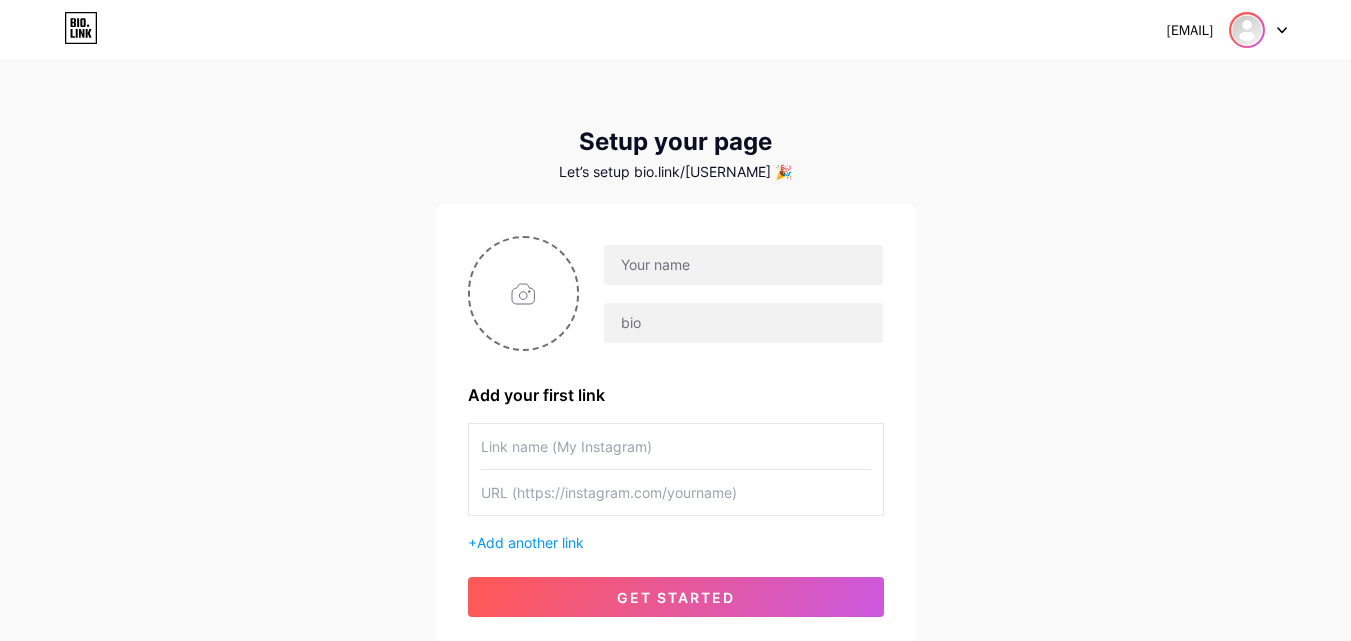 click at bounding box center [1247, 30] 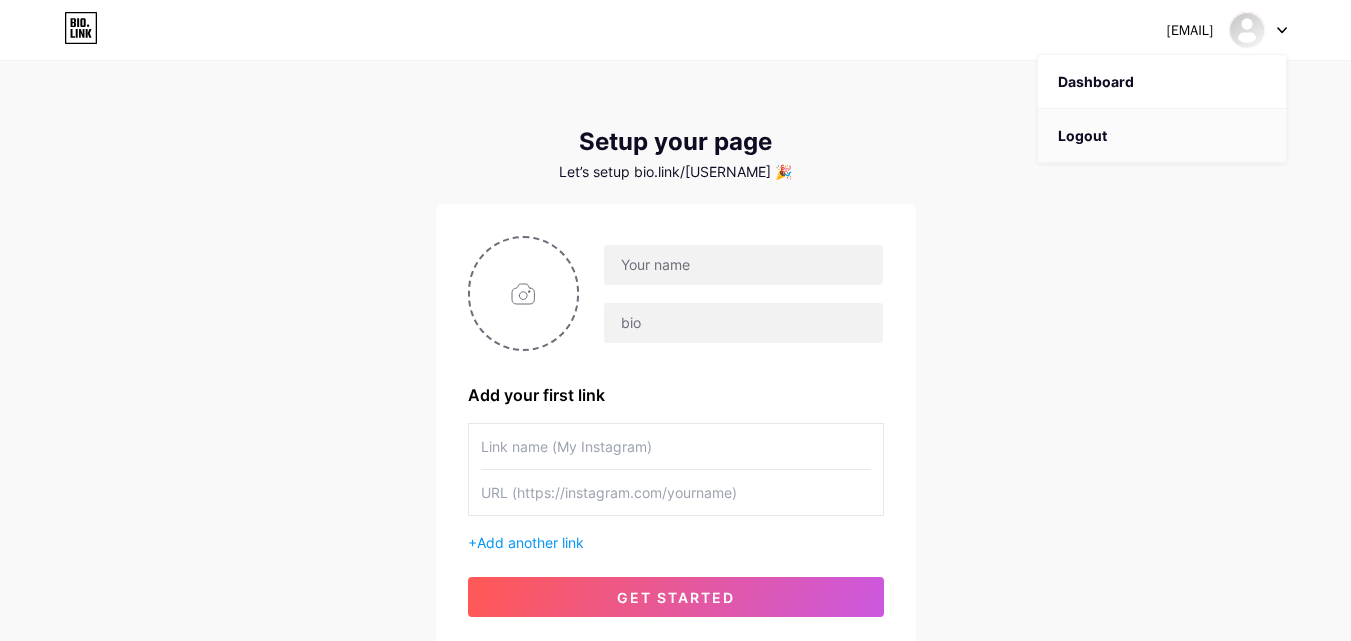 click on "Logout" at bounding box center [1162, 136] 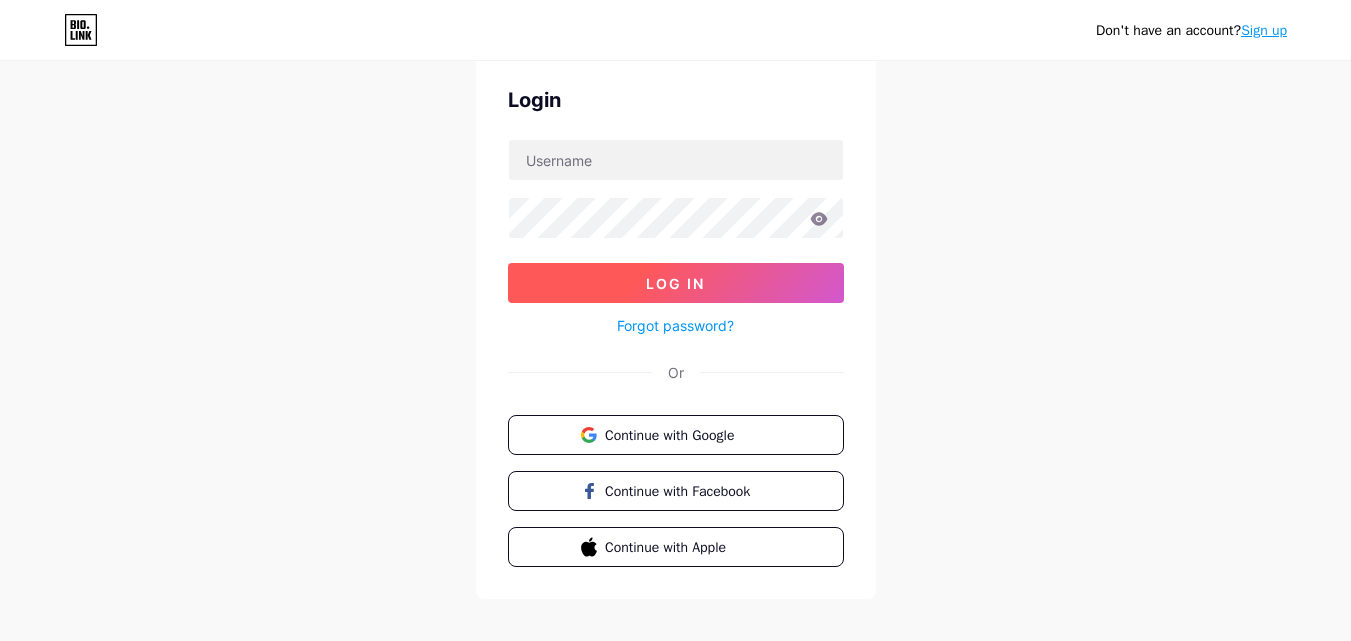 scroll, scrollTop: 96, scrollLeft: 0, axis: vertical 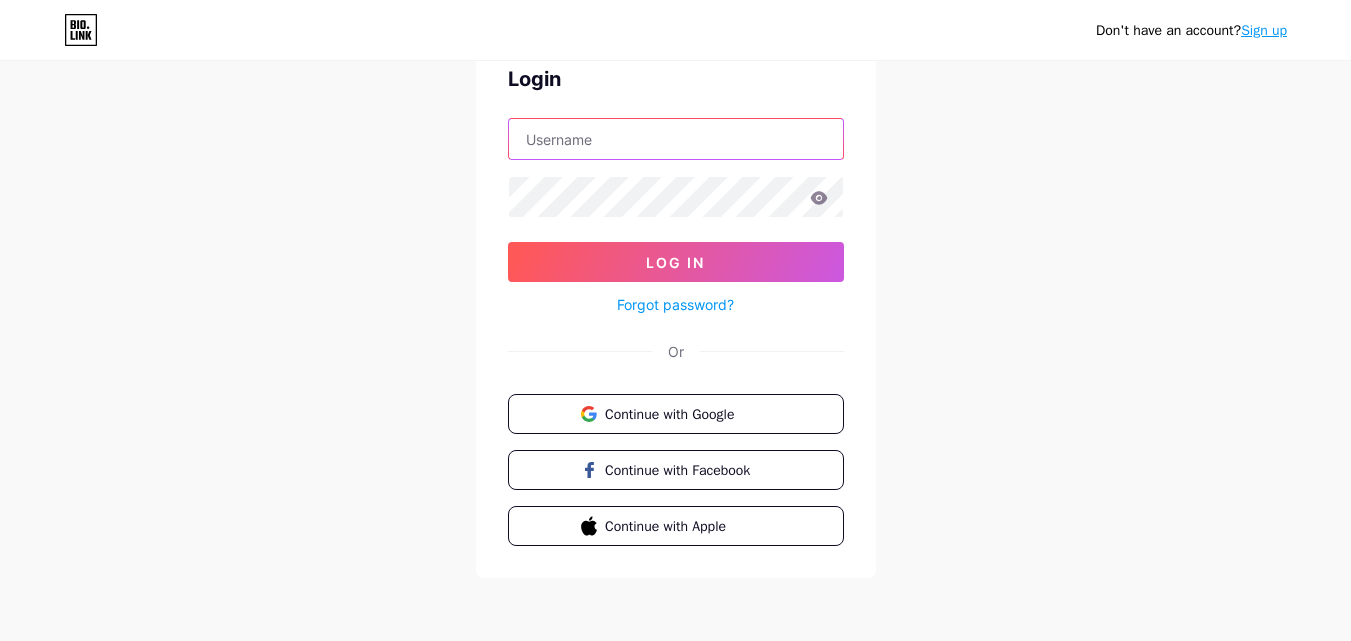 click at bounding box center (676, 139) 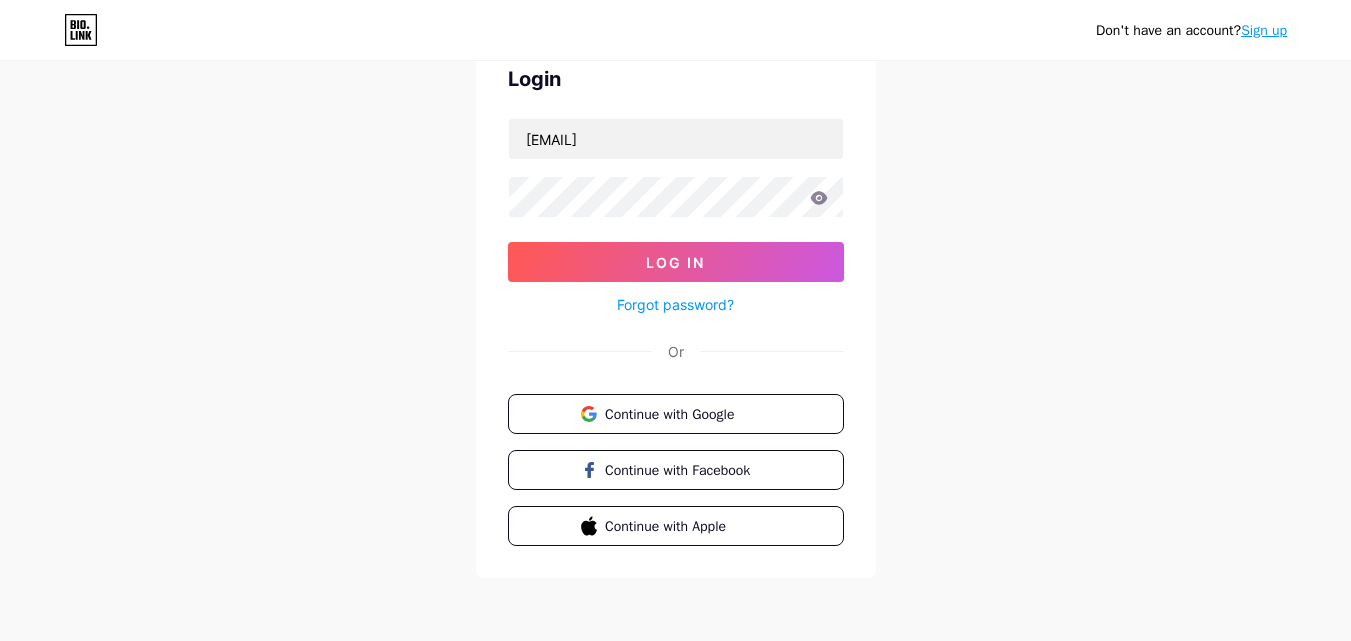 click 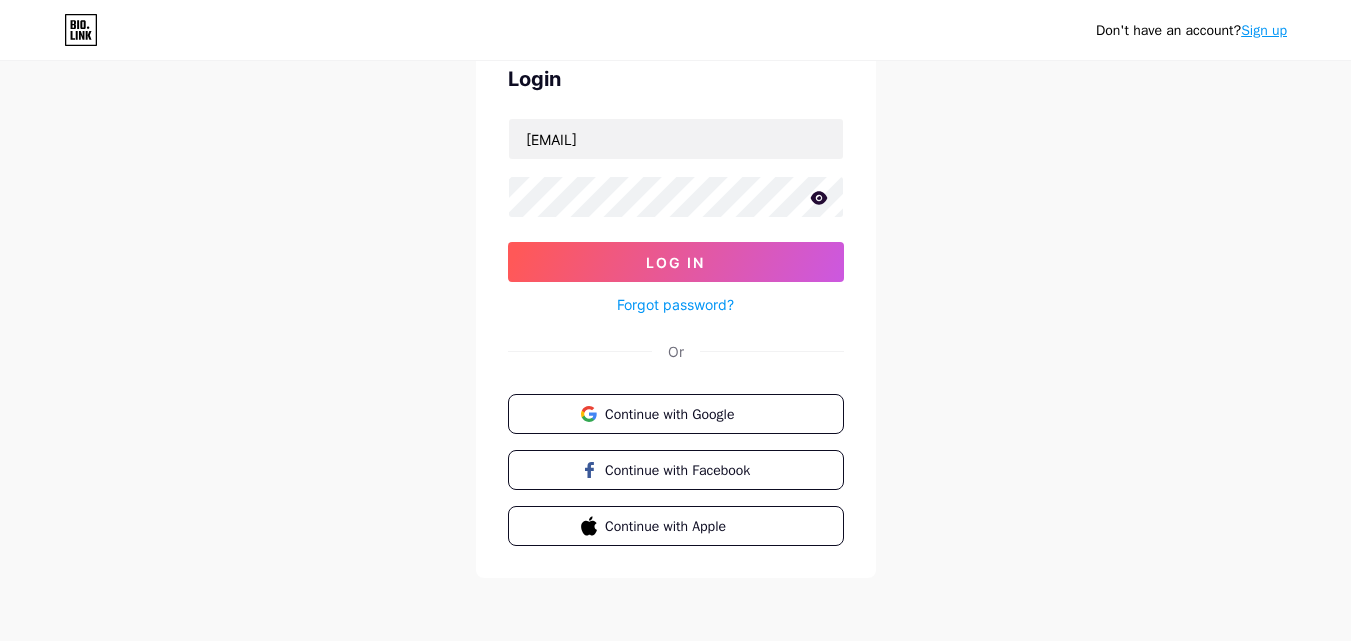 click 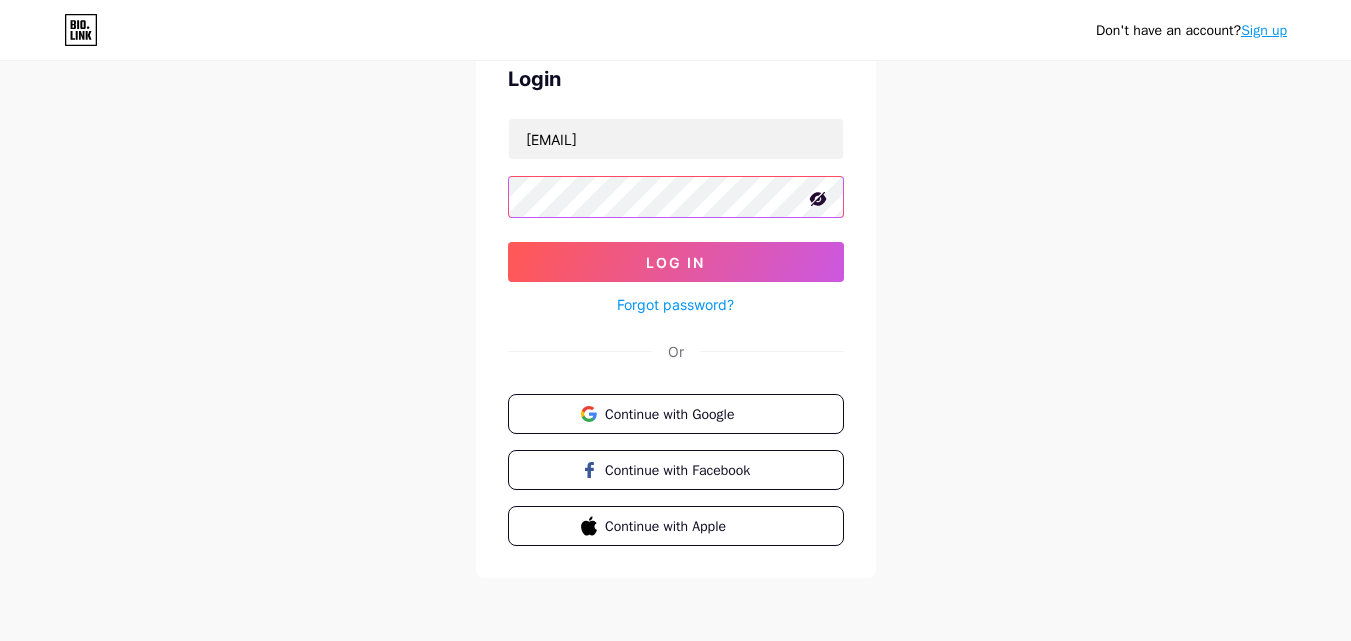 click on "Log In" at bounding box center (676, 262) 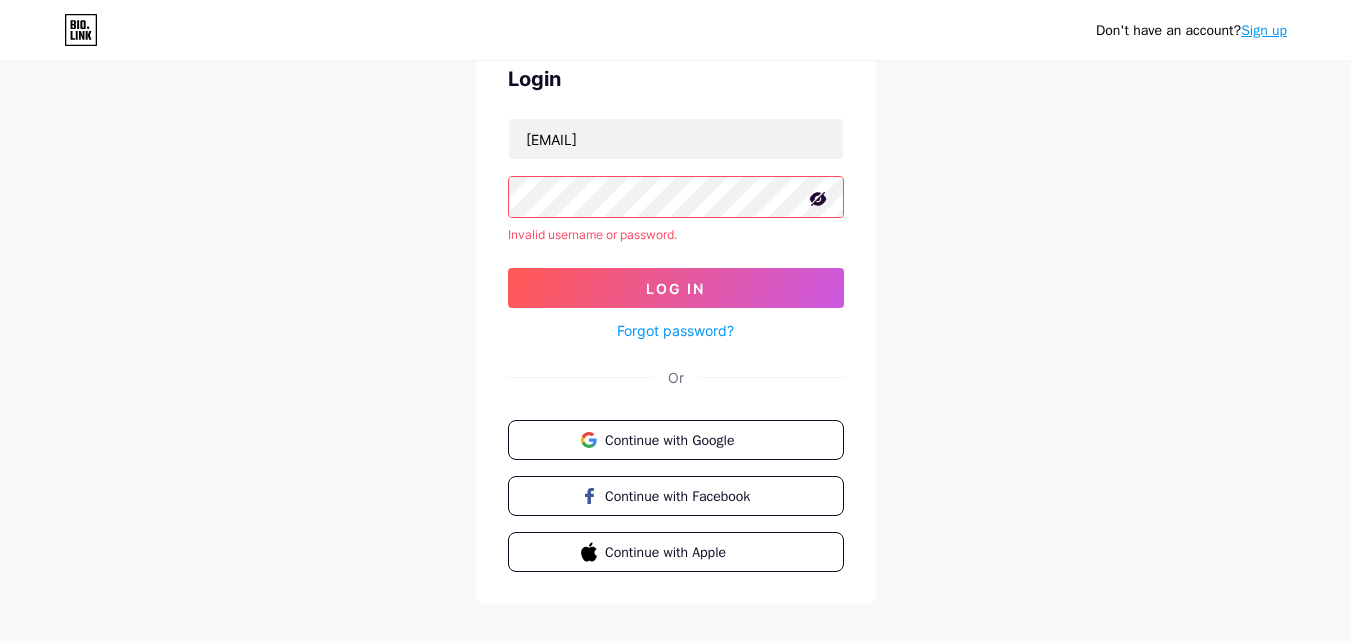 click on "Log In" at bounding box center [676, 288] 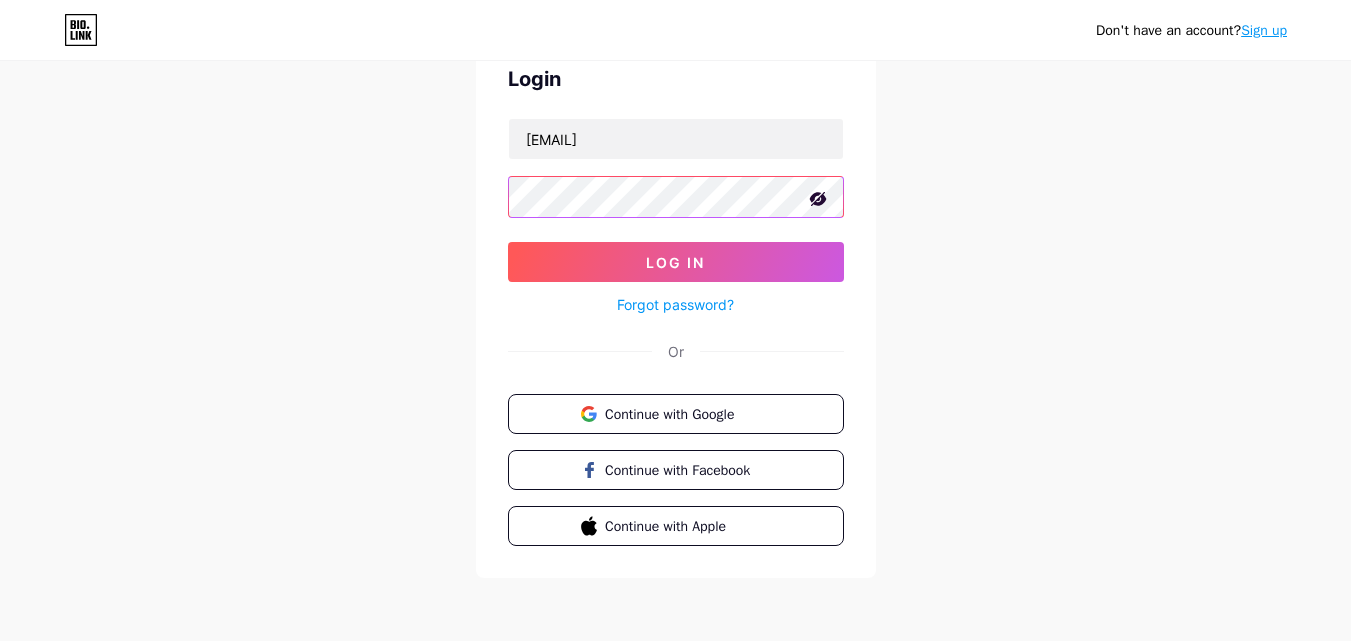 click on "Log In" at bounding box center [676, 262] 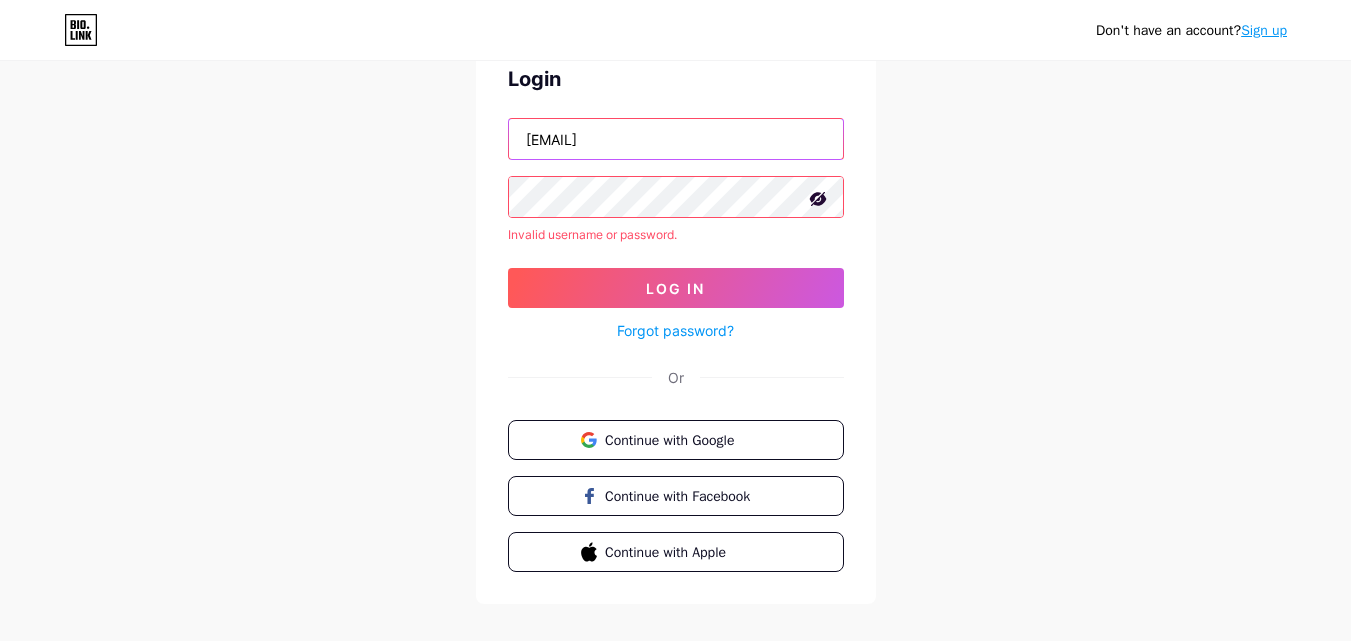 click on "[EMAIL]" at bounding box center (676, 139) 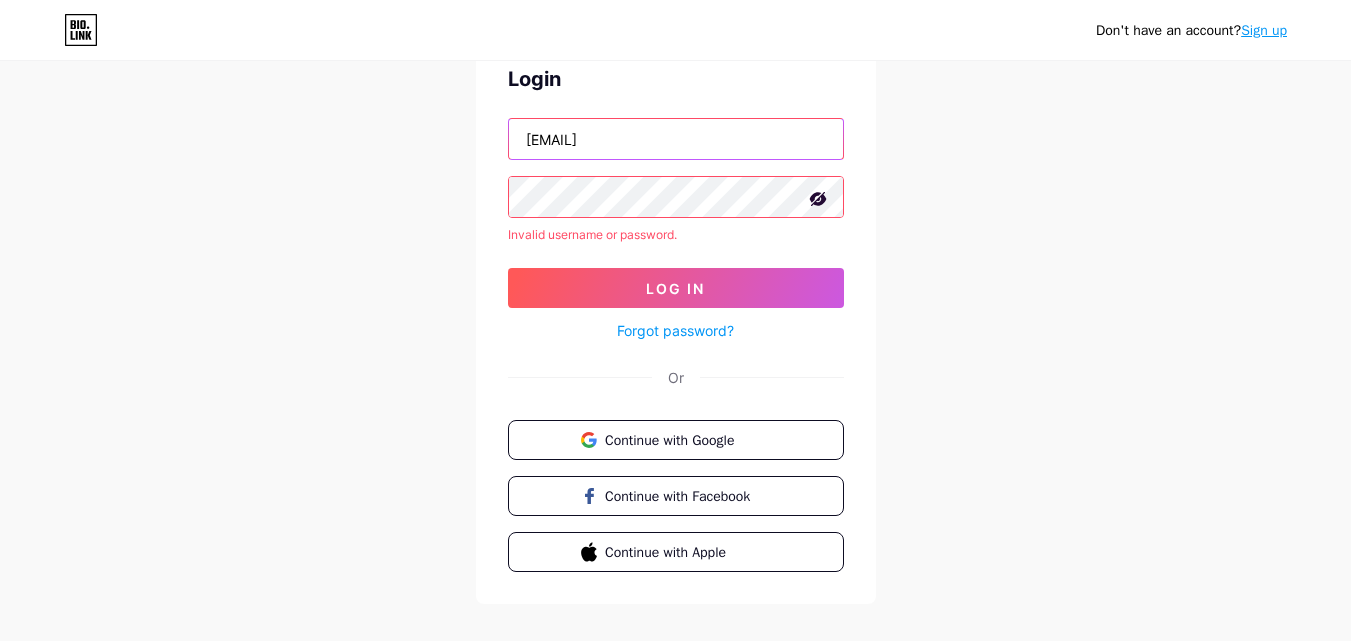 click on "[EMAIL]" at bounding box center (676, 139) 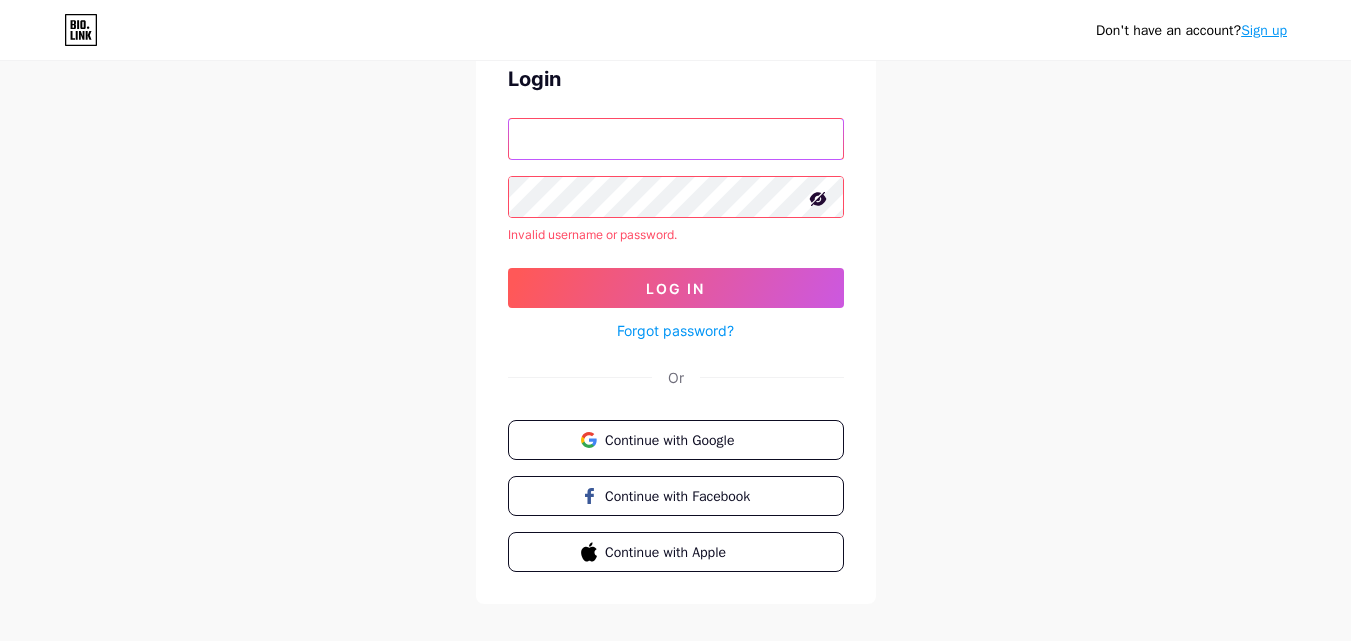 drag, startPoint x: 824, startPoint y: 140, endPoint x: 757, endPoint y: 138, distance: 67.02985 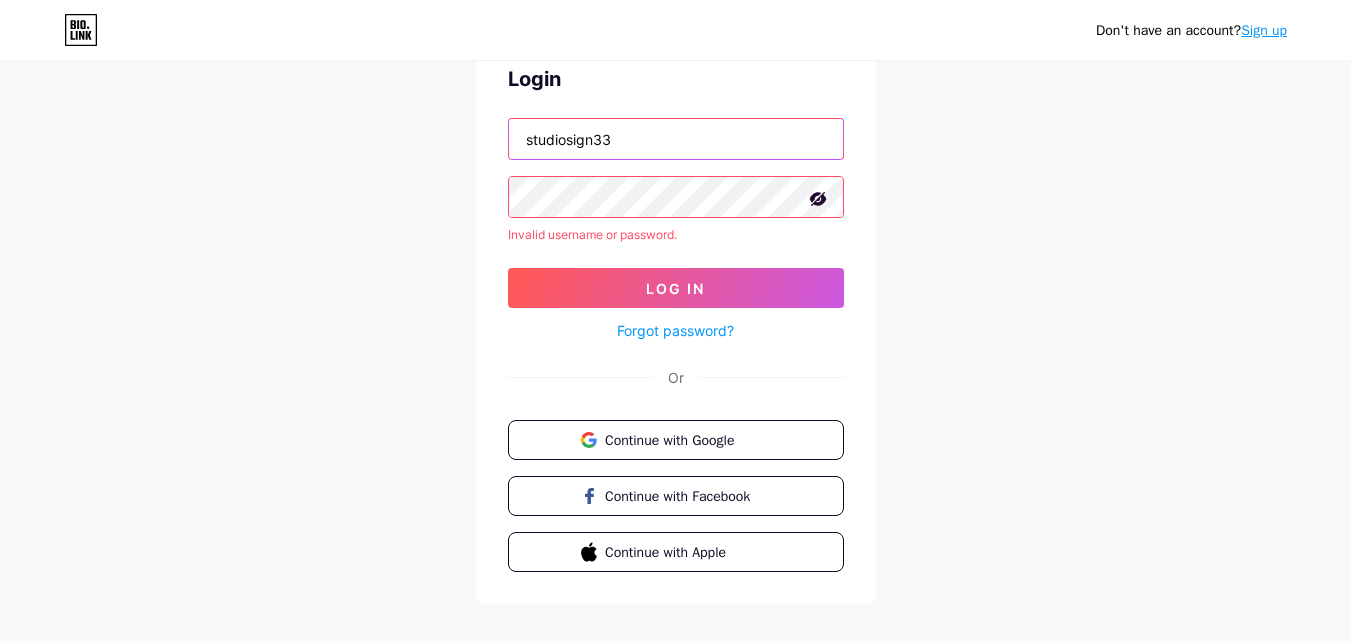 click on "studiosign33" at bounding box center (676, 139) 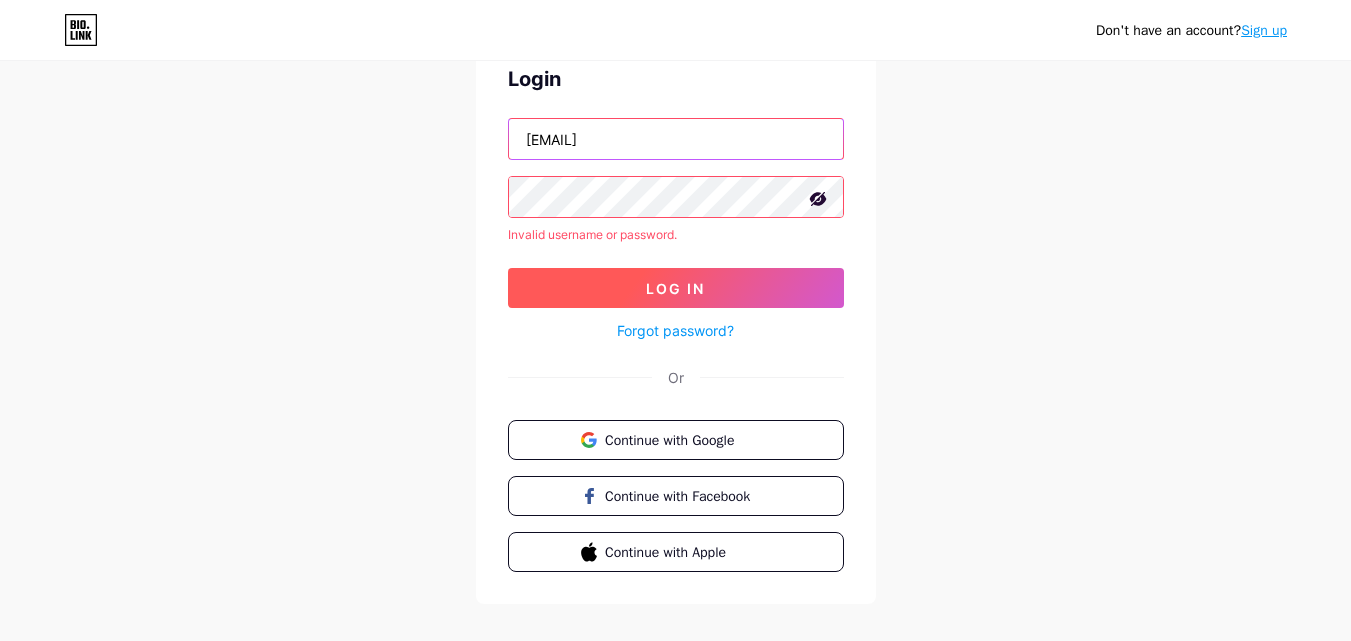 type on "[EMAIL]" 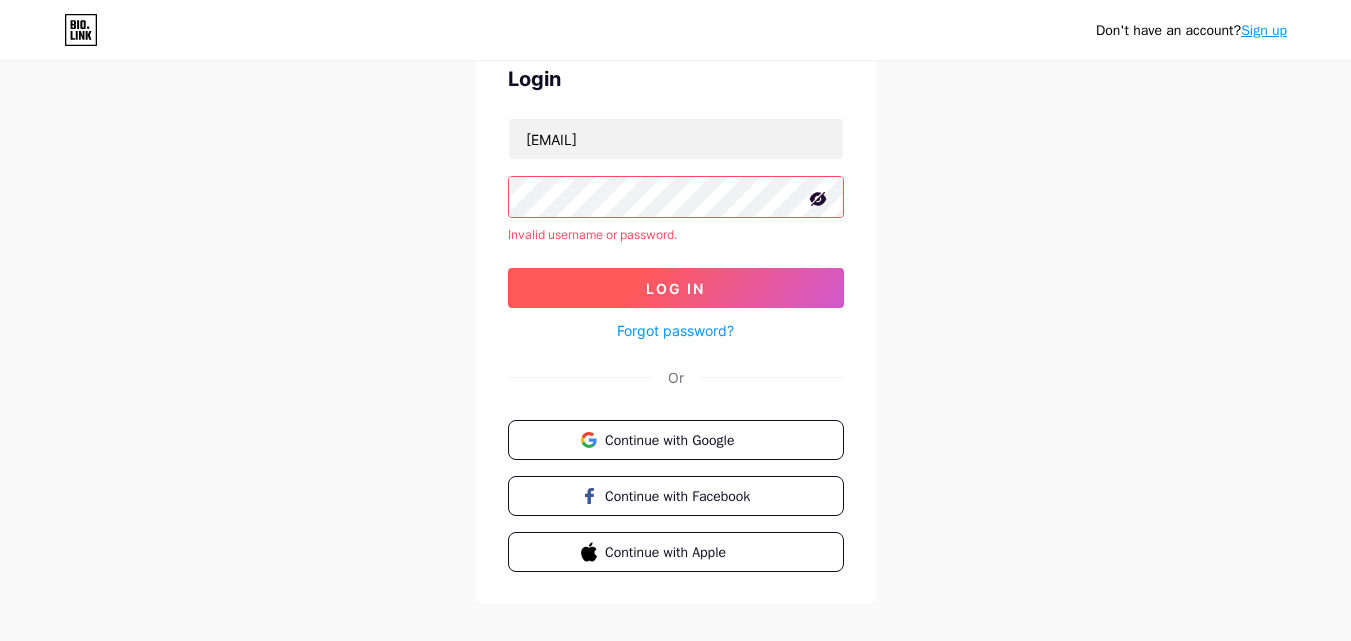 click on "Log In" at bounding box center [676, 288] 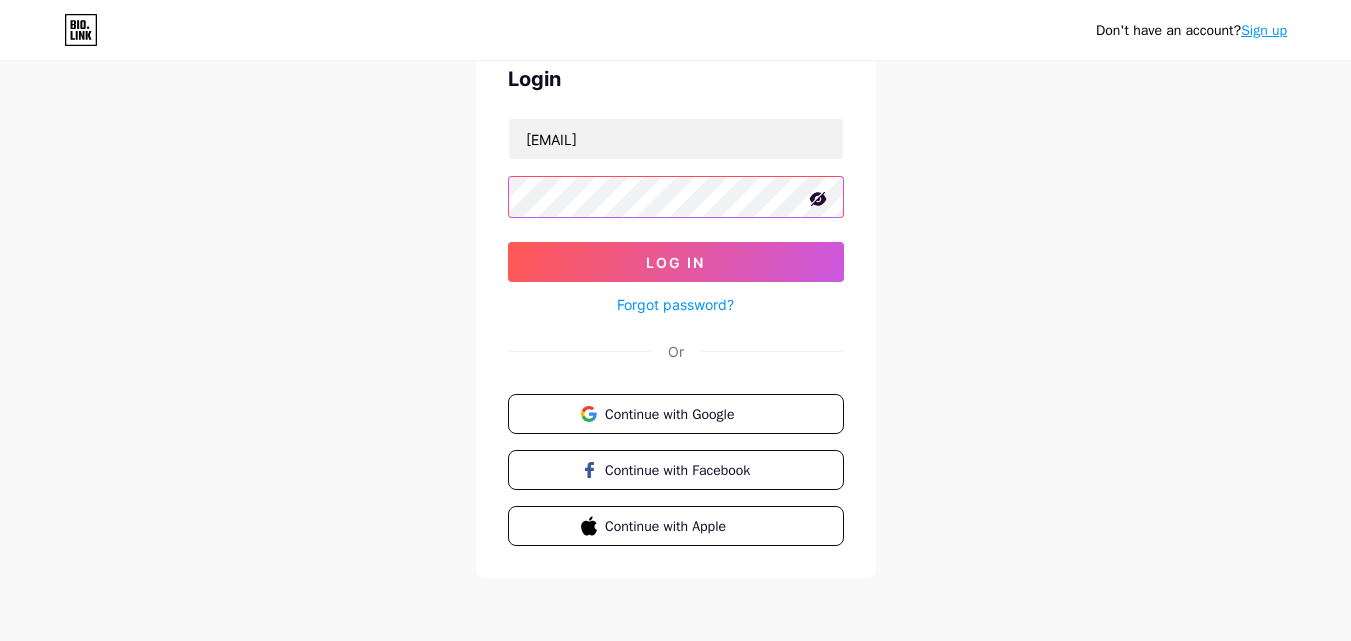 click on "Log In" at bounding box center [676, 262] 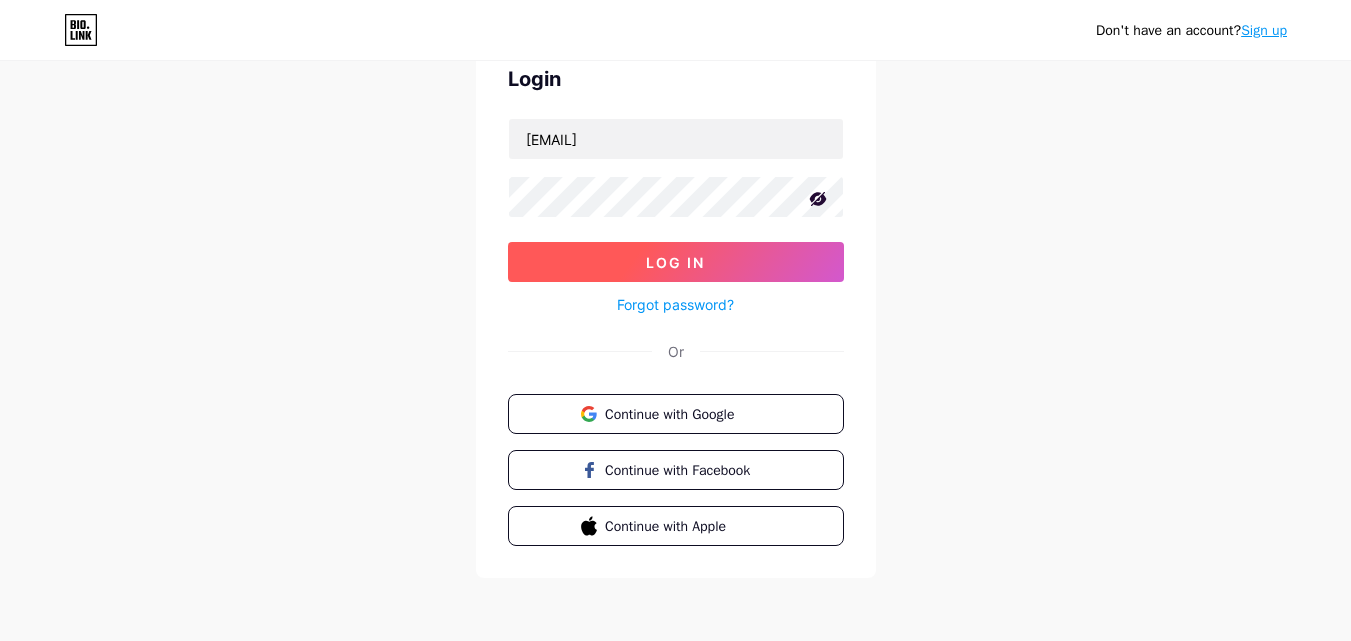 click on "Log In" at bounding box center (676, 262) 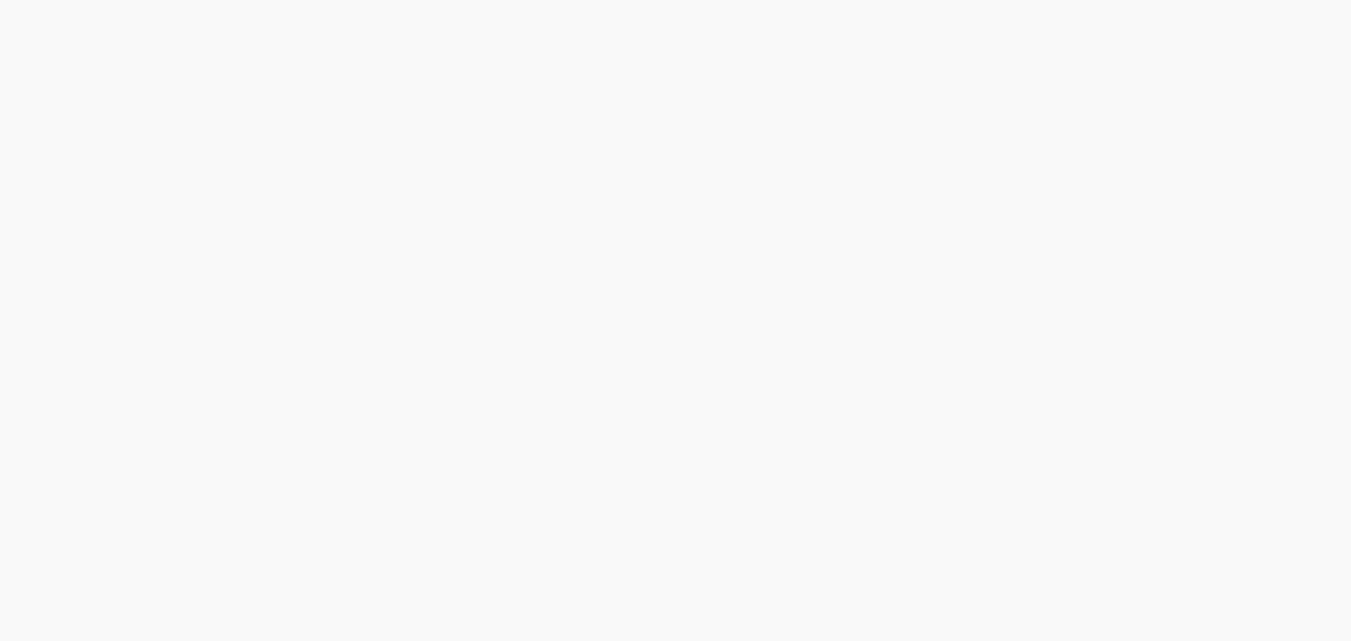 scroll, scrollTop: 0, scrollLeft: 0, axis: both 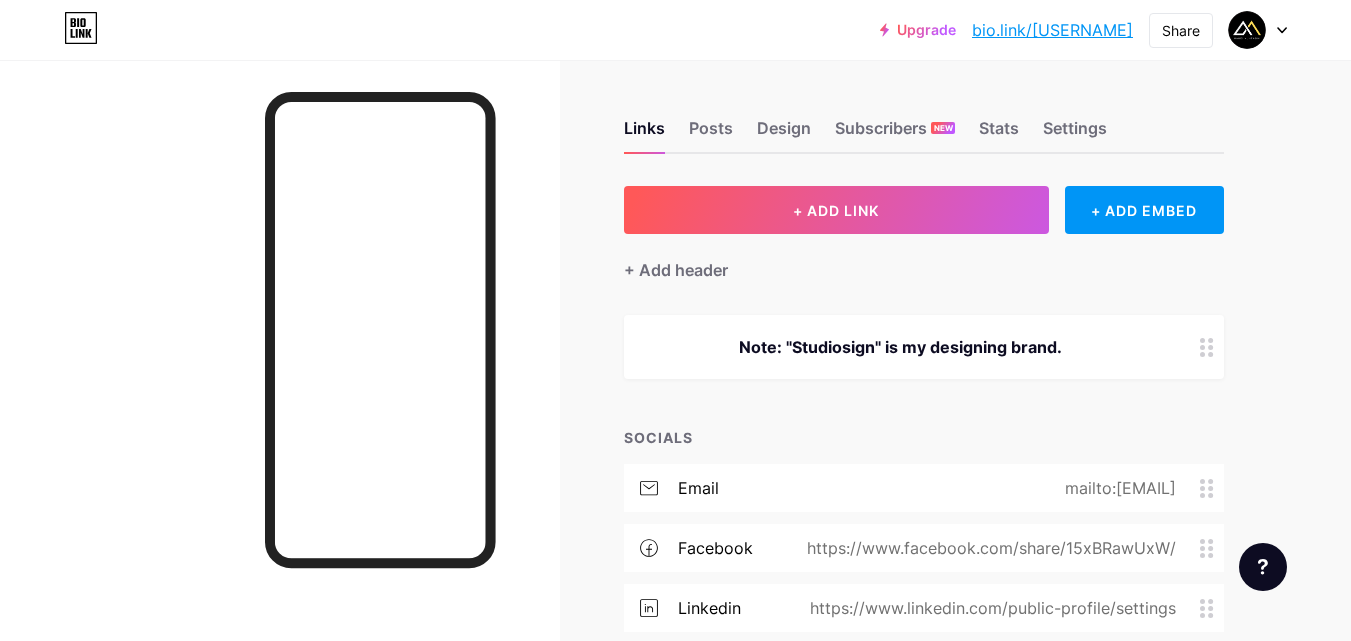 click 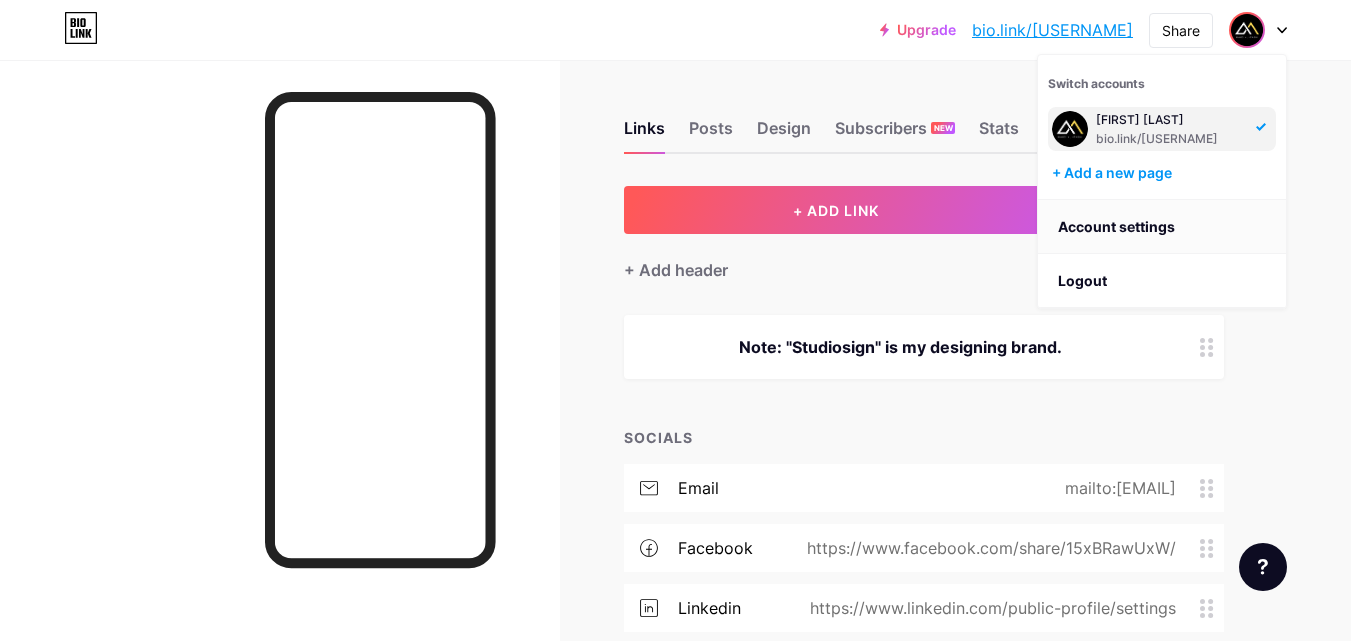 click on "Account settings" at bounding box center [1162, 227] 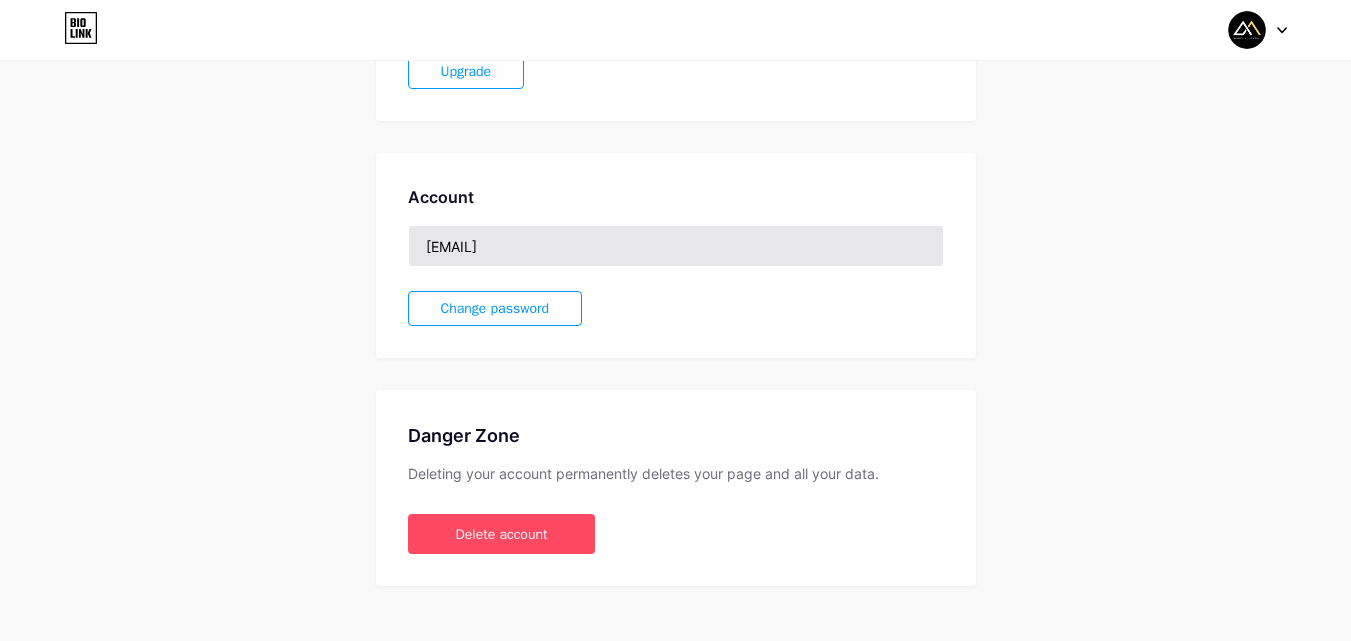scroll, scrollTop: 474, scrollLeft: 0, axis: vertical 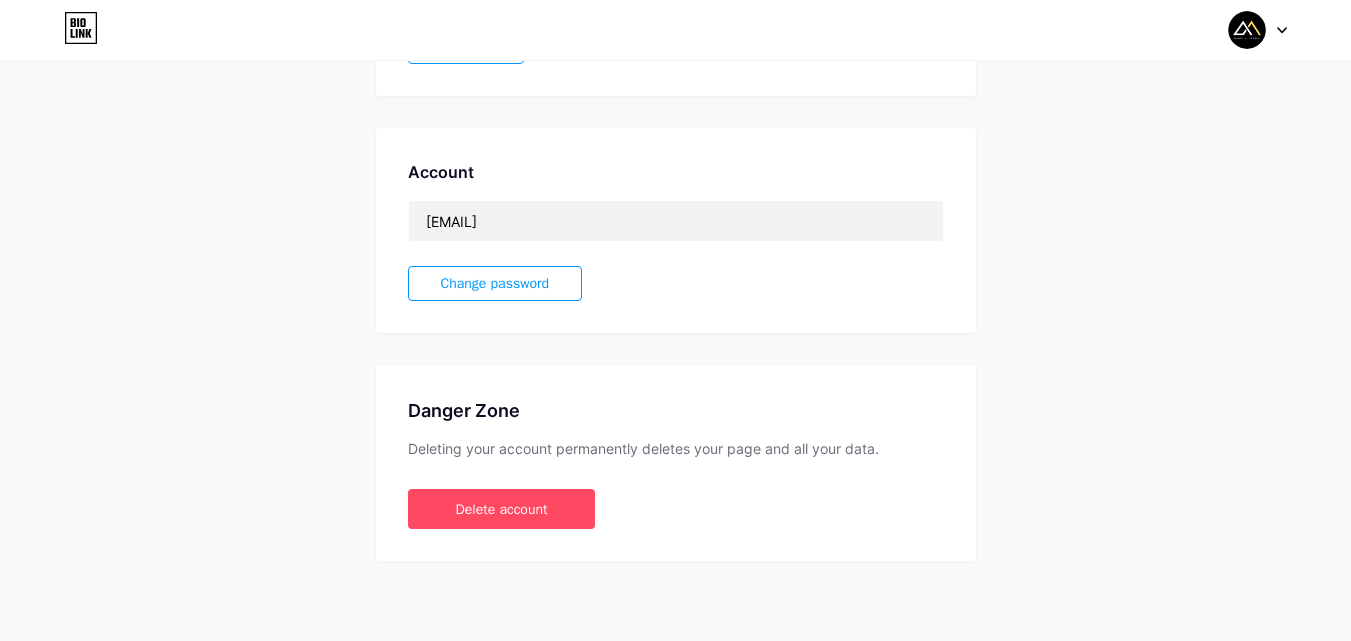 click on "Change password" at bounding box center [495, 283] 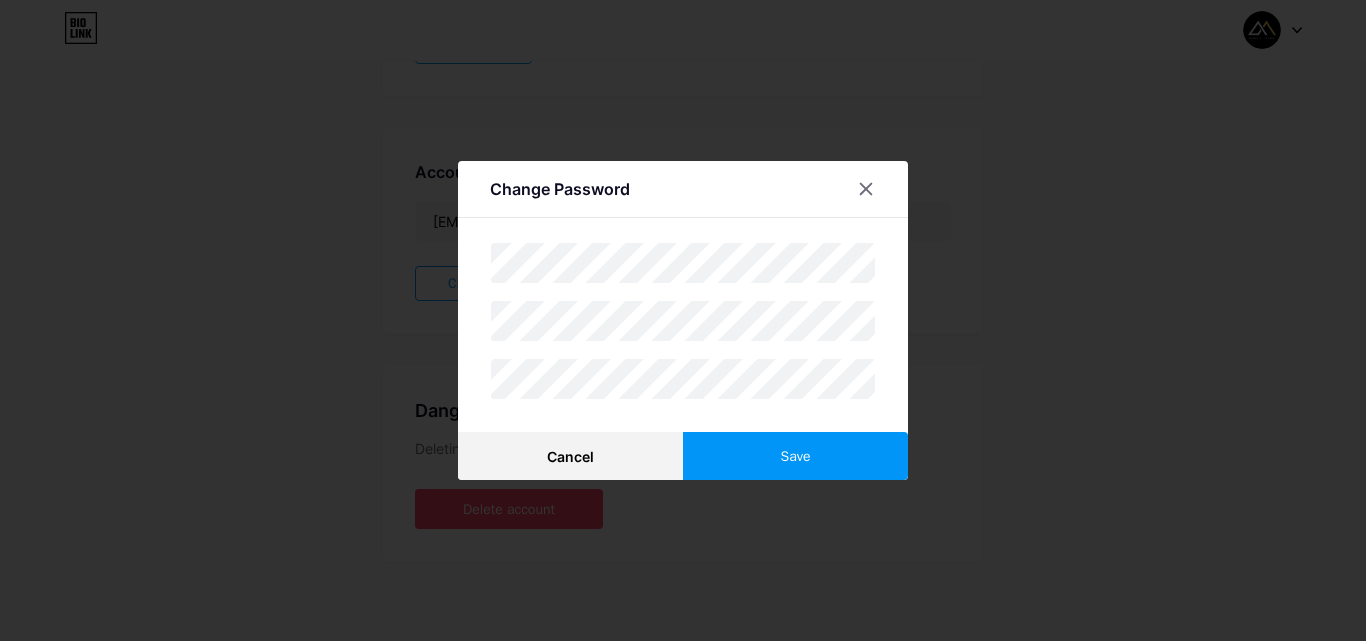 click on "Save" at bounding box center (795, 456) 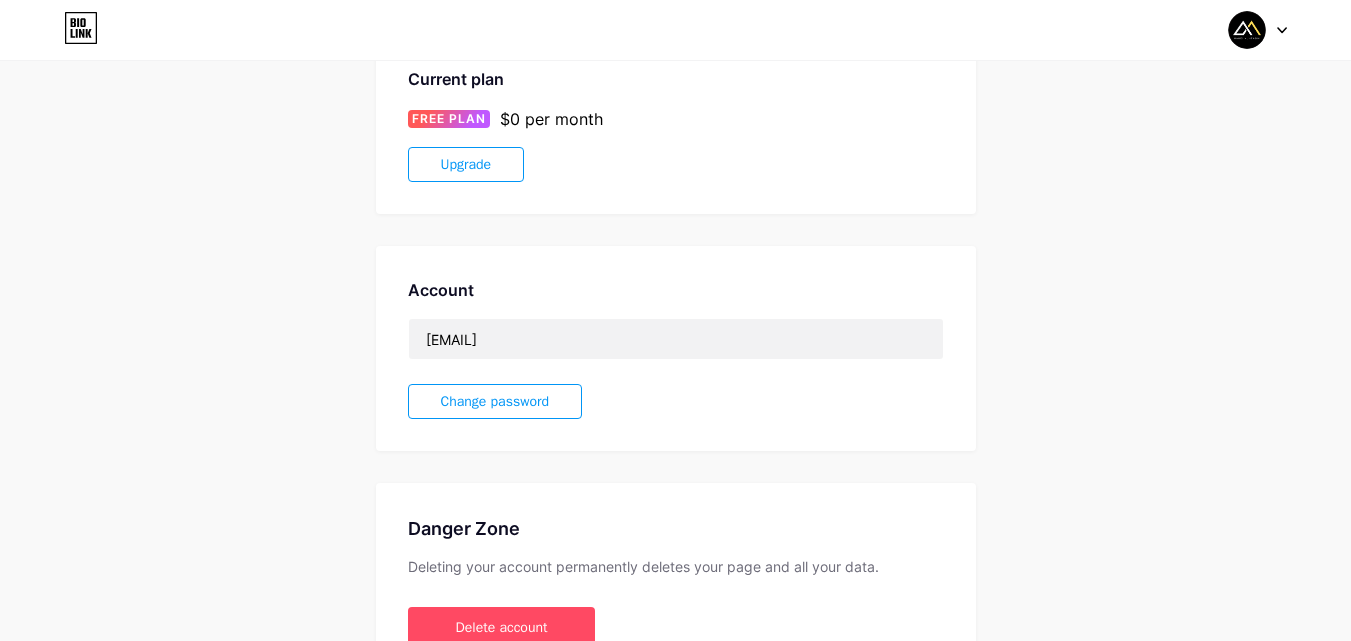 scroll, scrollTop: 474, scrollLeft: 0, axis: vertical 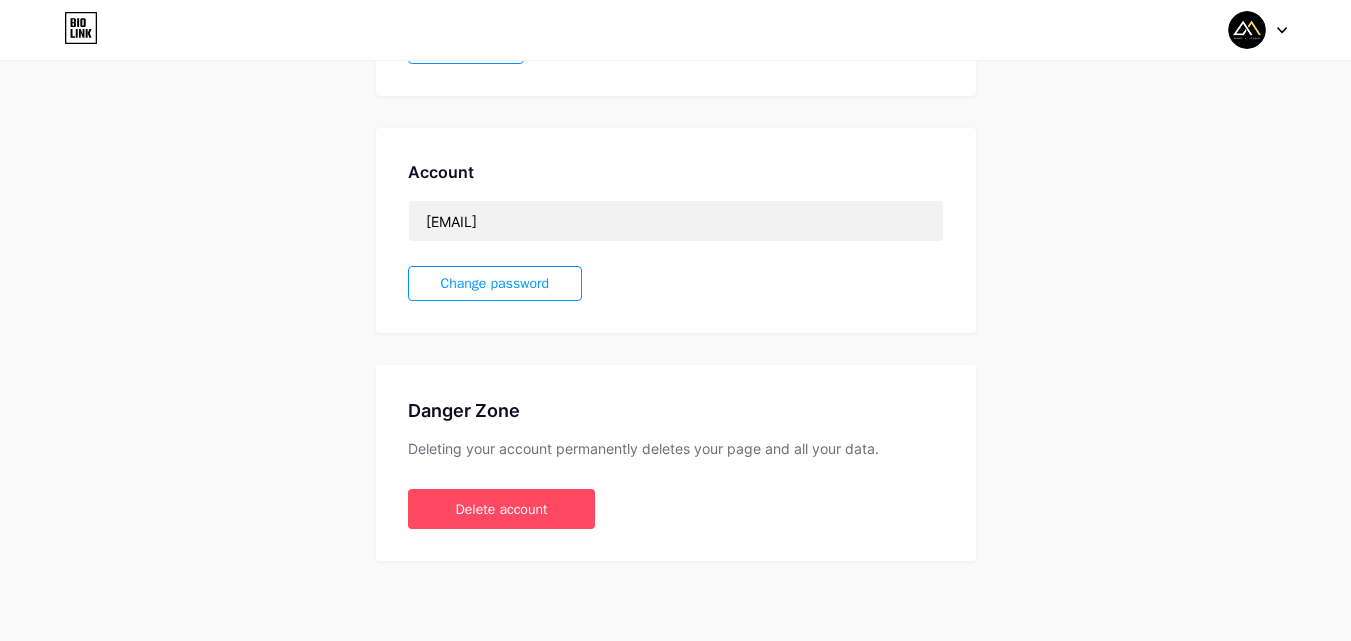 click on "Change password" at bounding box center [495, 283] 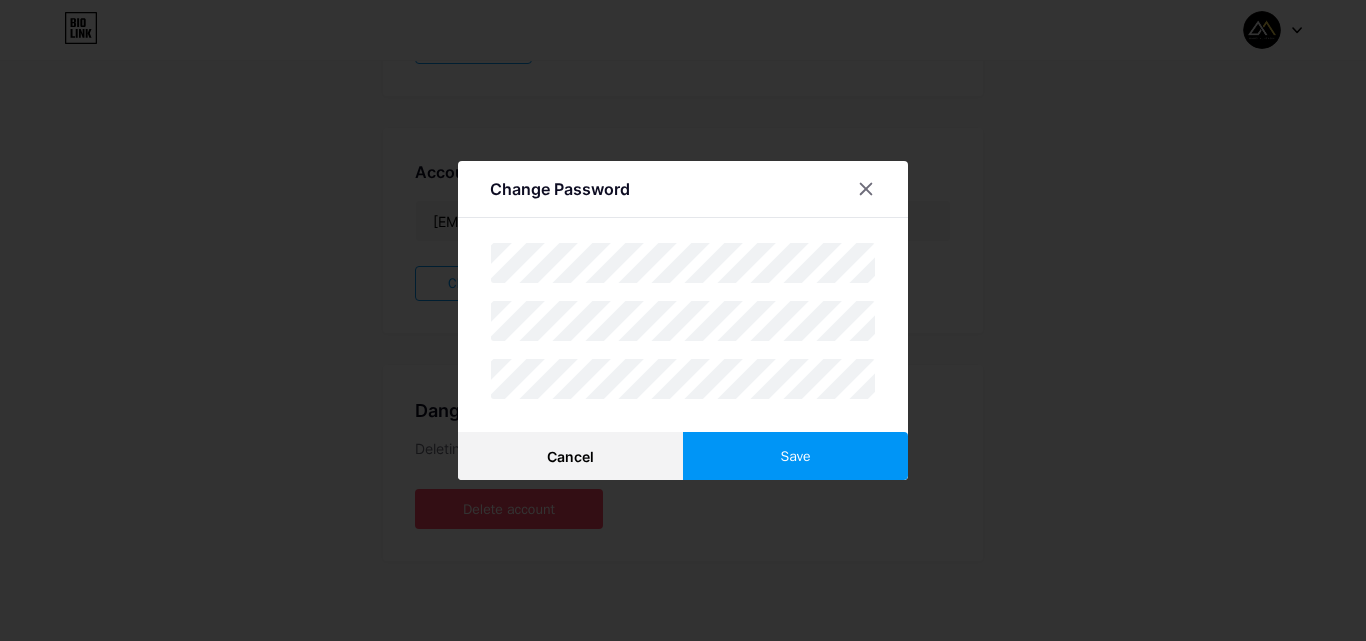 click on "Save" at bounding box center [795, 456] 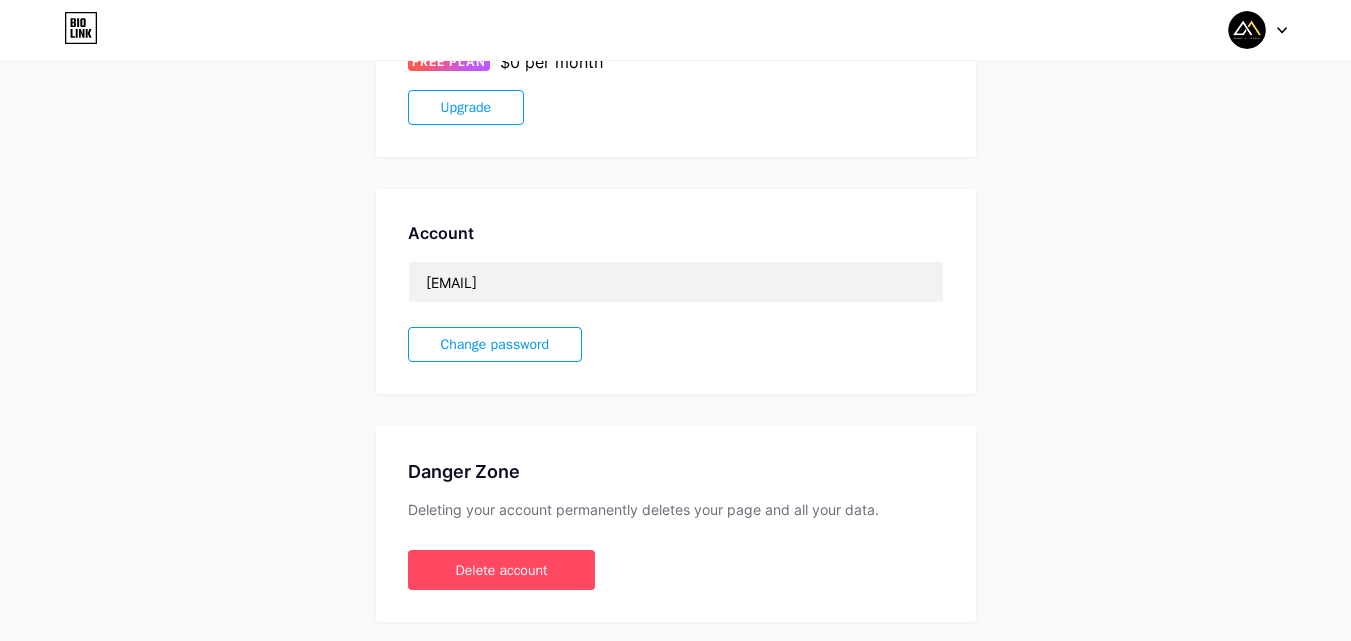 scroll, scrollTop: 474, scrollLeft: 0, axis: vertical 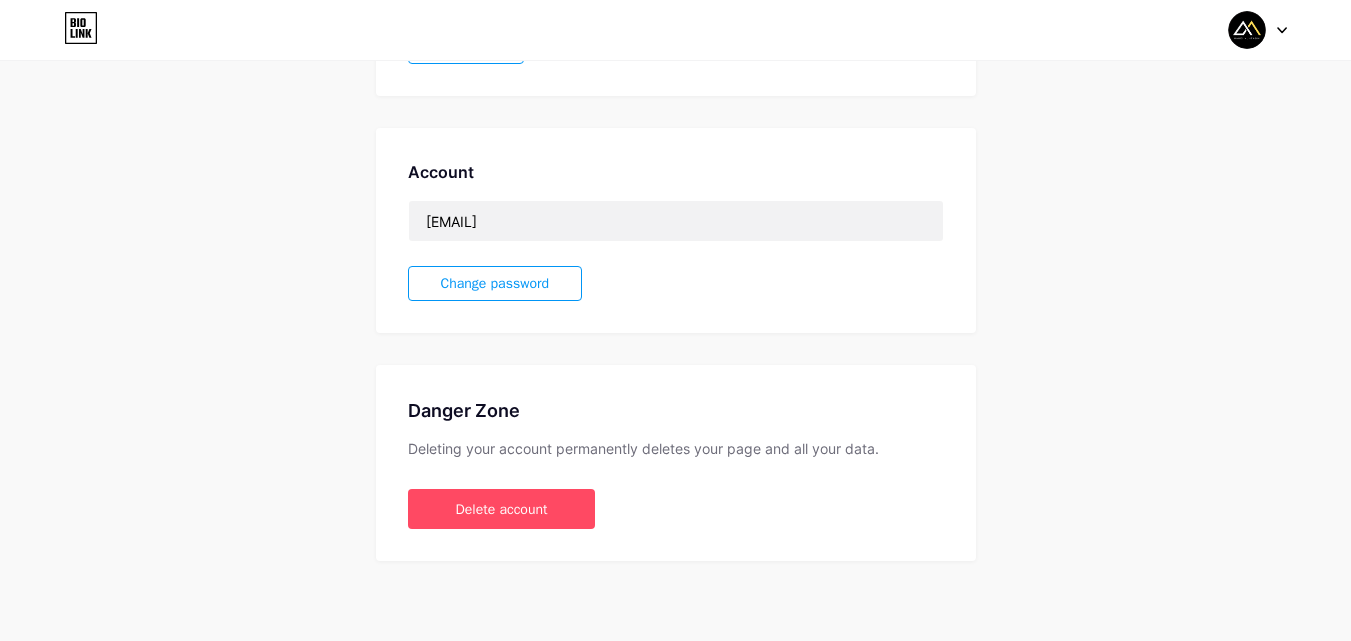 click on "Change password" at bounding box center [495, 283] 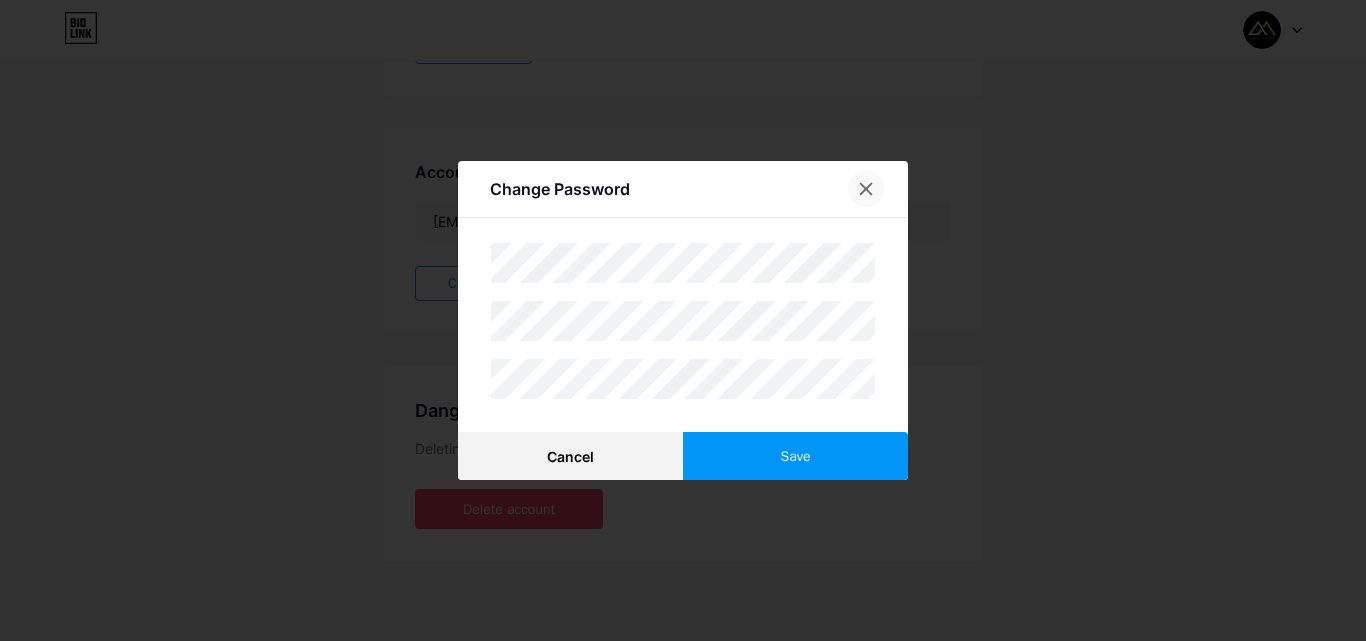 click at bounding box center [866, 189] 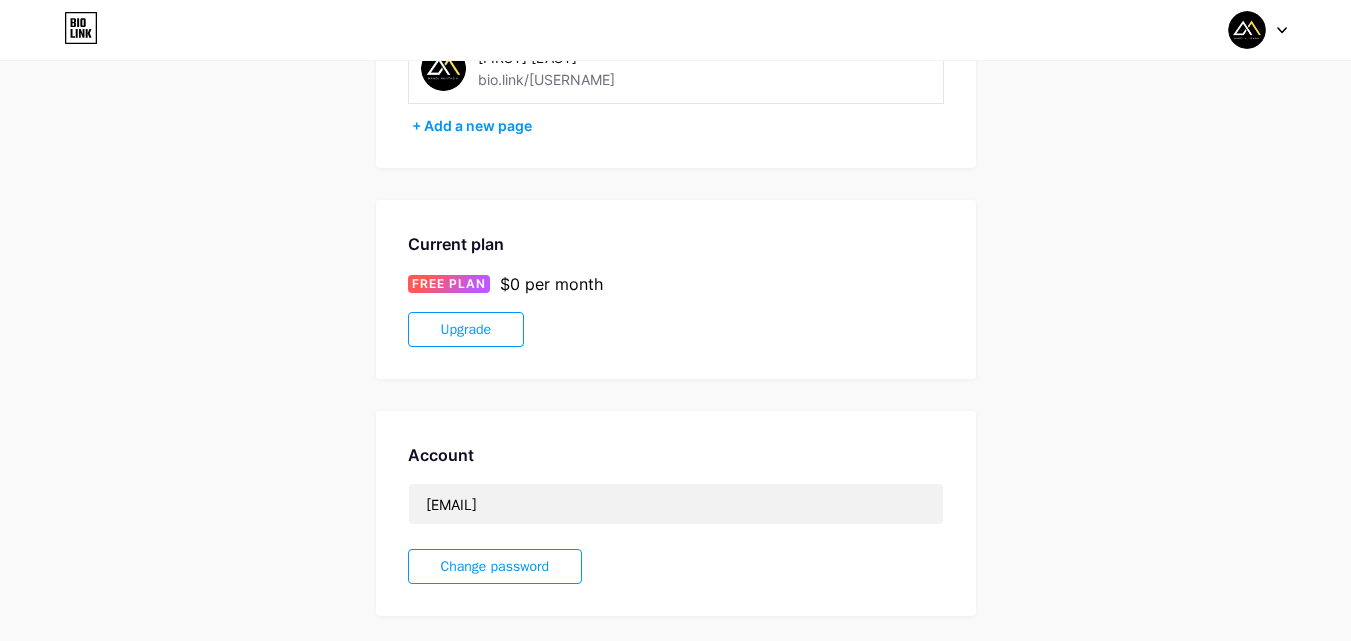 scroll, scrollTop: 0, scrollLeft: 0, axis: both 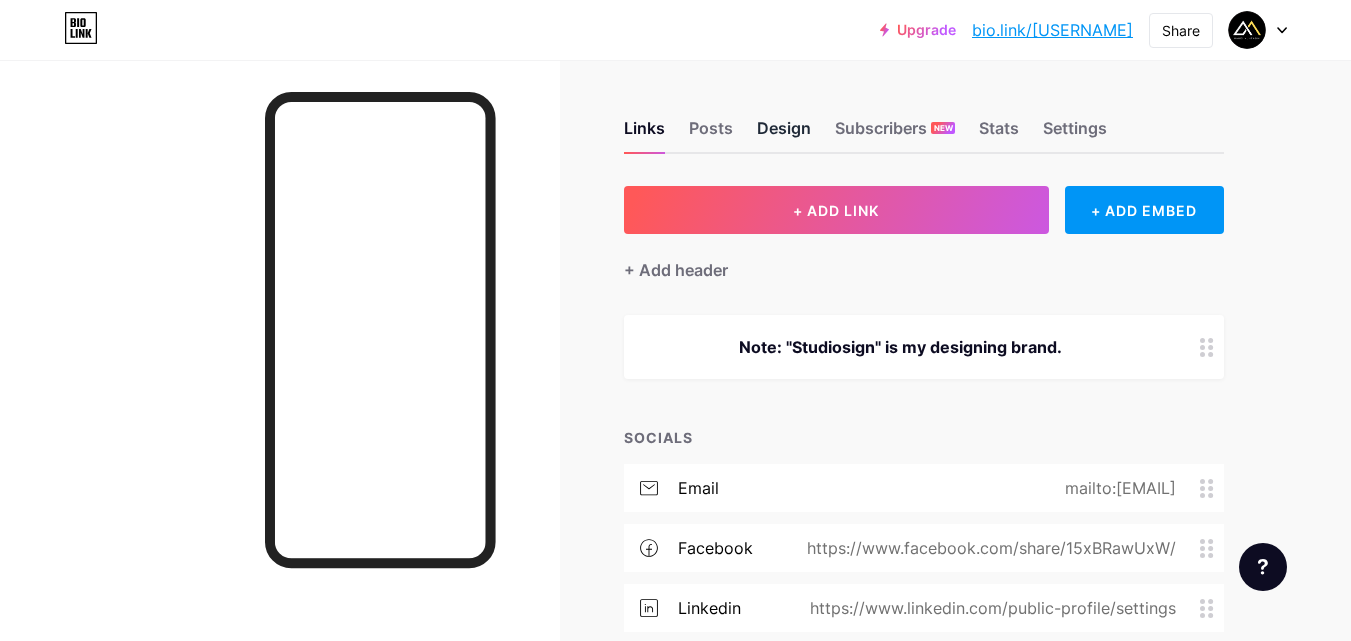 click on "Design" at bounding box center (784, 134) 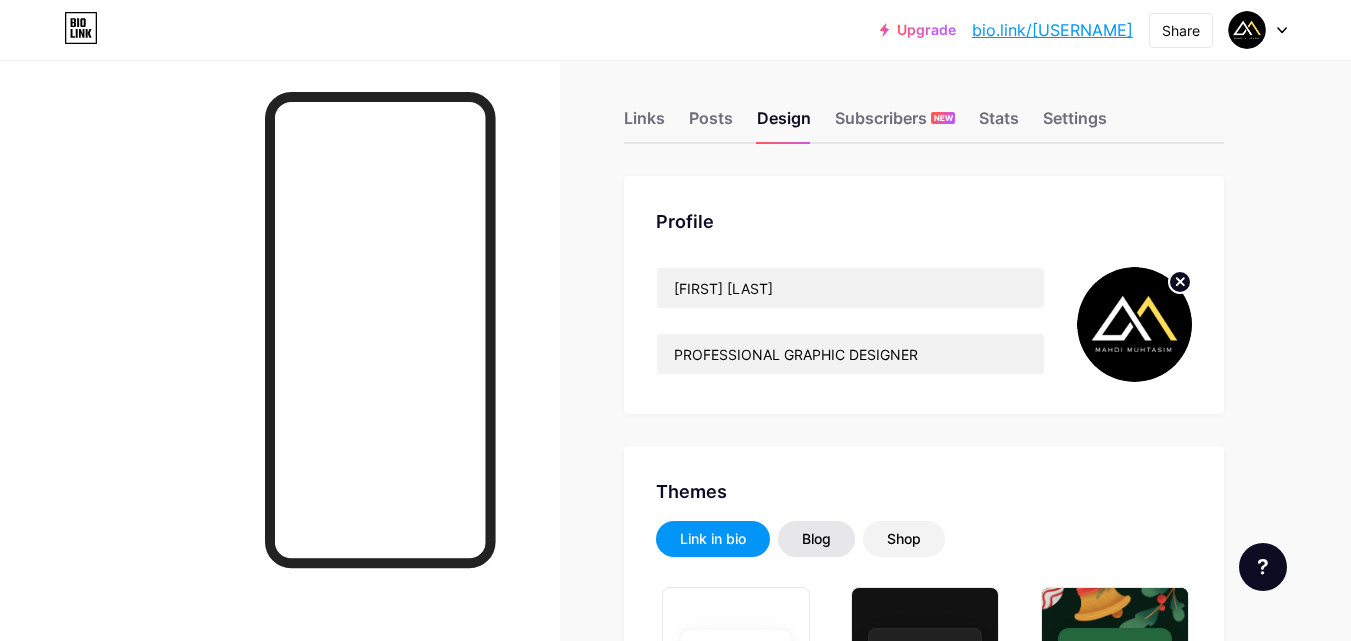 scroll, scrollTop: 0, scrollLeft: 0, axis: both 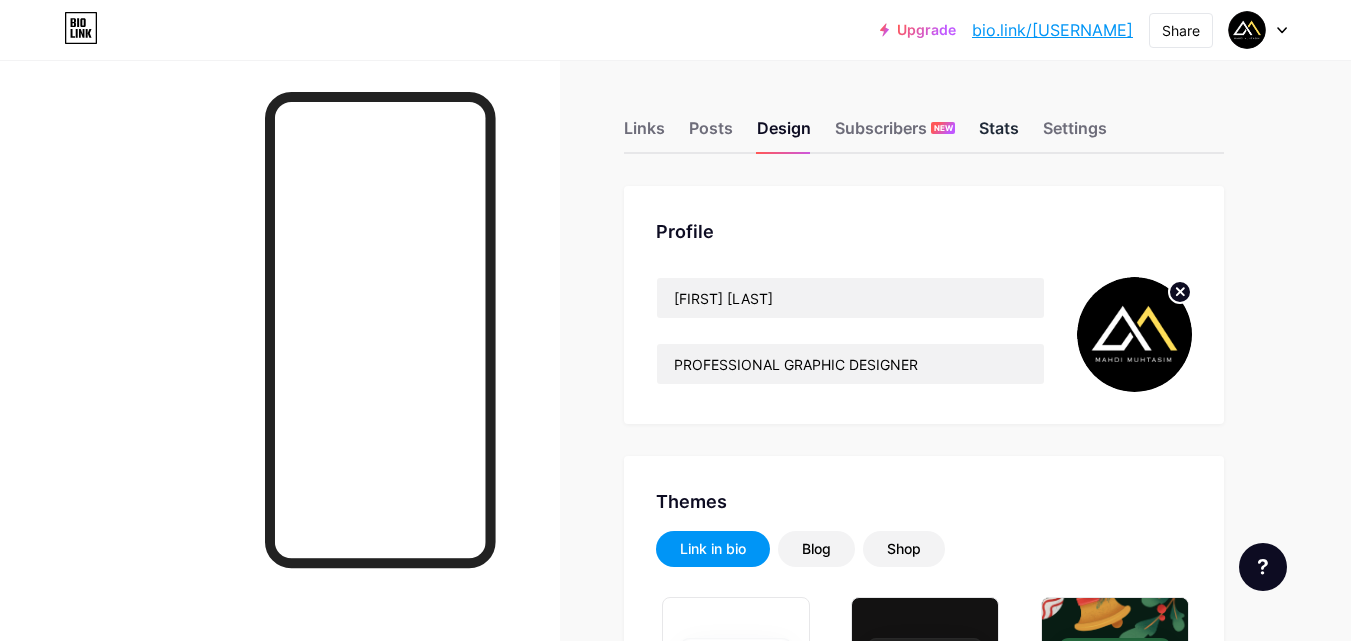 click on "Stats" at bounding box center (999, 134) 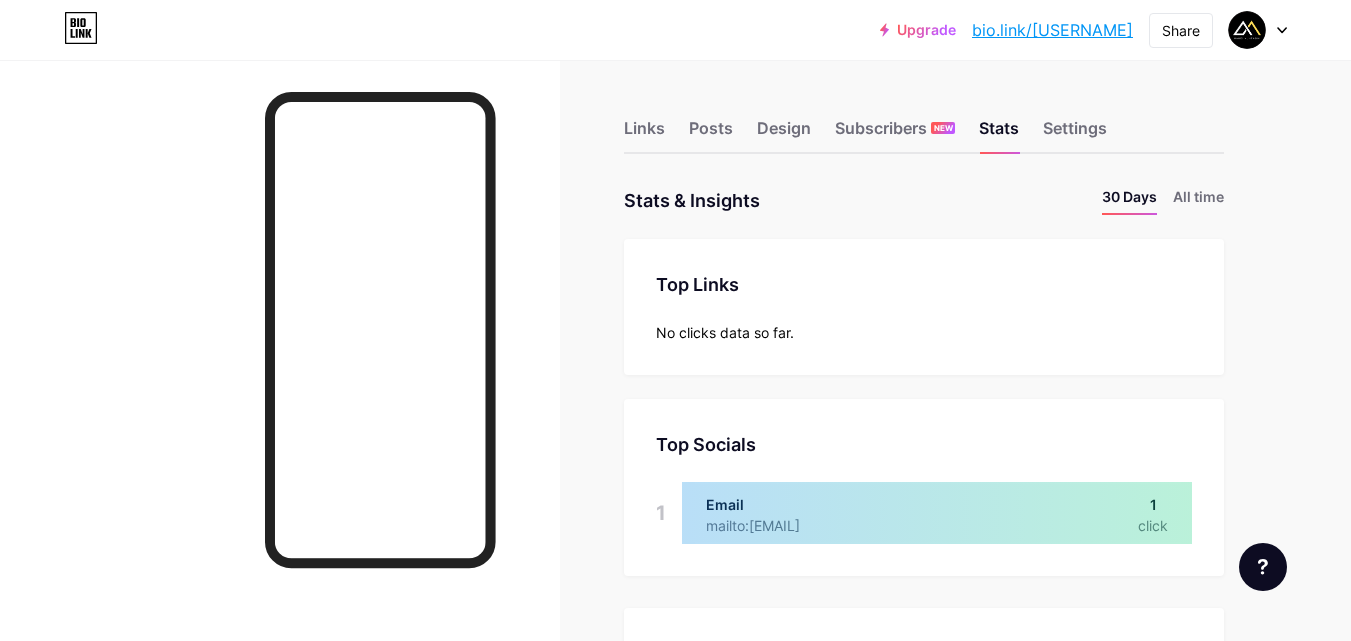 scroll, scrollTop: 999359, scrollLeft: 998649, axis: both 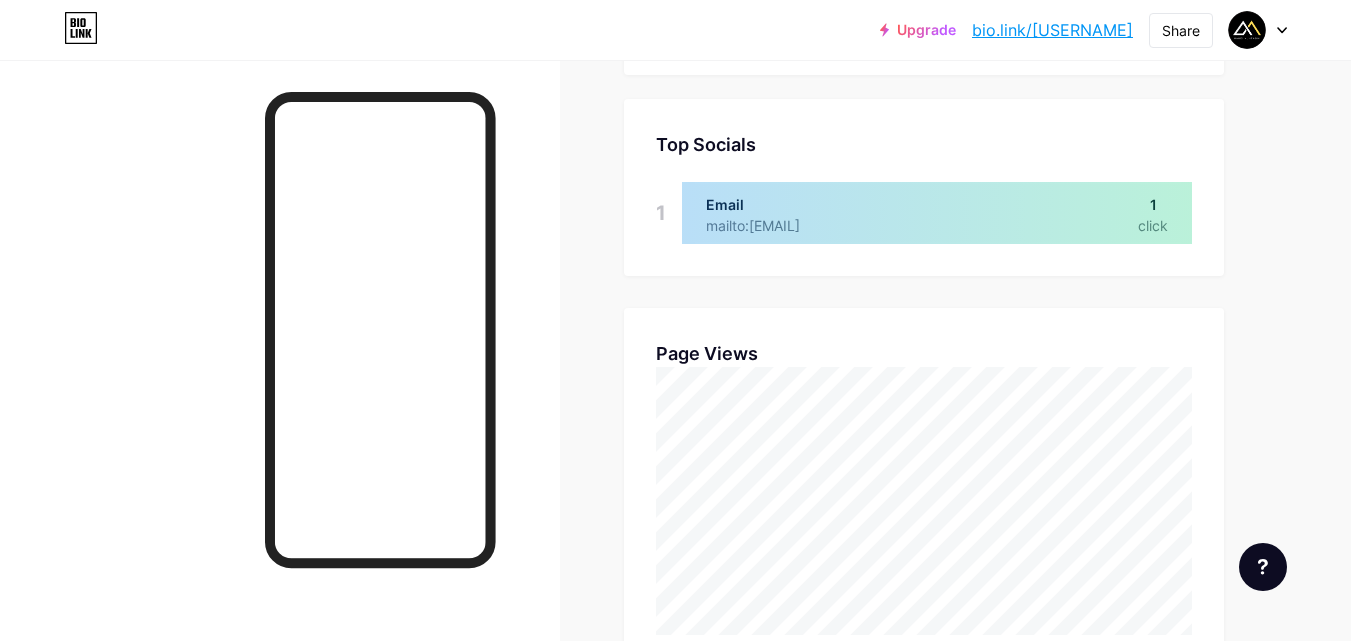click at bounding box center (937, 213) 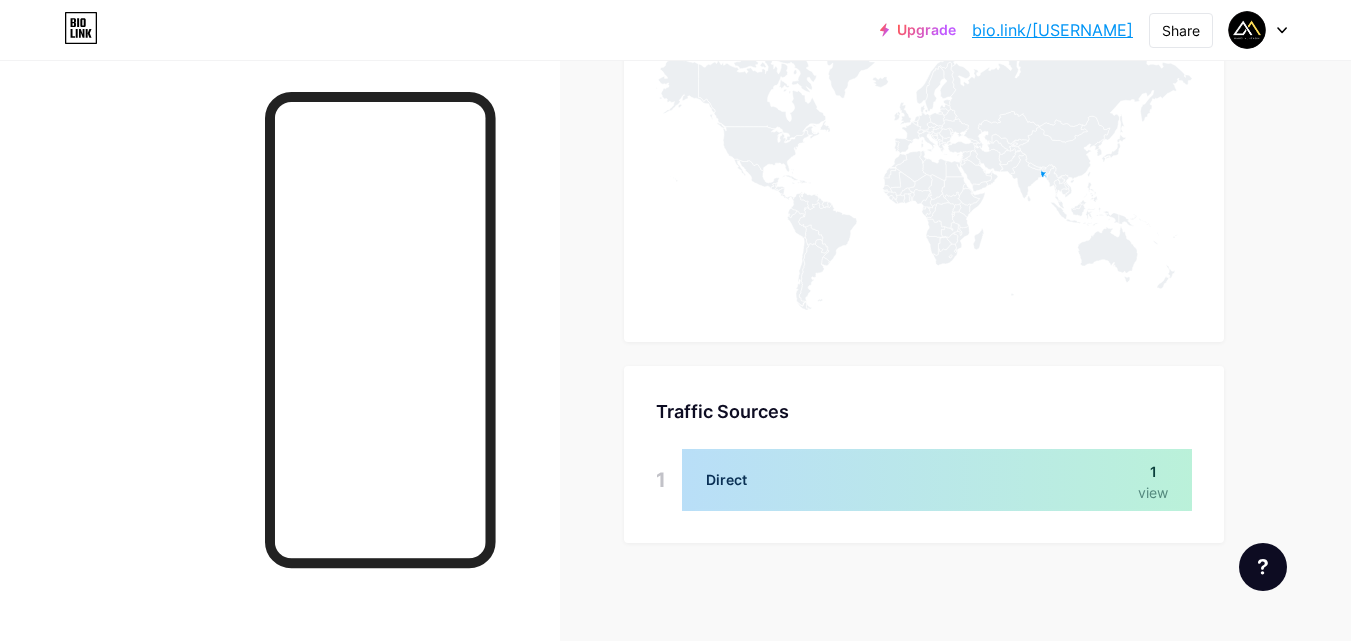 scroll, scrollTop: 1112, scrollLeft: 0, axis: vertical 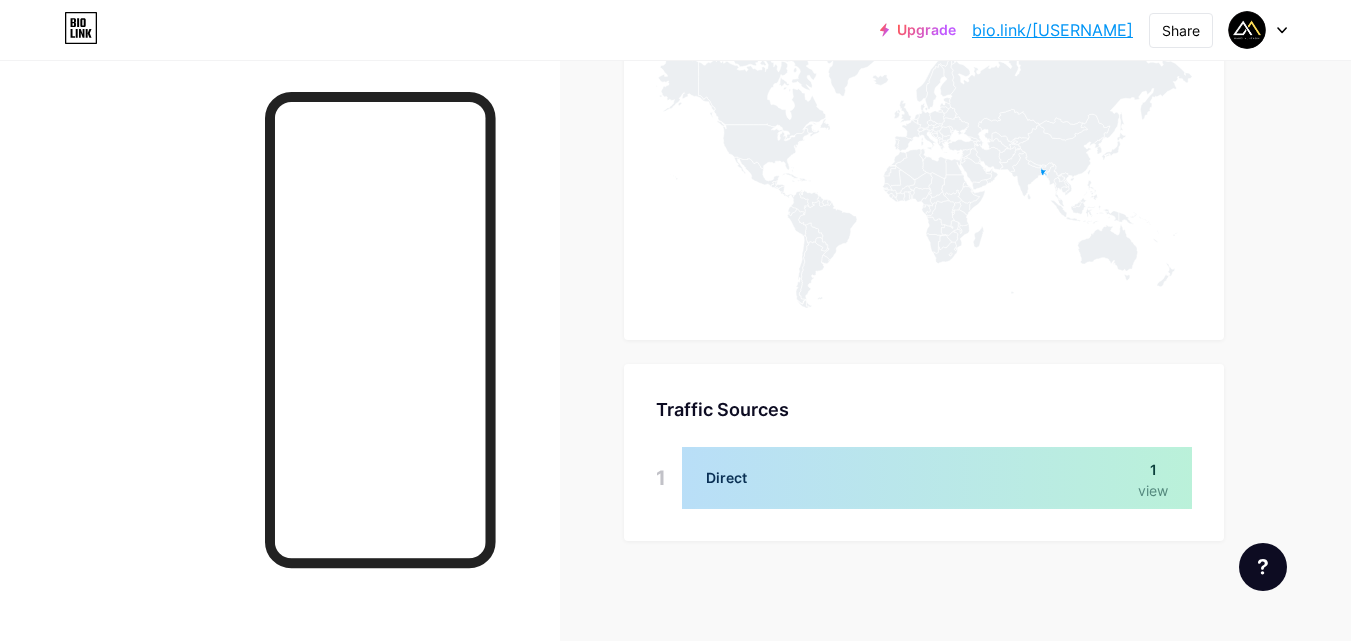 click at bounding box center [937, 478] 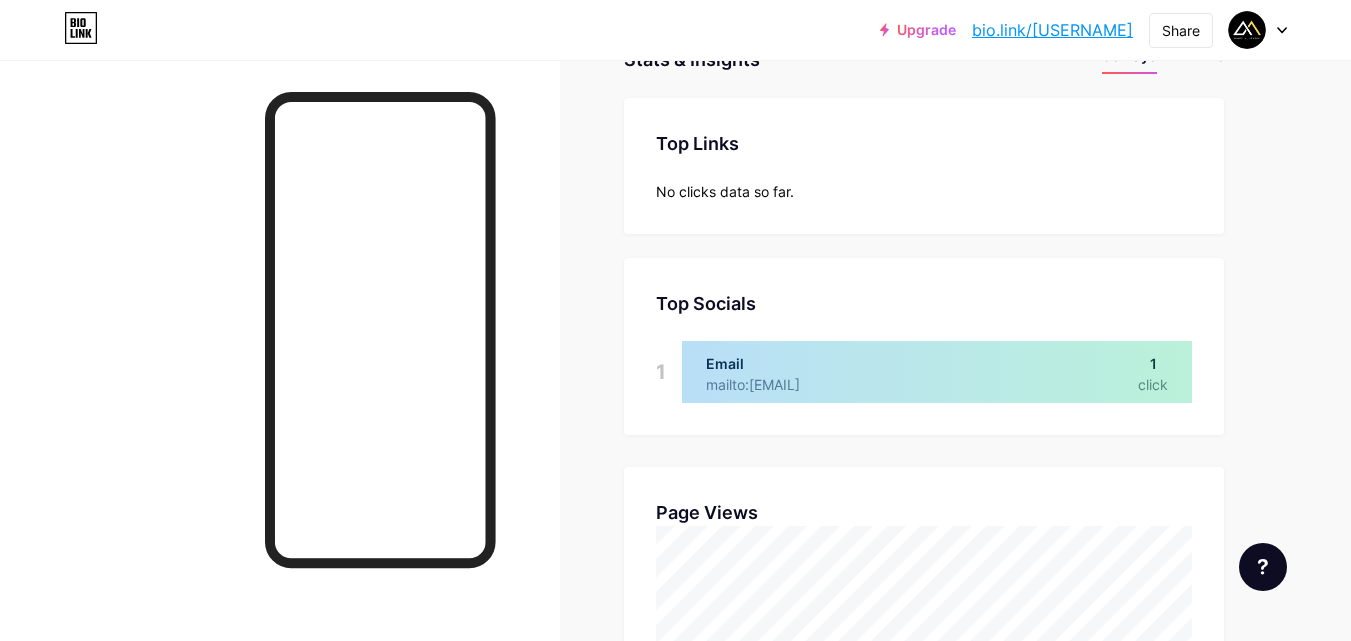 scroll, scrollTop: 0, scrollLeft: 0, axis: both 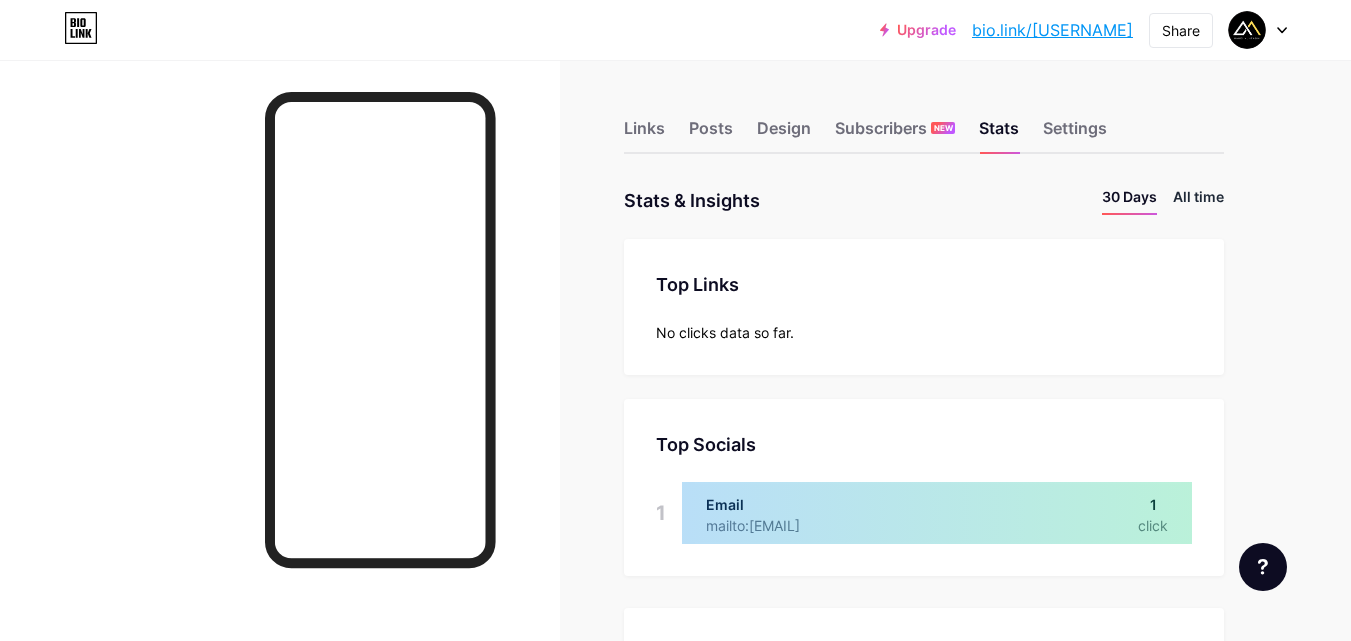 click on "All
time" at bounding box center (1198, 200) 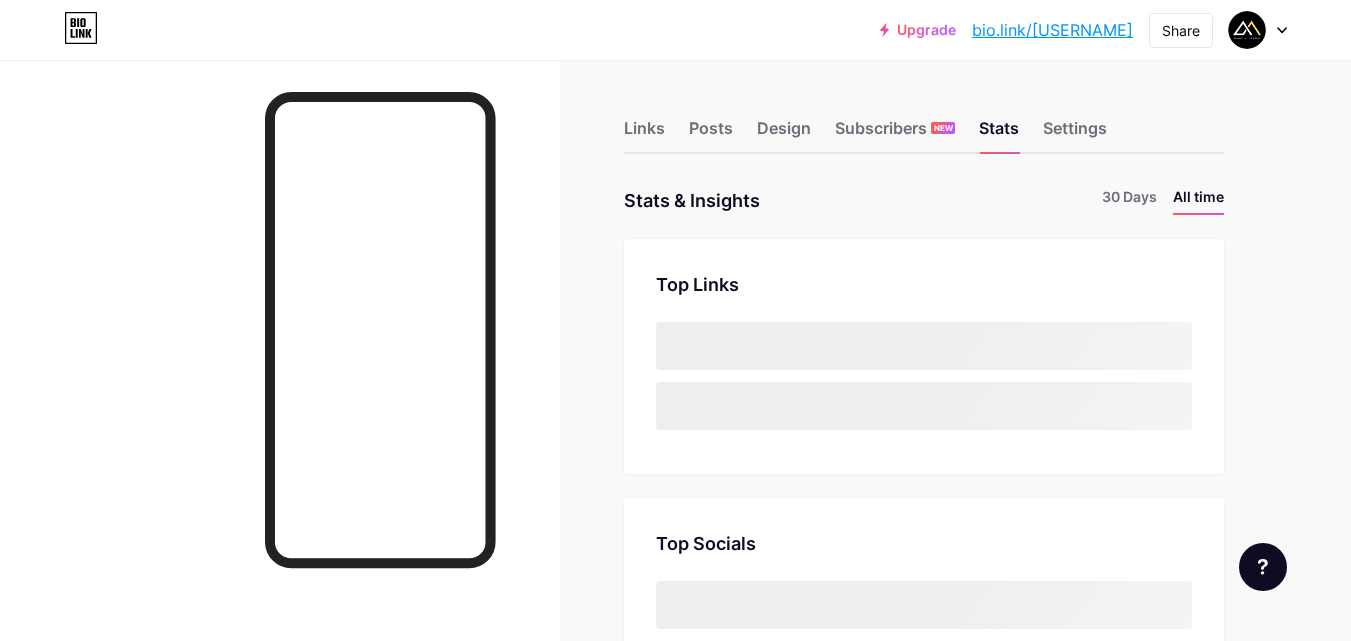 scroll, scrollTop: 999359, scrollLeft: 998649, axis: both 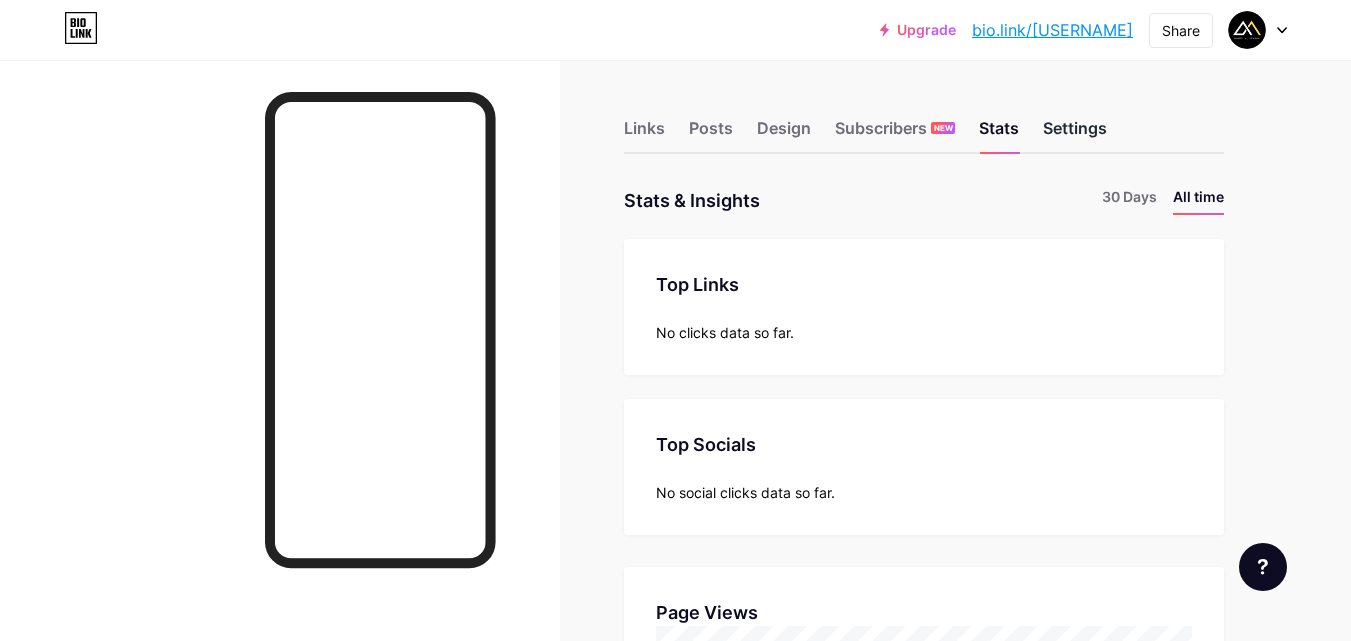 click on "Settings" at bounding box center [1075, 134] 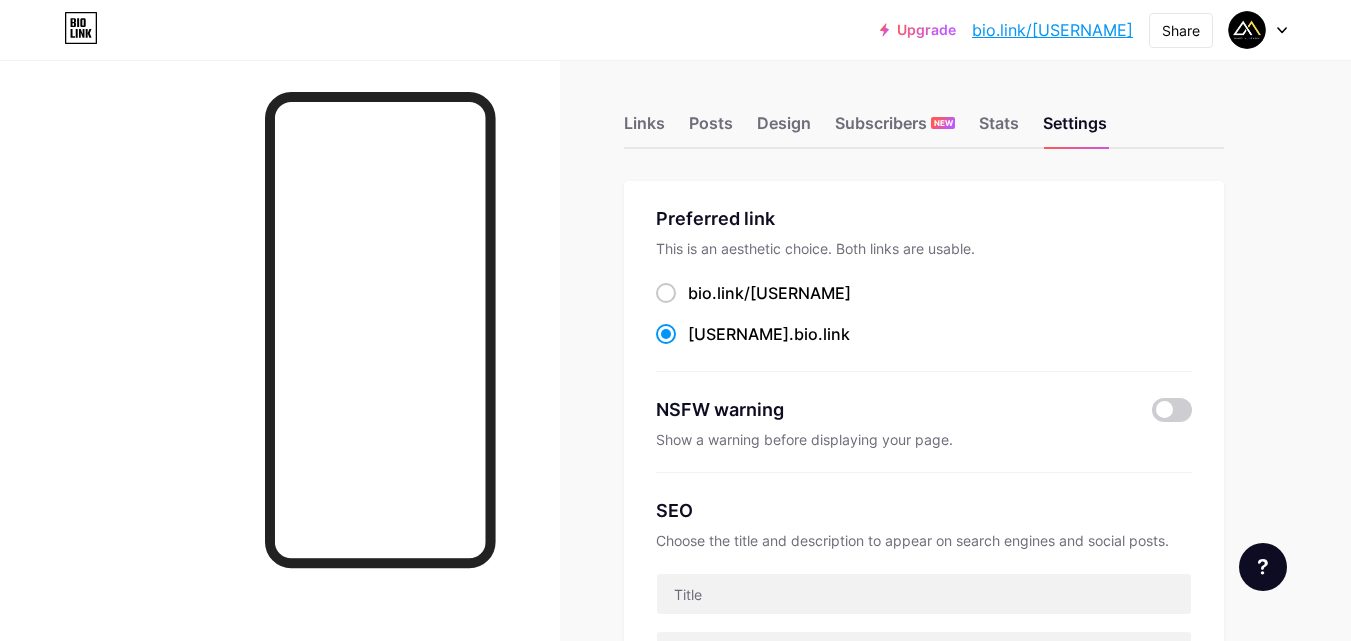 scroll, scrollTop: 0, scrollLeft: 0, axis: both 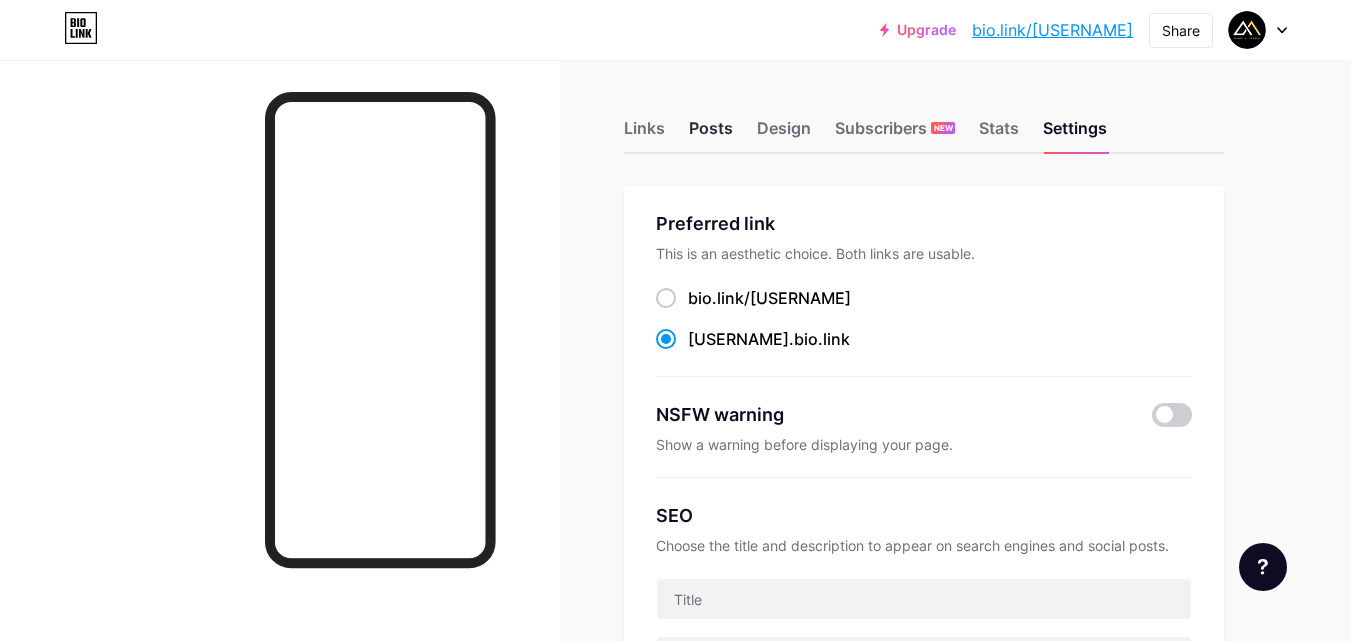 click on "Posts" at bounding box center [711, 134] 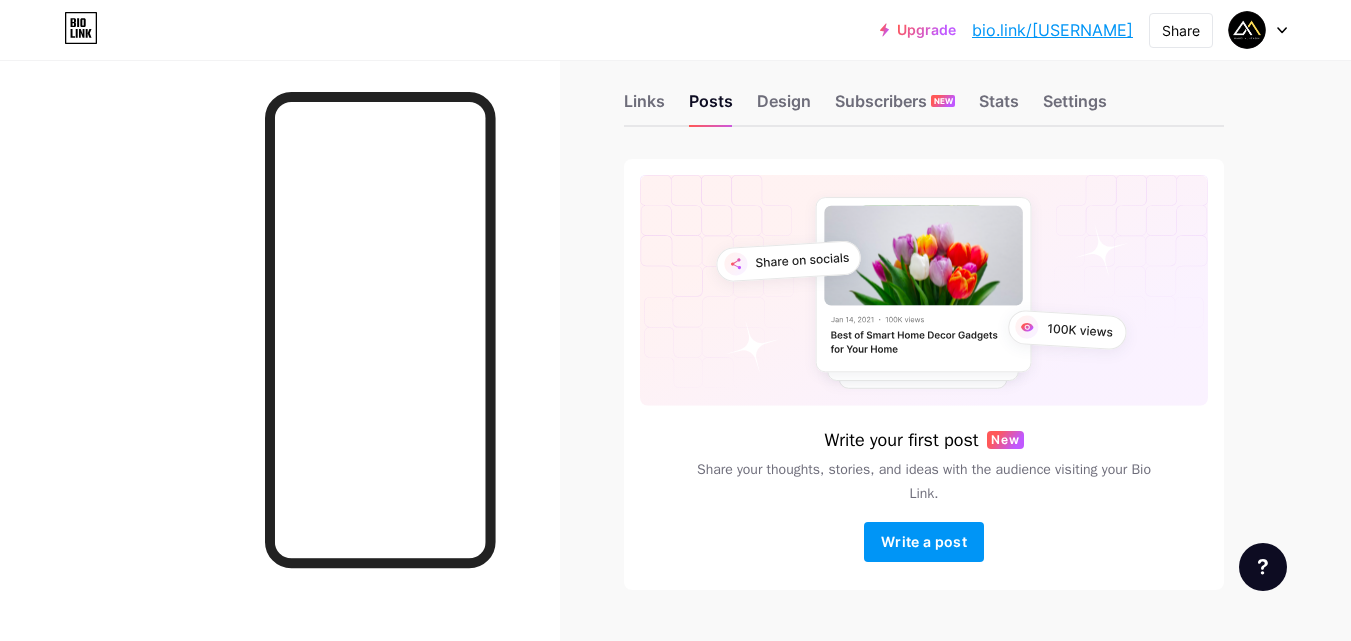 scroll, scrollTop: 0, scrollLeft: 0, axis: both 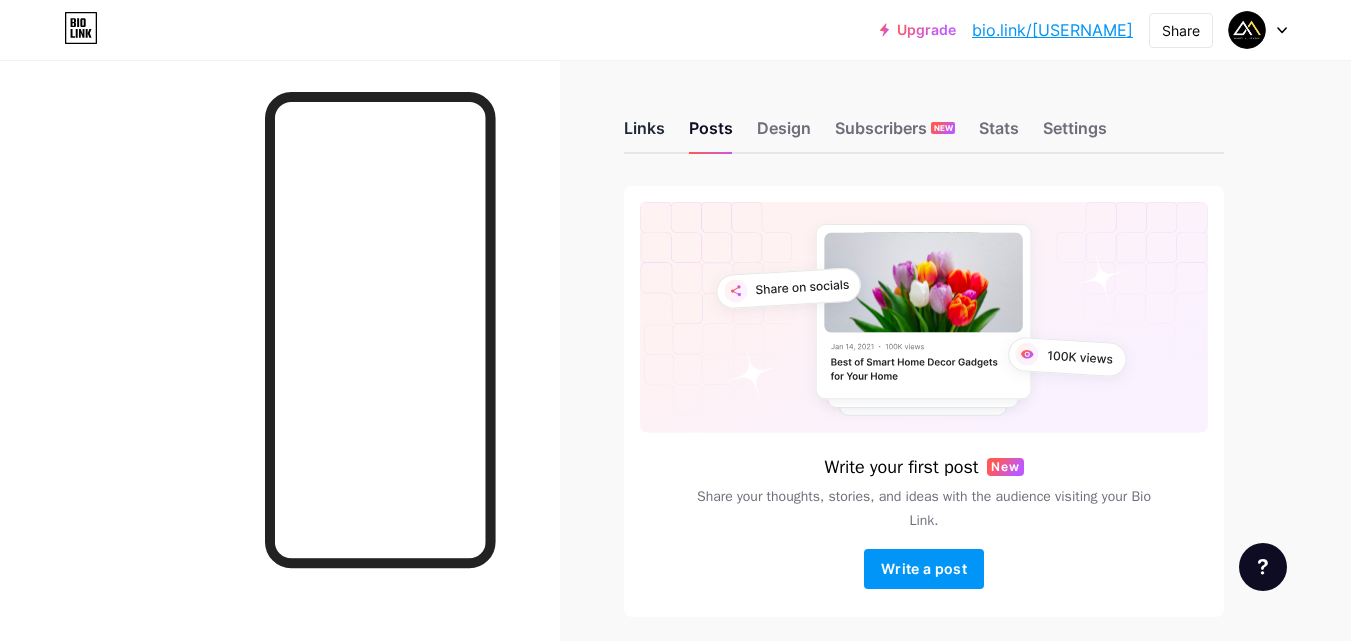 click on "Links" at bounding box center [644, 134] 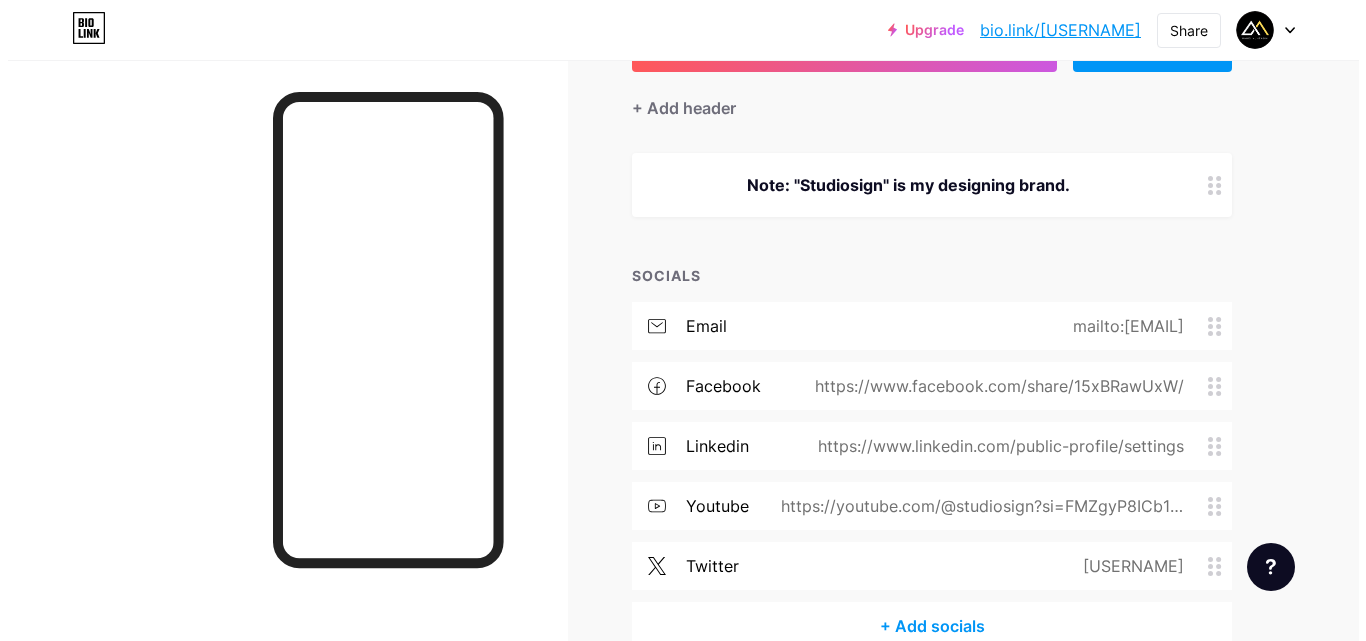scroll, scrollTop: 0, scrollLeft: 0, axis: both 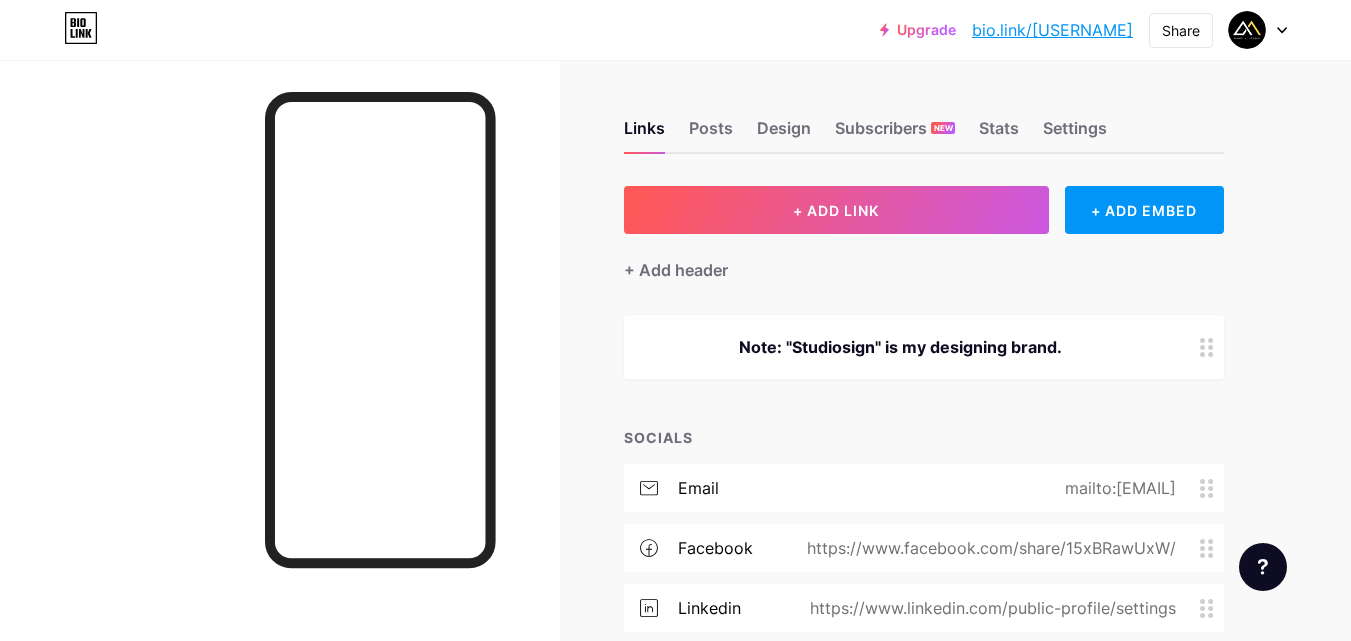 click at bounding box center (1258, 30) 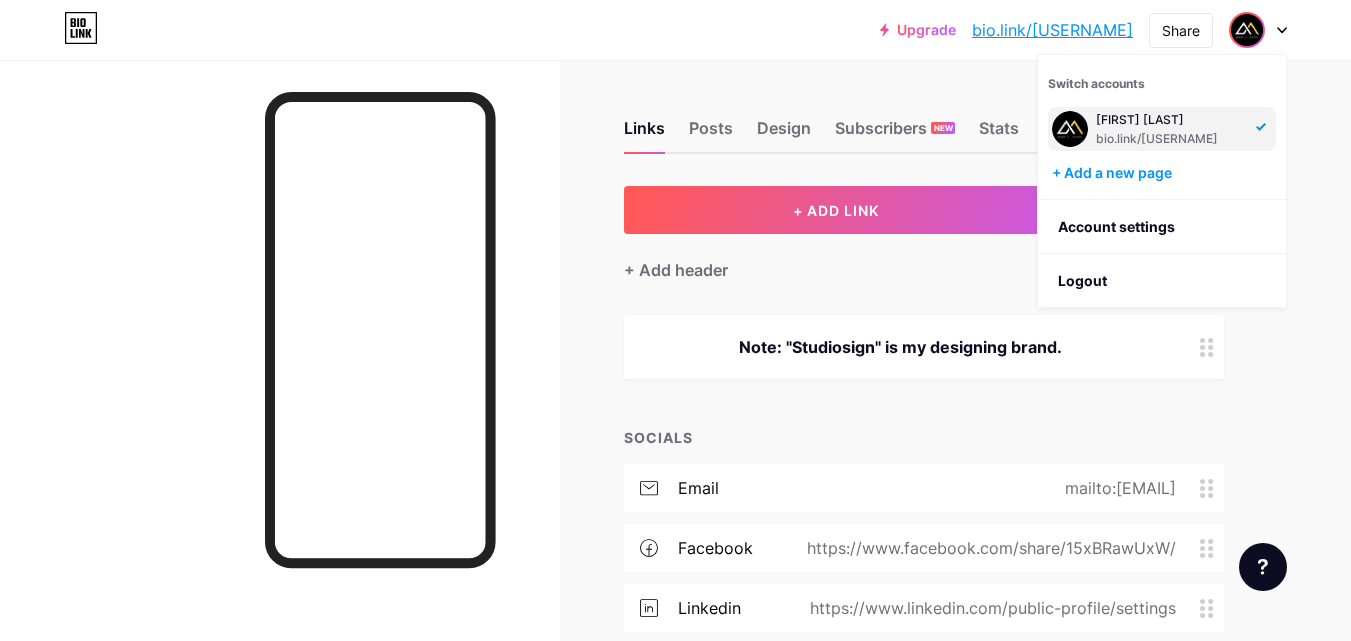 click on "Upgrade   [USERNAME]   bio.link/[USERNAME]   Share               Switch accounts     [FIRST] [LAST]   bio.link/[USERNAME]       + Add a new page        Account settings   Logout   Link Copied
Links
Posts
Design
Subscribers
NEW
Stats
Settings       + ADD LINK     + ADD EMBED
+ Add header
Note: "Studiosign" is my designing brand.
SOCIALS
email
mailto:[EMAIL]
facebook
https://www.facebook.com/share/15xBRawUxW/
linkedin
https://www.linkedin.com/public-profile/settings
youtube
https://youtube.com/@studiosign?si=FMZgyP8ICb10OP0W                   twitter
[USERNAME]               + Add socials                       Feature requests" at bounding box center (675, 456) 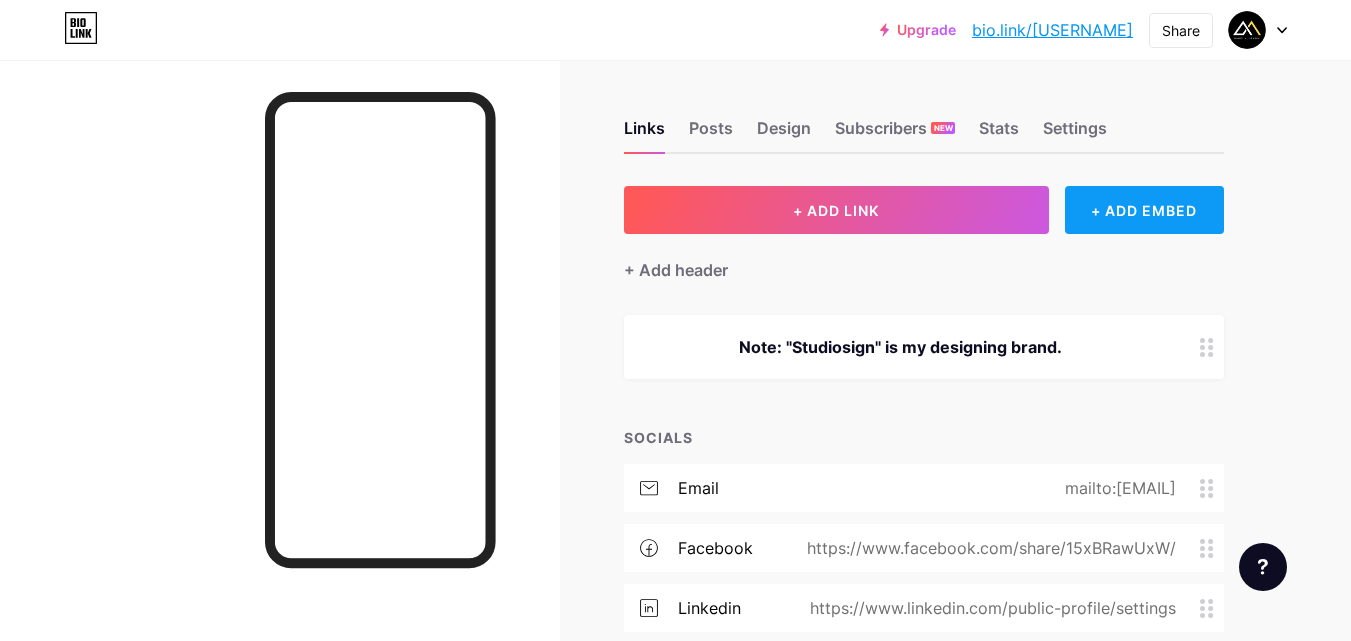 click on "+ ADD EMBED" at bounding box center (1144, 210) 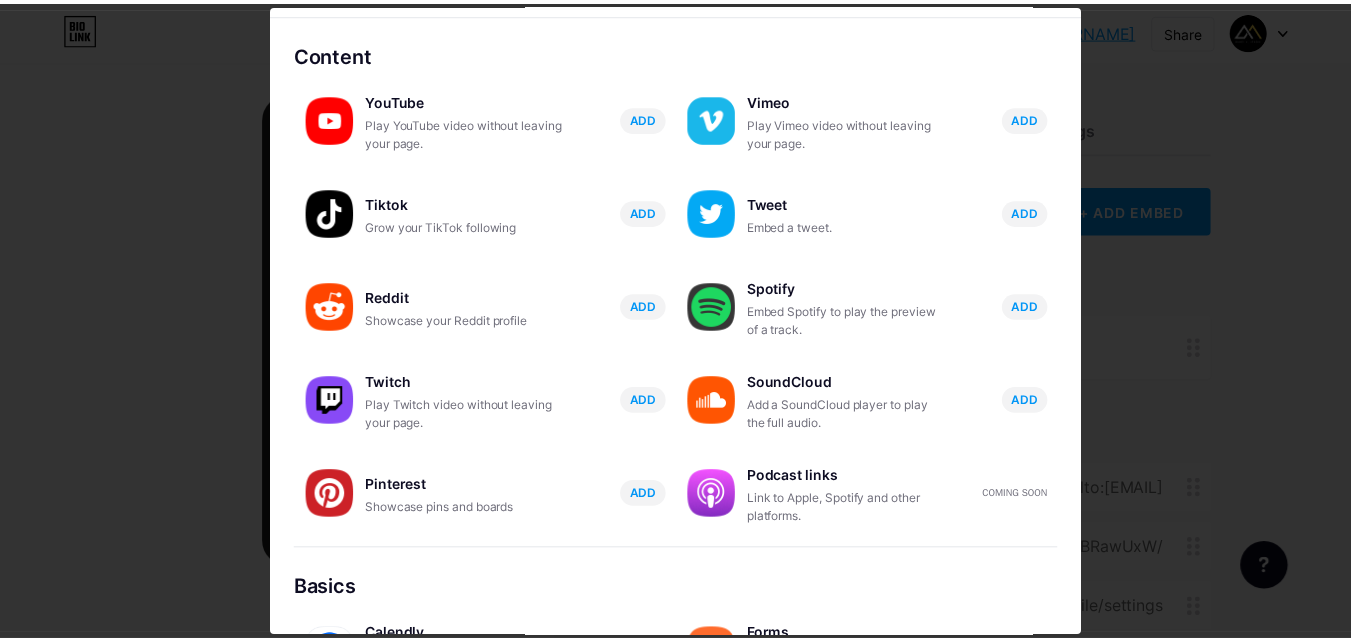 scroll, scrollTop: 0, scrollLeft: 0, axis: both 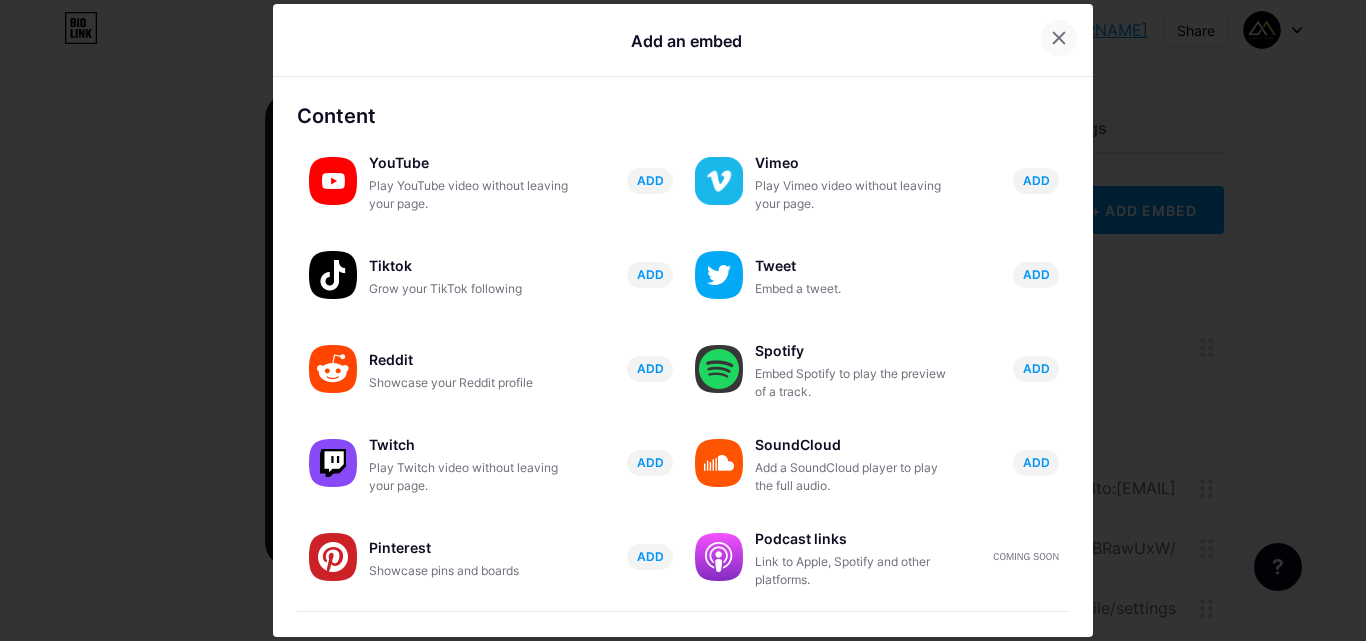 click 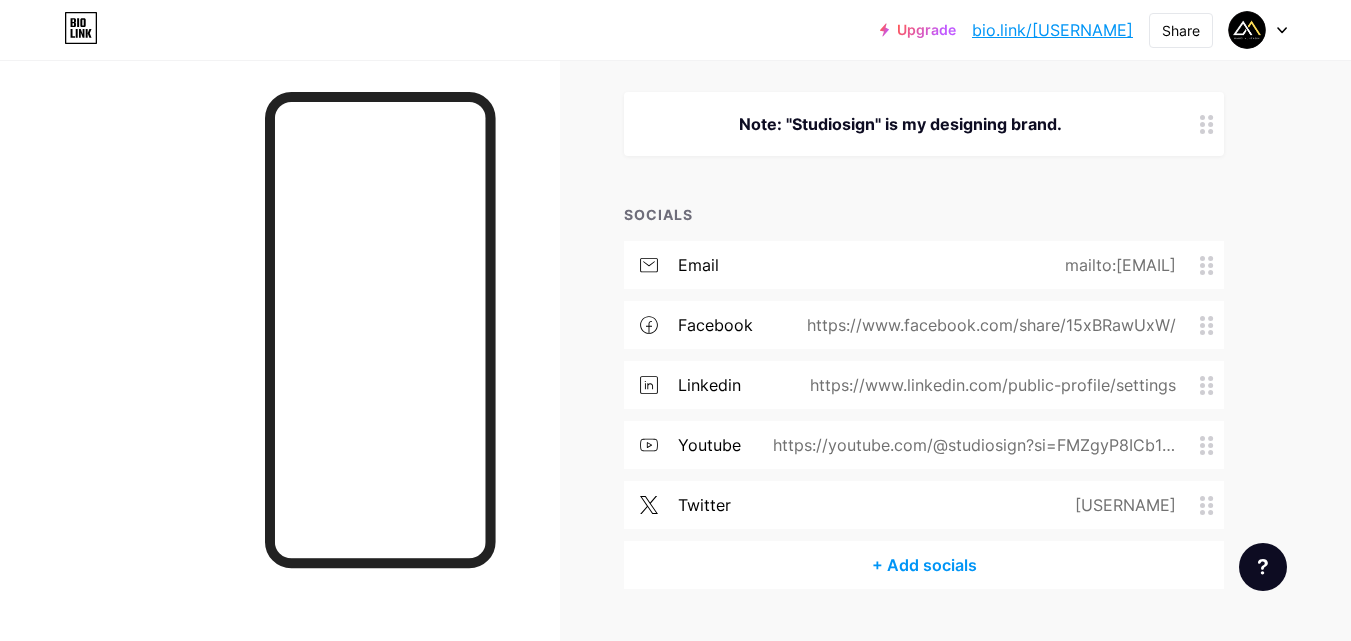 scroll, scrollTop: 270, scrollLeft: 0, axis: vertical 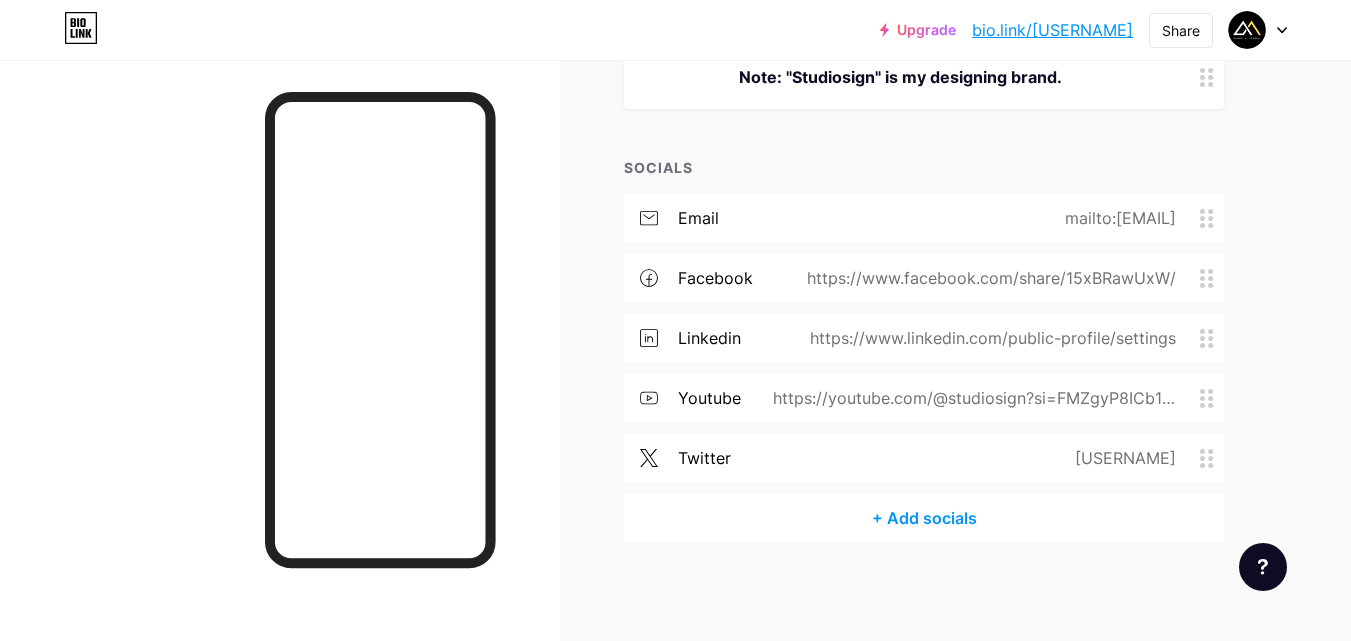 click on "https://www.linkedin.com/public-profile/settings" at bounding box center (989, 338) 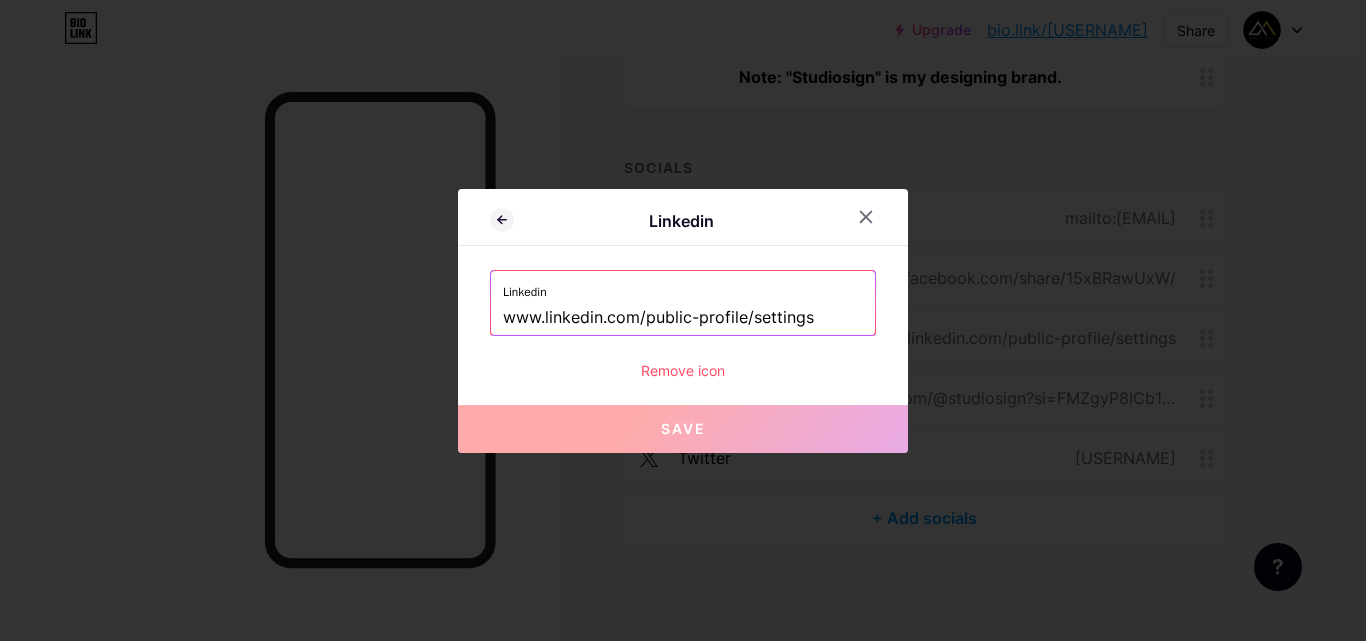 click on "Remove icon" at bounding box center (683, 370) 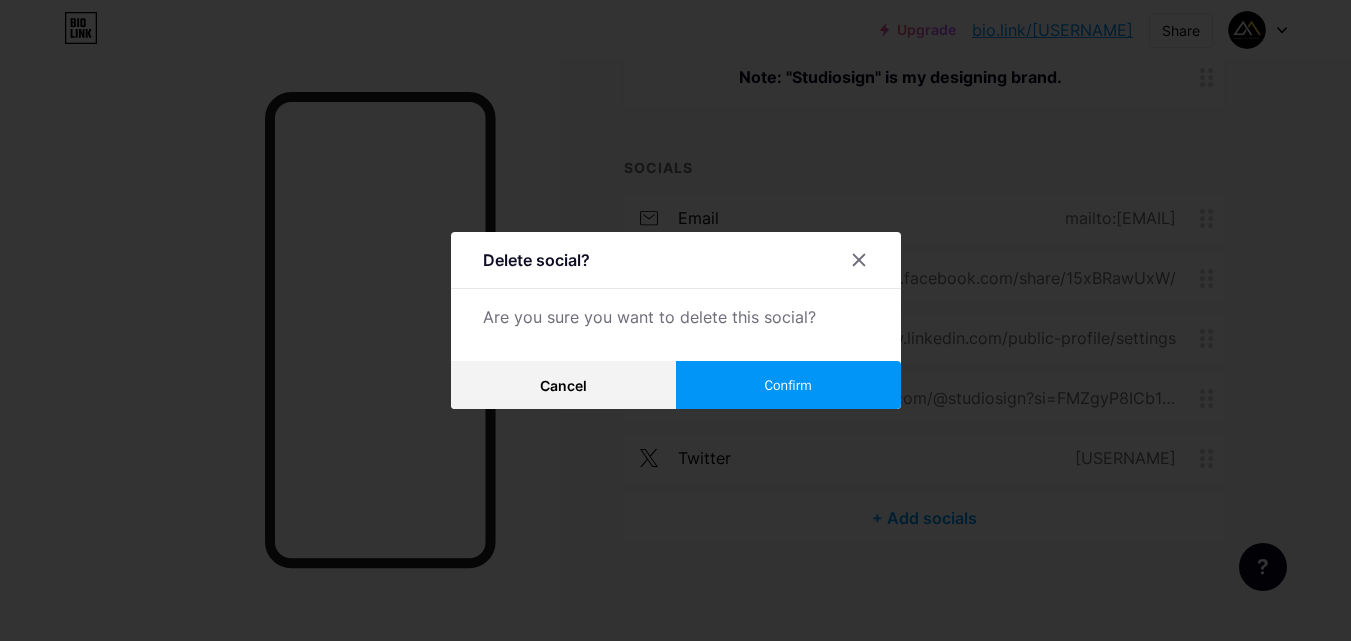 click on "Confirm" at bounding box center [787, 385] 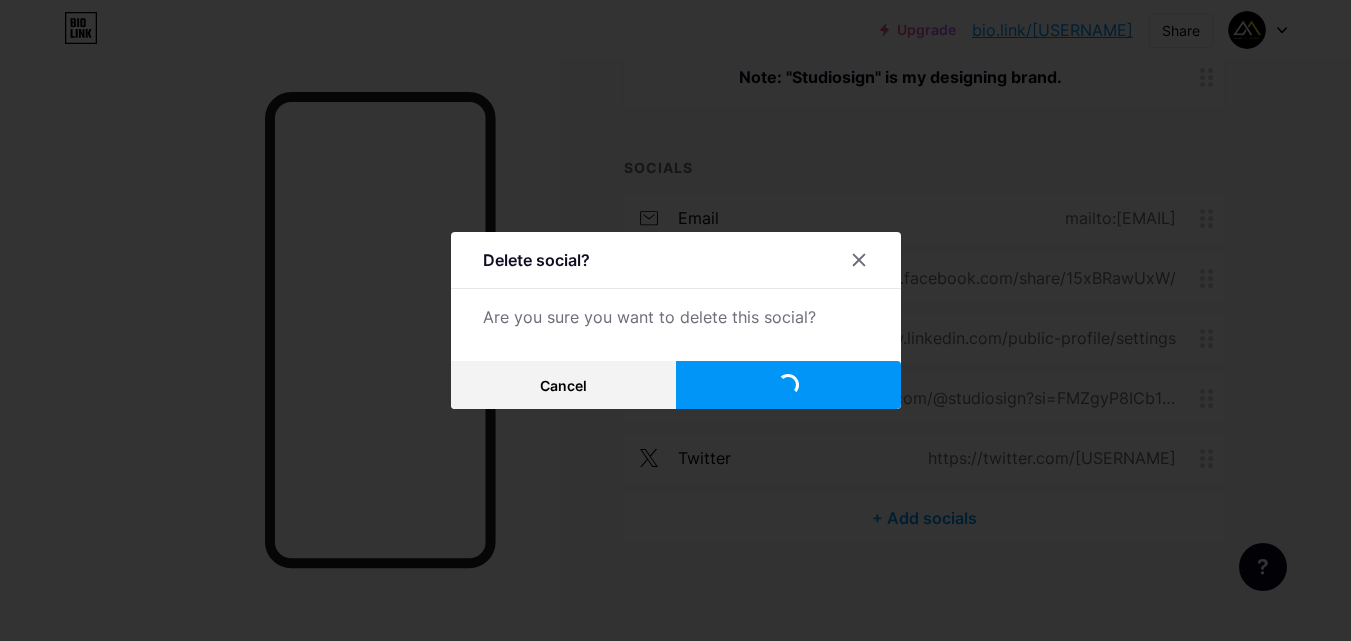 scroll, scrollTop: 210, scrollLeft: 0, axis: vertical 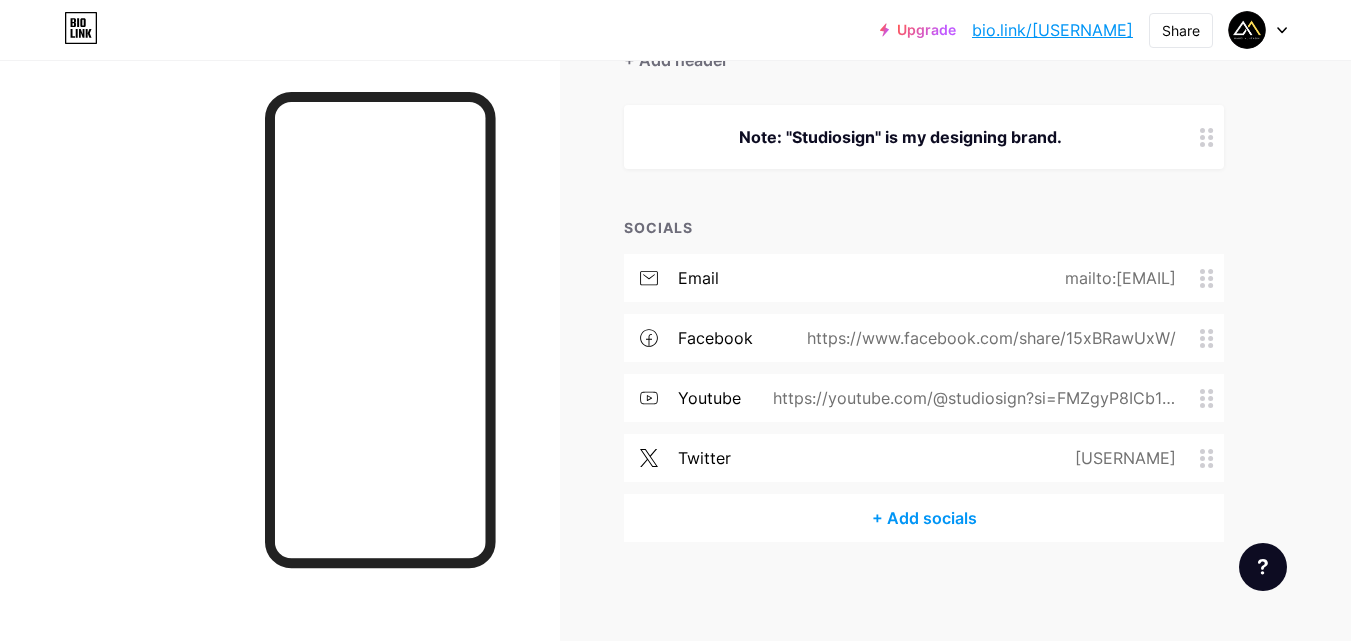drag, startPoint x: 966, startPoint y: 466, endPoint x: 968, endPoint y: 476, distance: 10.198039 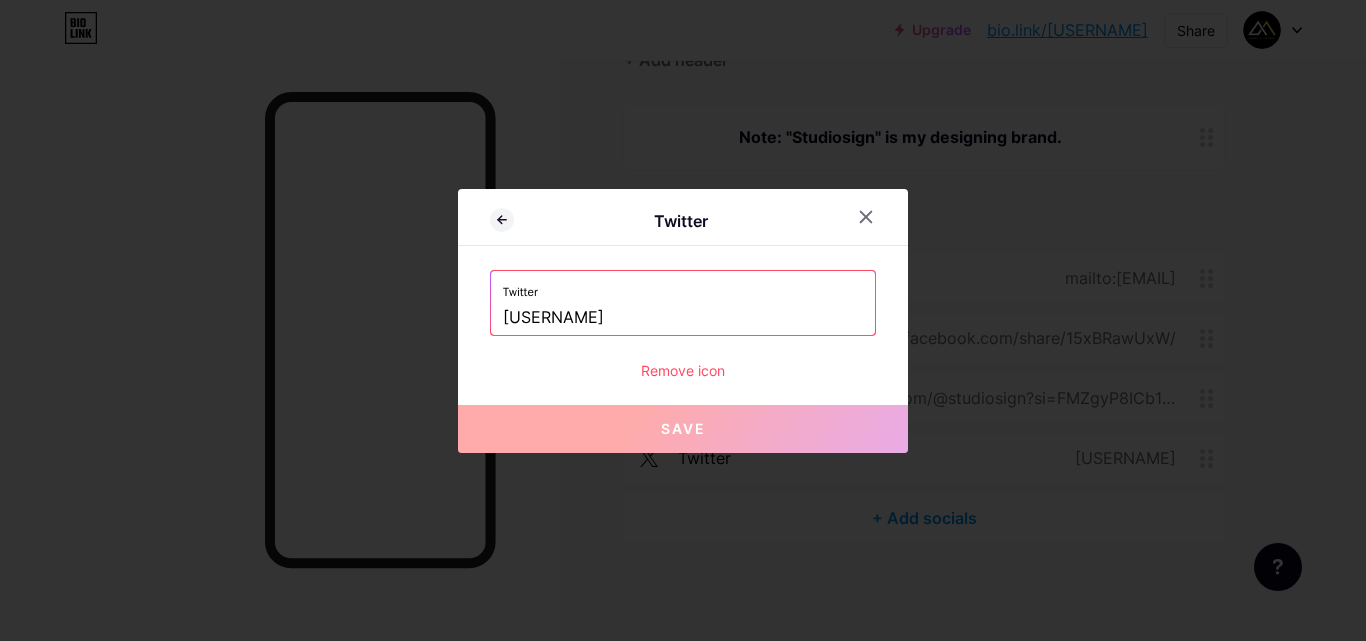 click on "Remove icon" at bounding box center (683, 370) 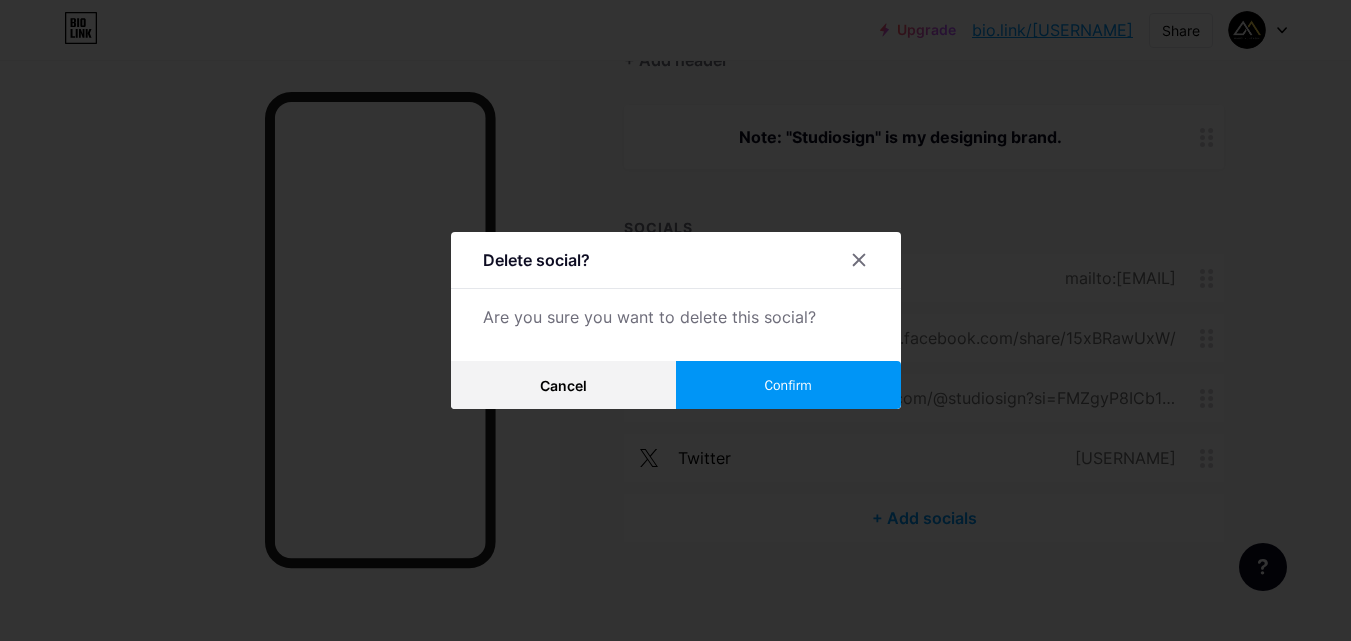 click on "Confirm" at bounding box center (787, 385) 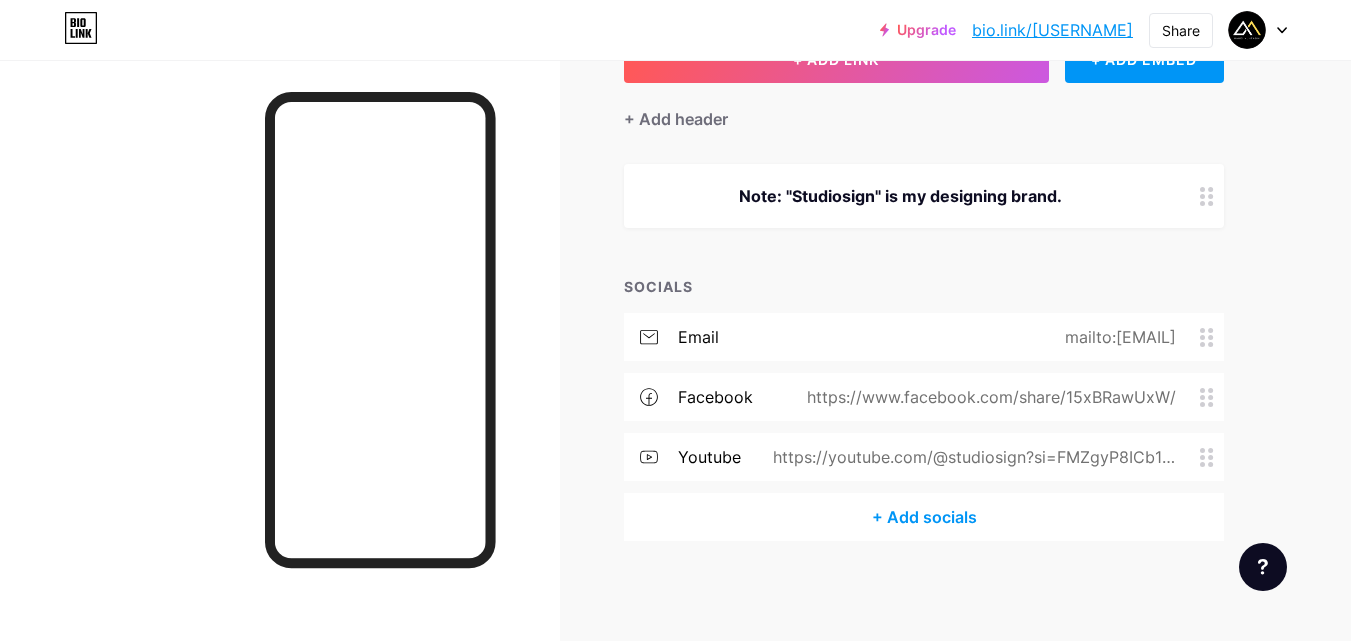 scroll, scrollTop: 150, scrollLeft: 0, axis: vertical 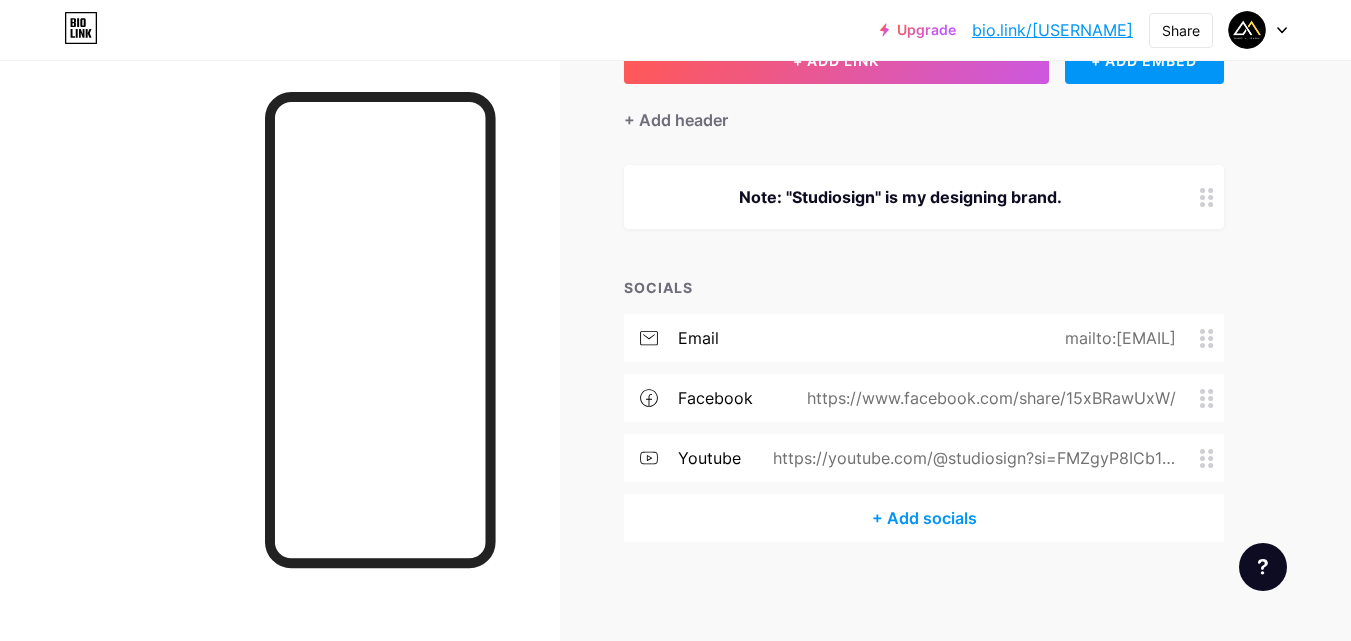 click on "https://youtube.com/@studiosign?si=FMZgyP8ICb10OP0W" at bounding box center (970, 458) 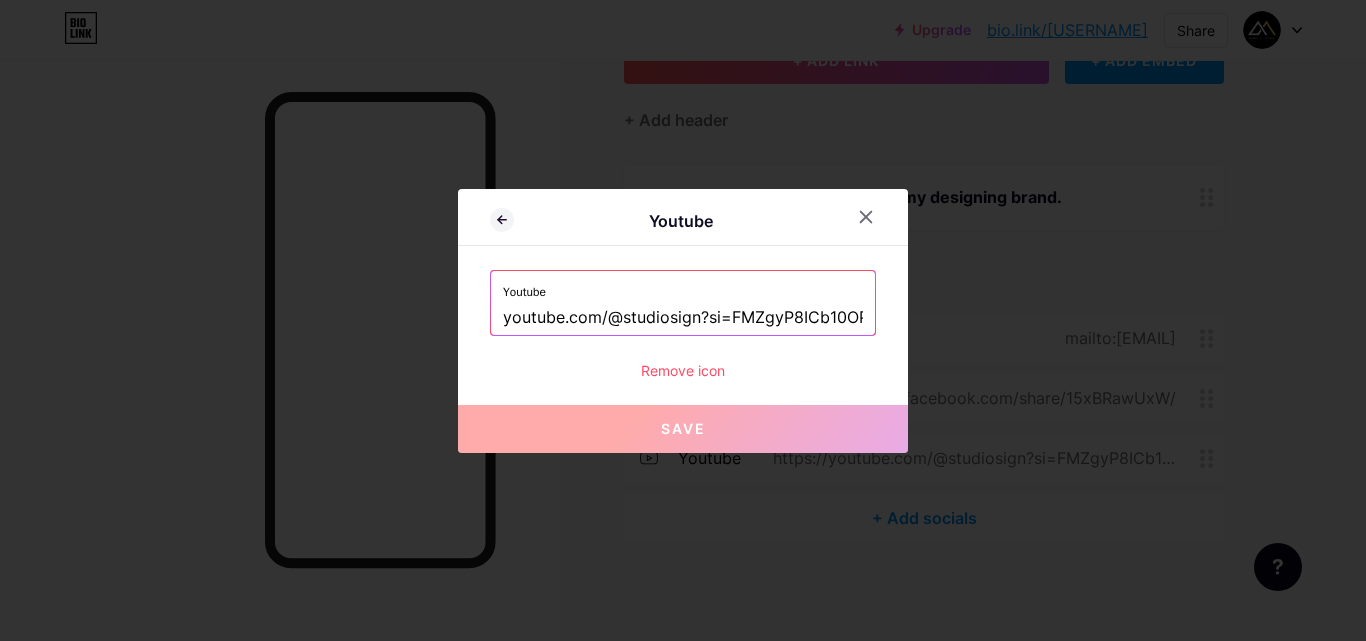 click on "youtube.com/@studiosign?si=FMZgyP8ICb10OP0W" at bounding box center (683, 318) 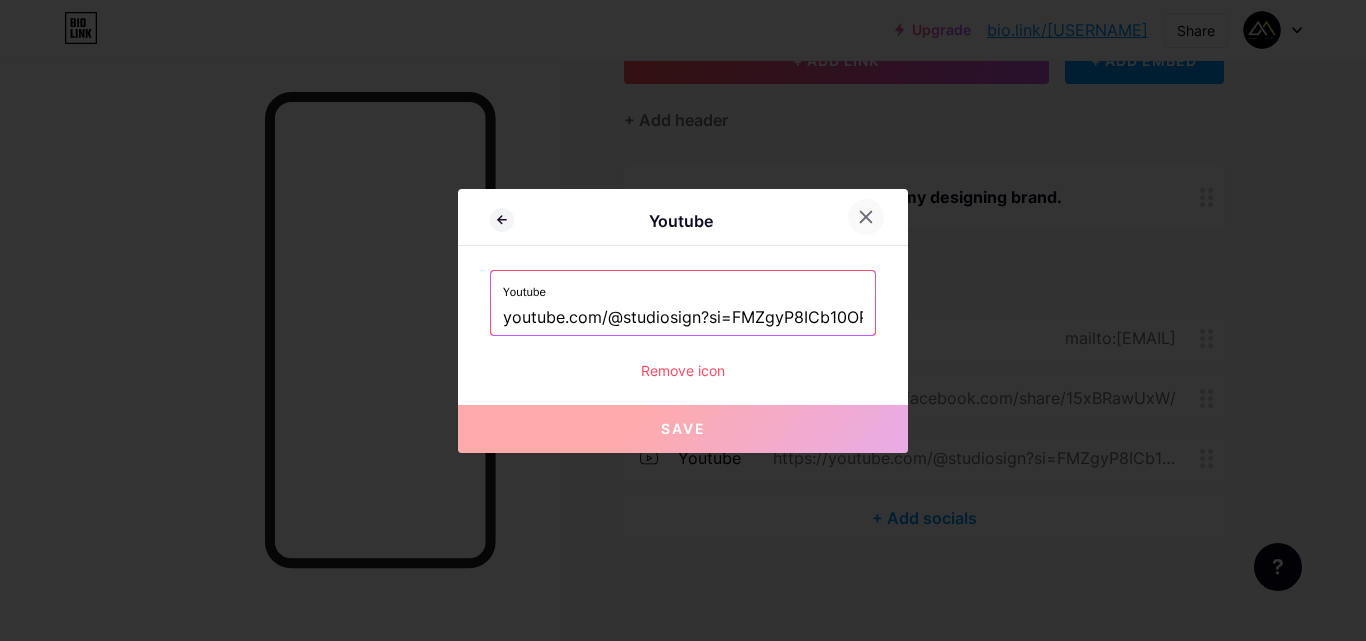 click 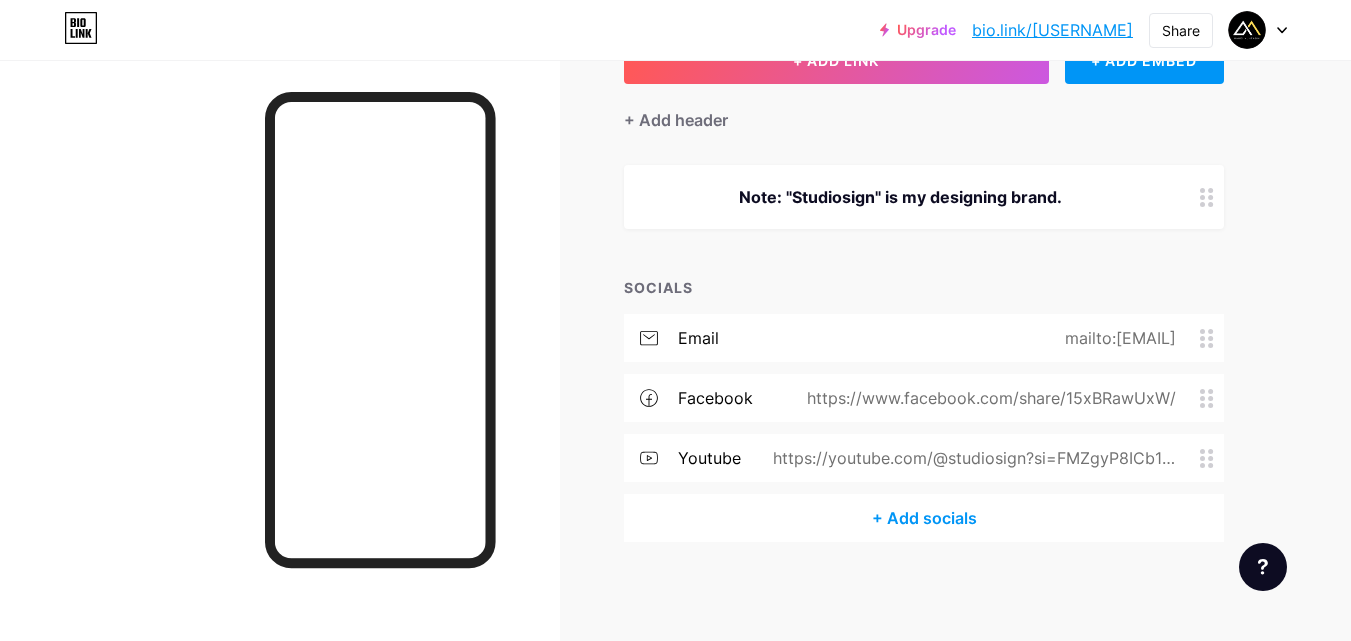 click on "mailto:[EMAIL]" at bounding box center (1116, 338) 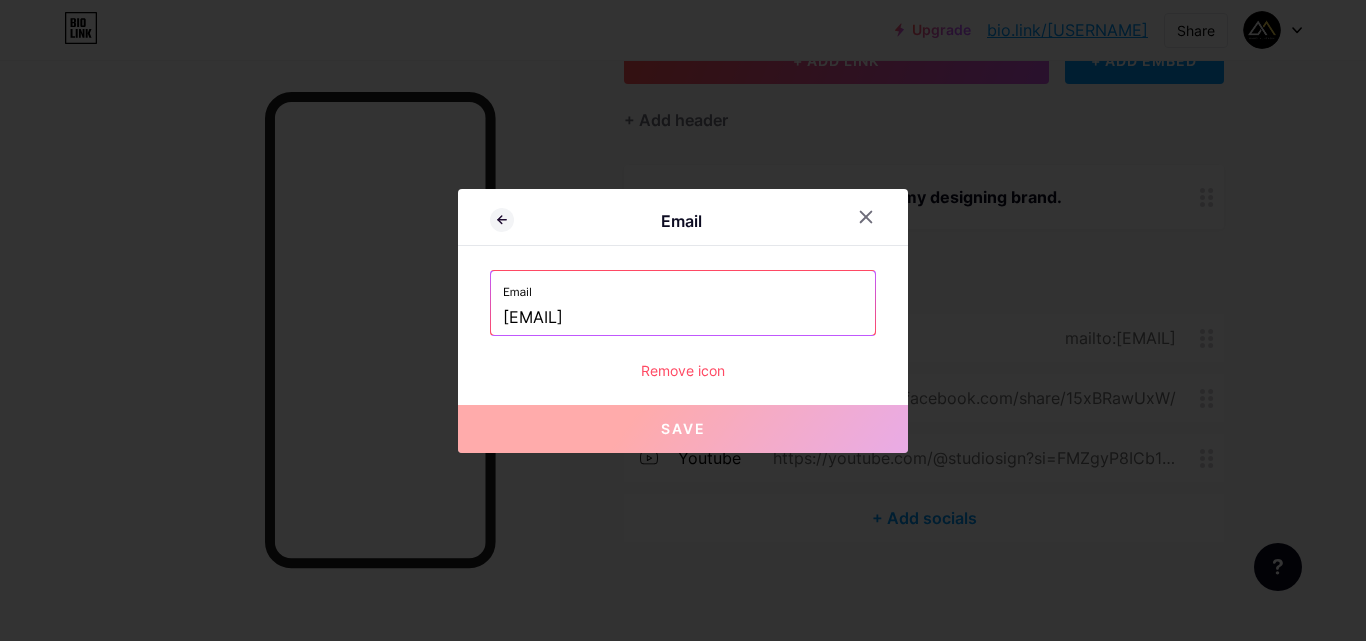 click at bounding box center [866, 217] 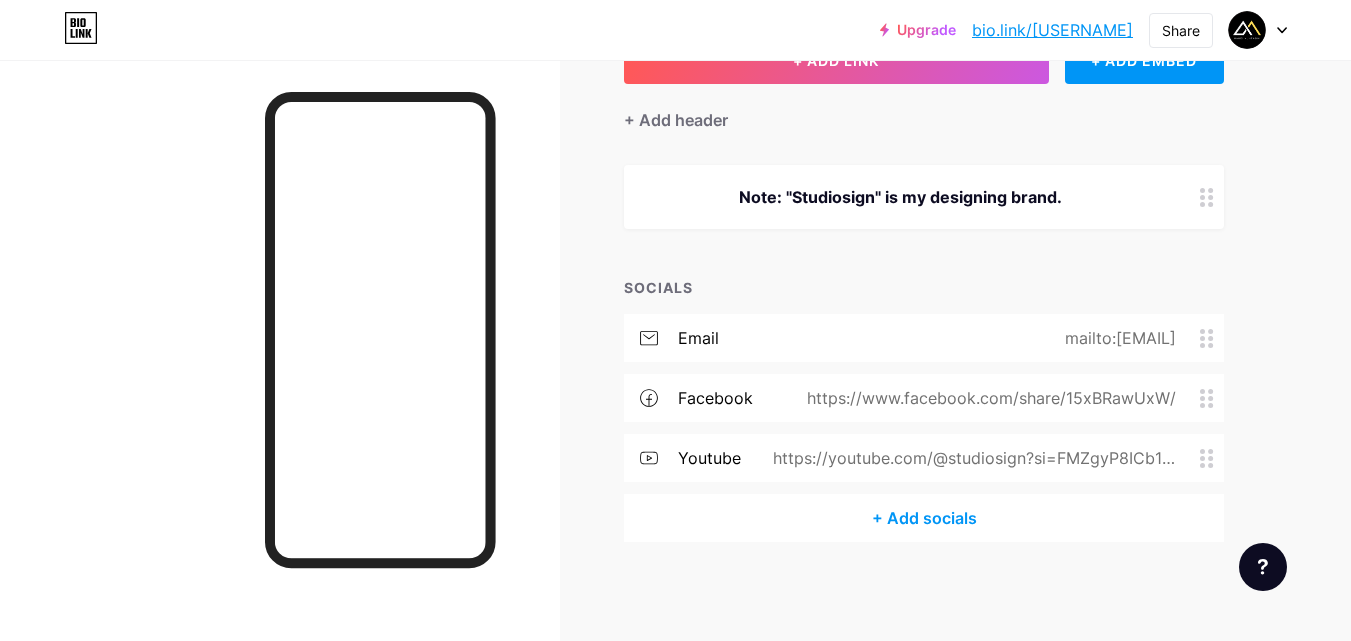 click on "https://youtube.com/@studiosign?si=FMZgyP8ICb10OP0W" at bounding box center (970, 458) 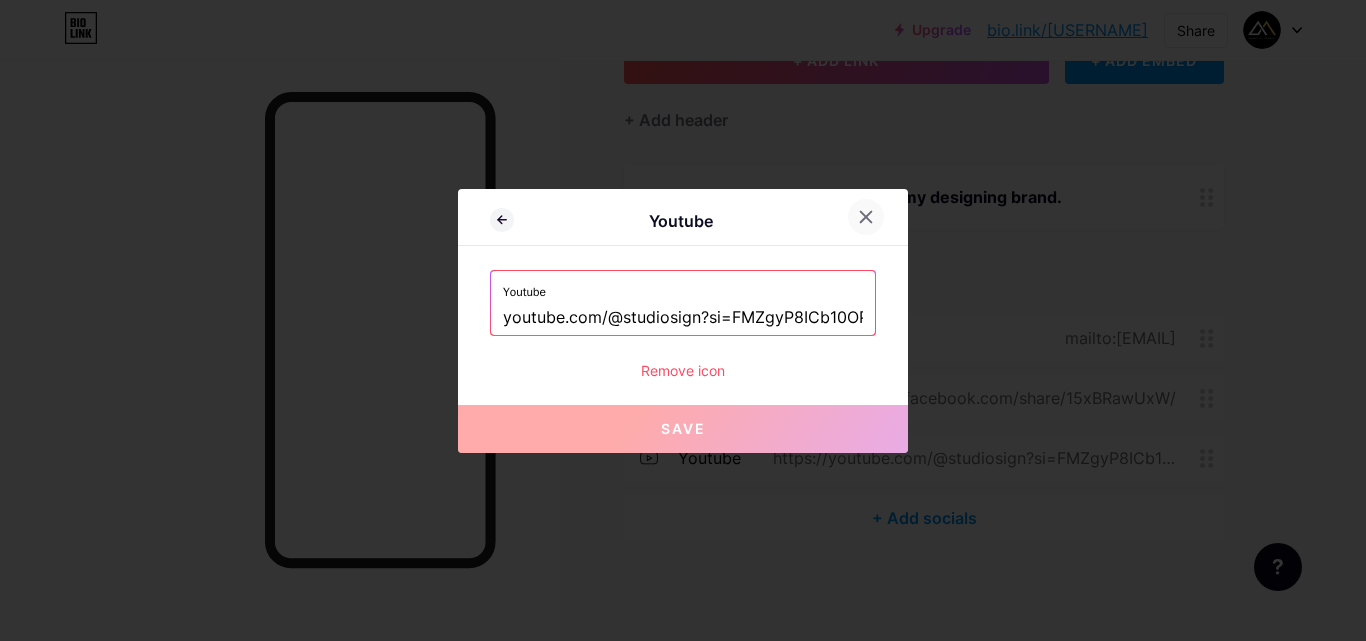 click 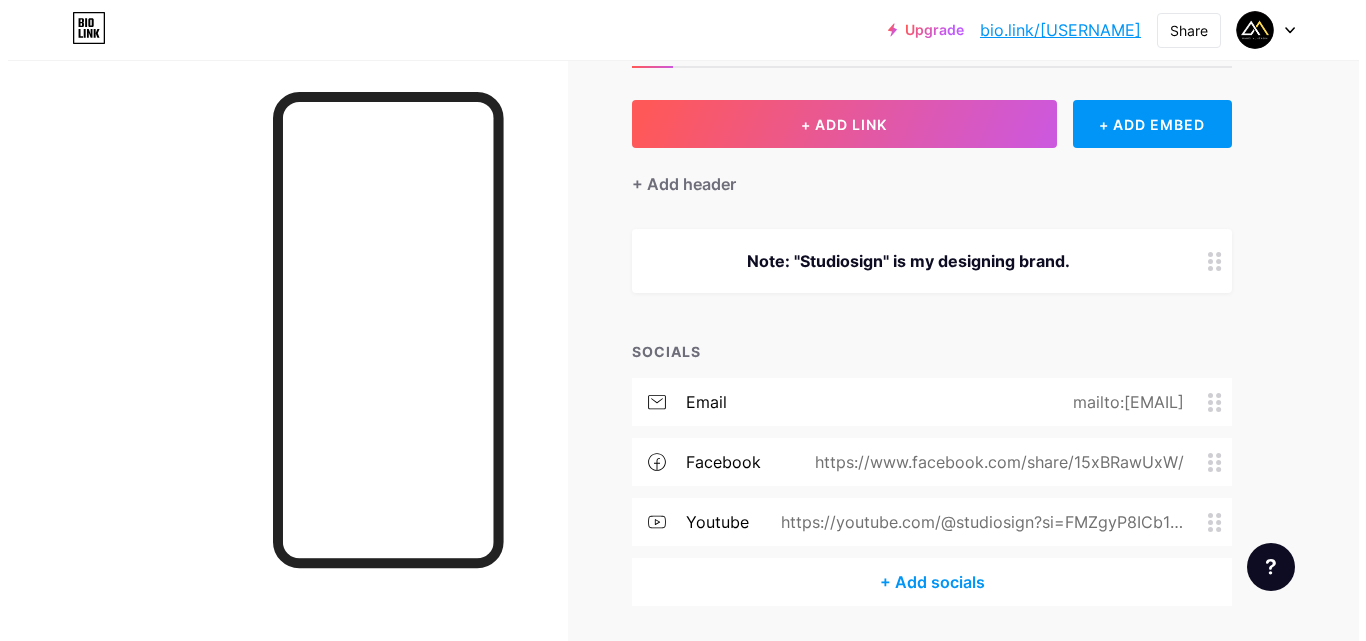scroll, scrollTop: 0, scrollLeft: 0, axis: both 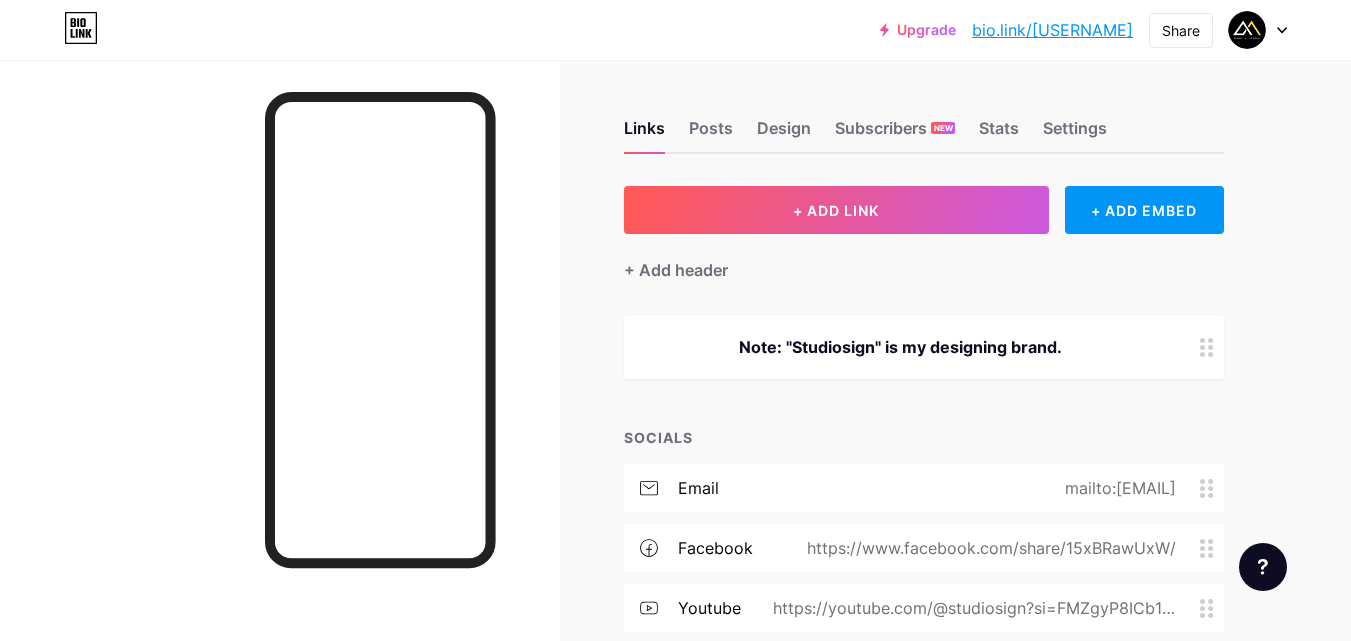 click on "Note: "Studiosign" is my designing brand." at bounding box center (900, 347) 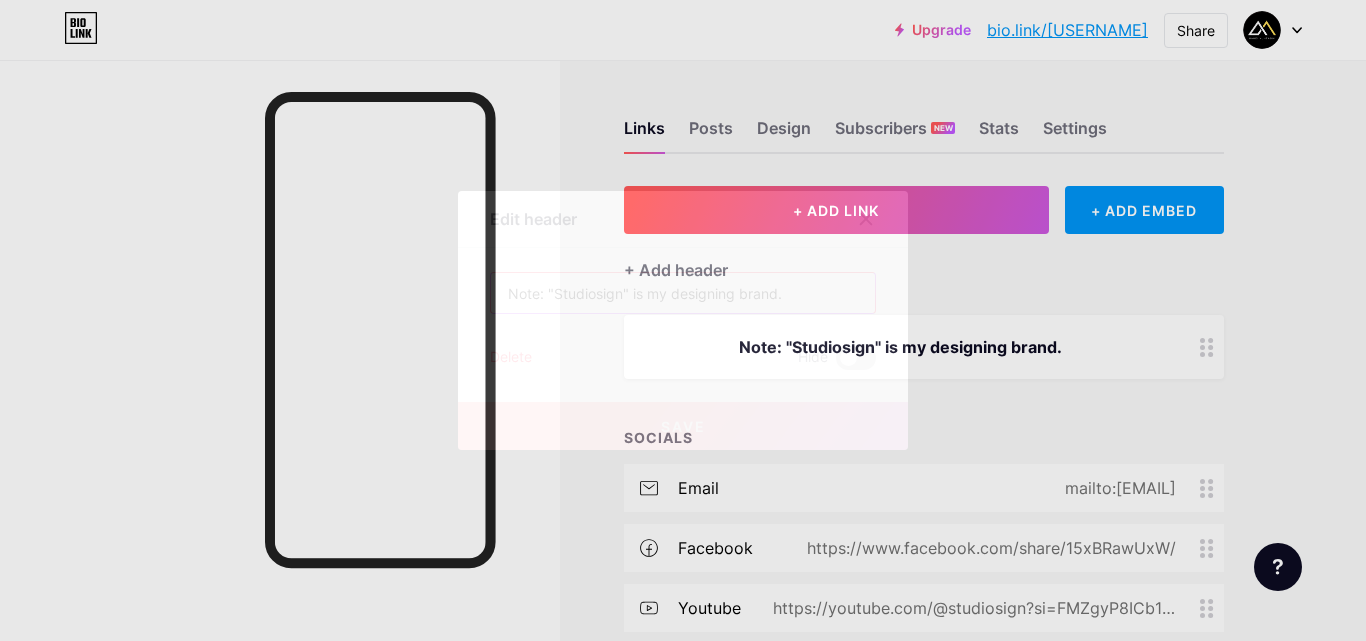 click on "Note: "Studiosign" is my designing brand." at bounding box center [683, 293] 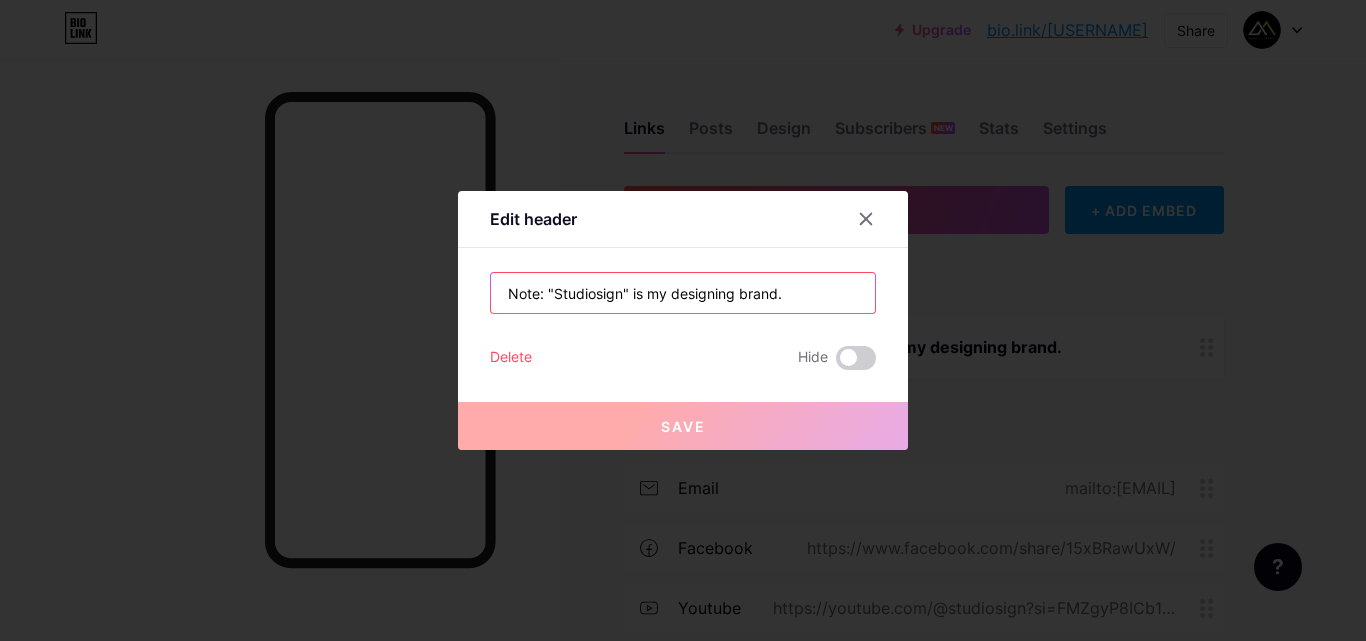 click on "Note: "Studiosign" is my designing brand." at bounding box center [683, 293] 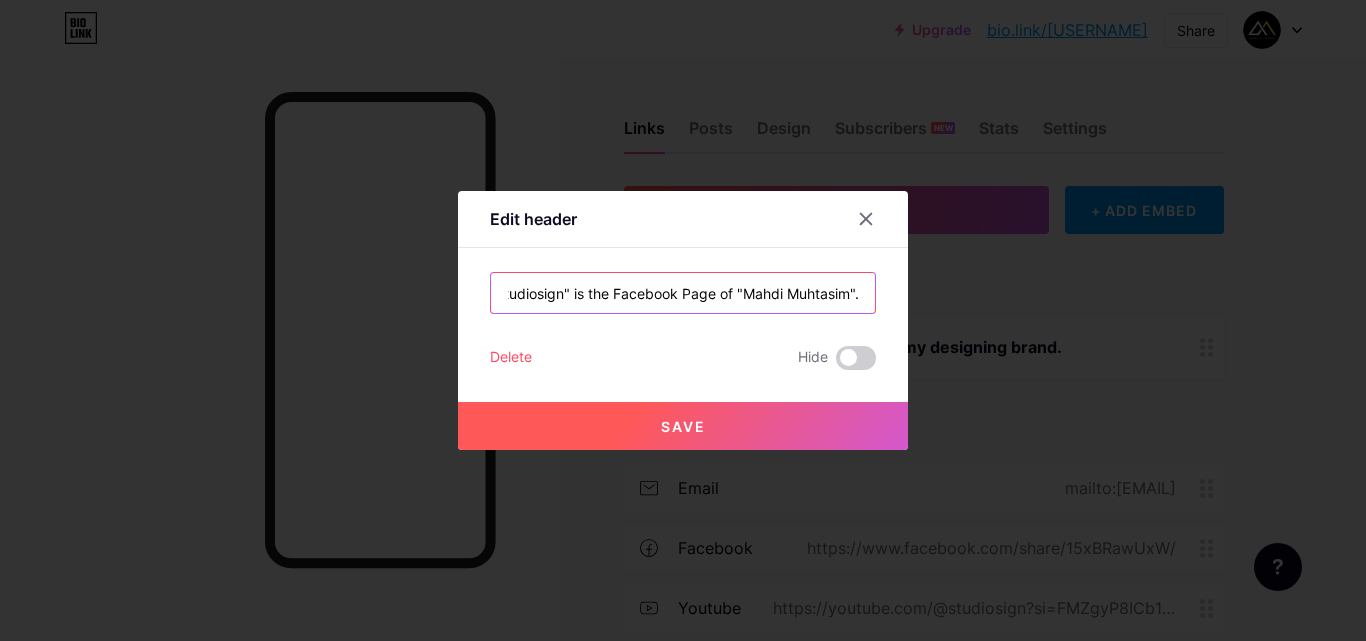 scroll, scrollTop: 0, scrollLeft: 68, axis: horizontal 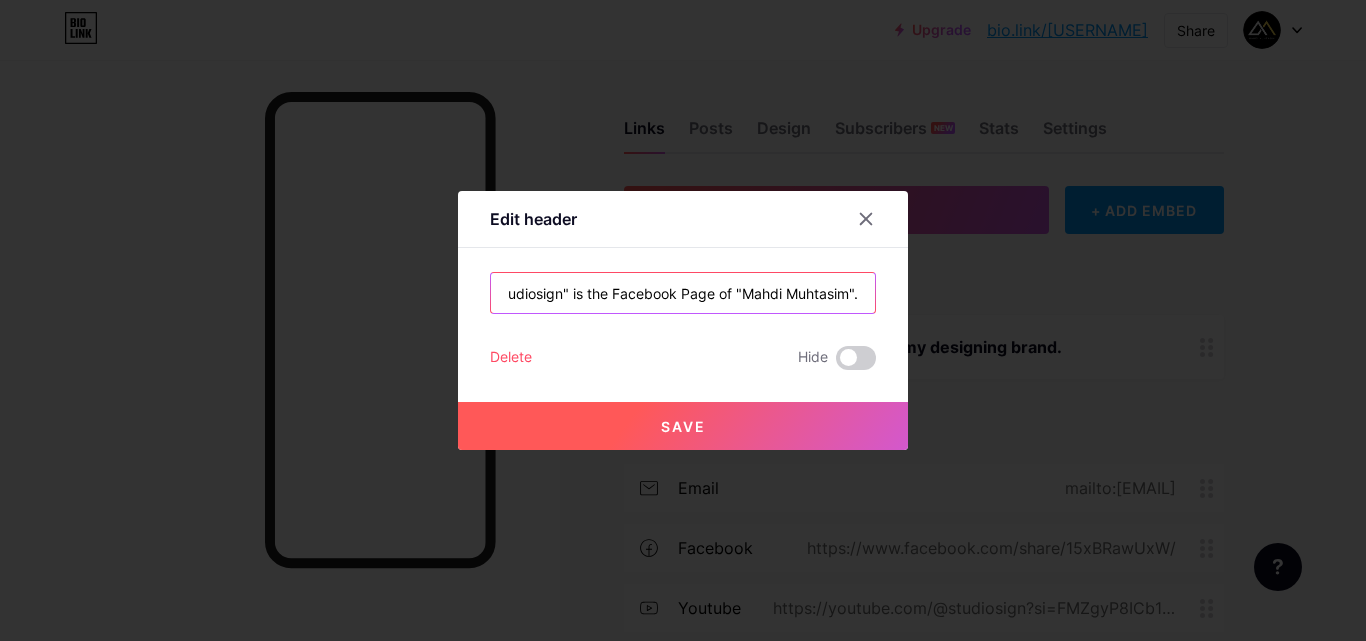 type on "NOTE: "Studiosign" is the Facebook Page of "Mahdi Muhtasim"." 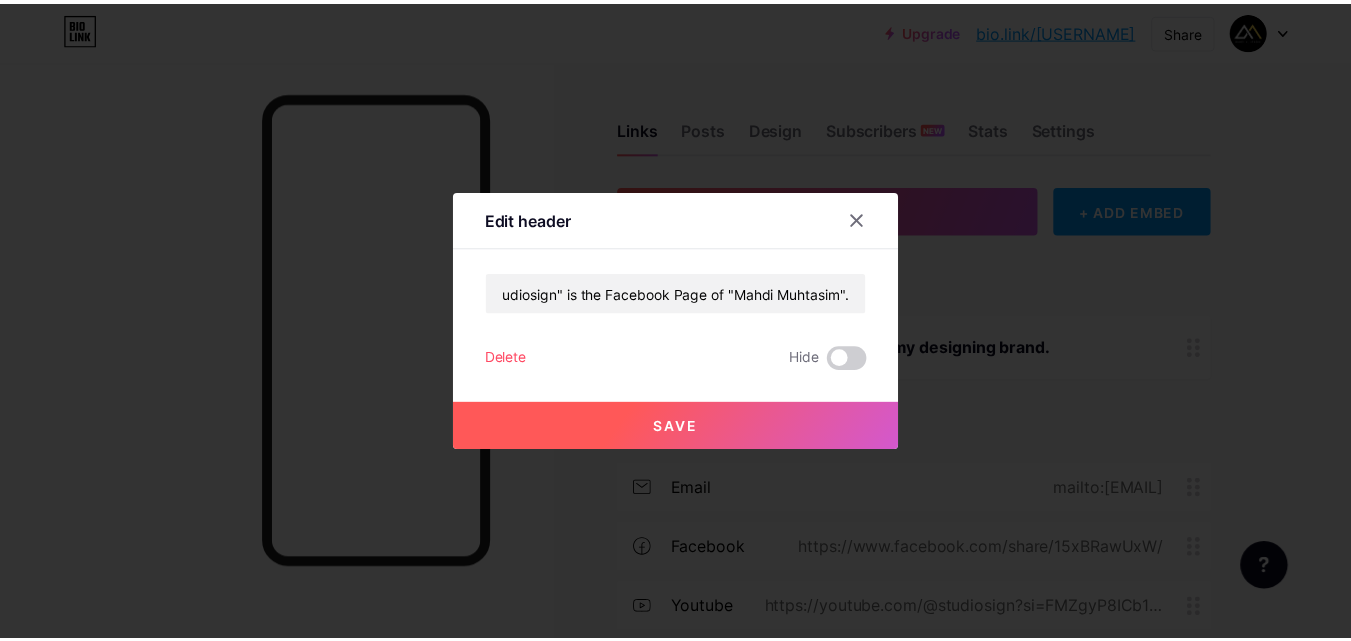scroll, scrollTop: 0, scrollLeft: 0, axis: both 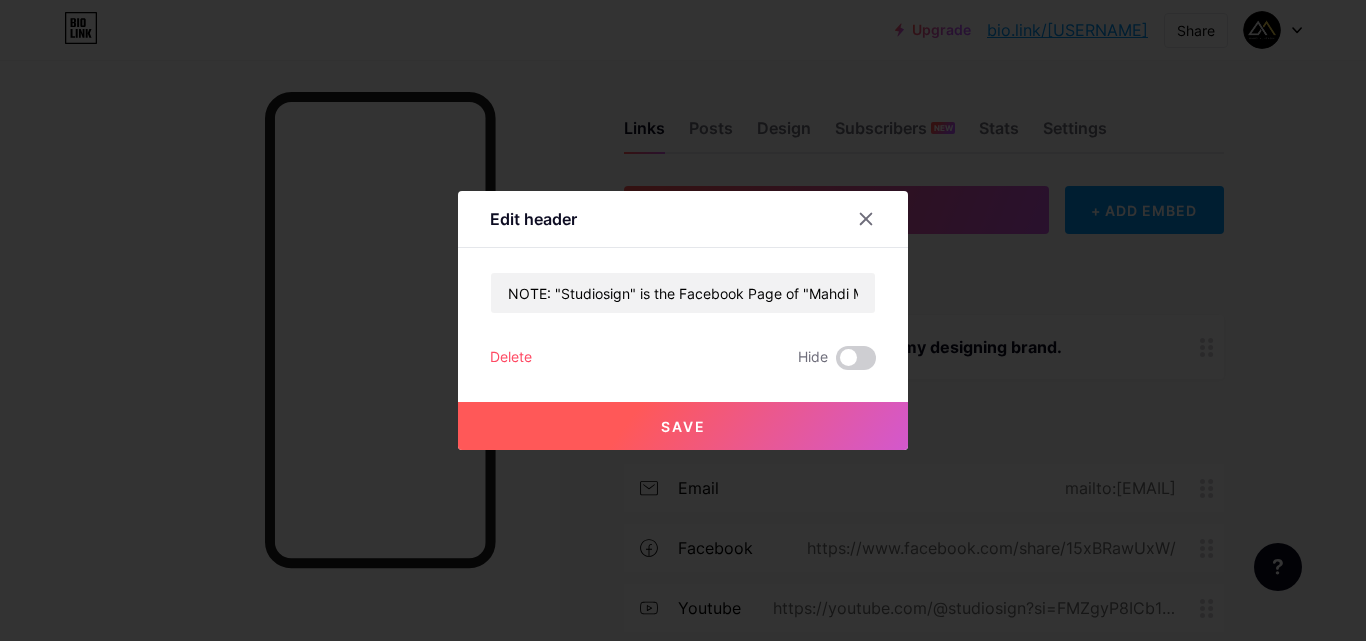 click on "Save" at bounding box center [683, 426] 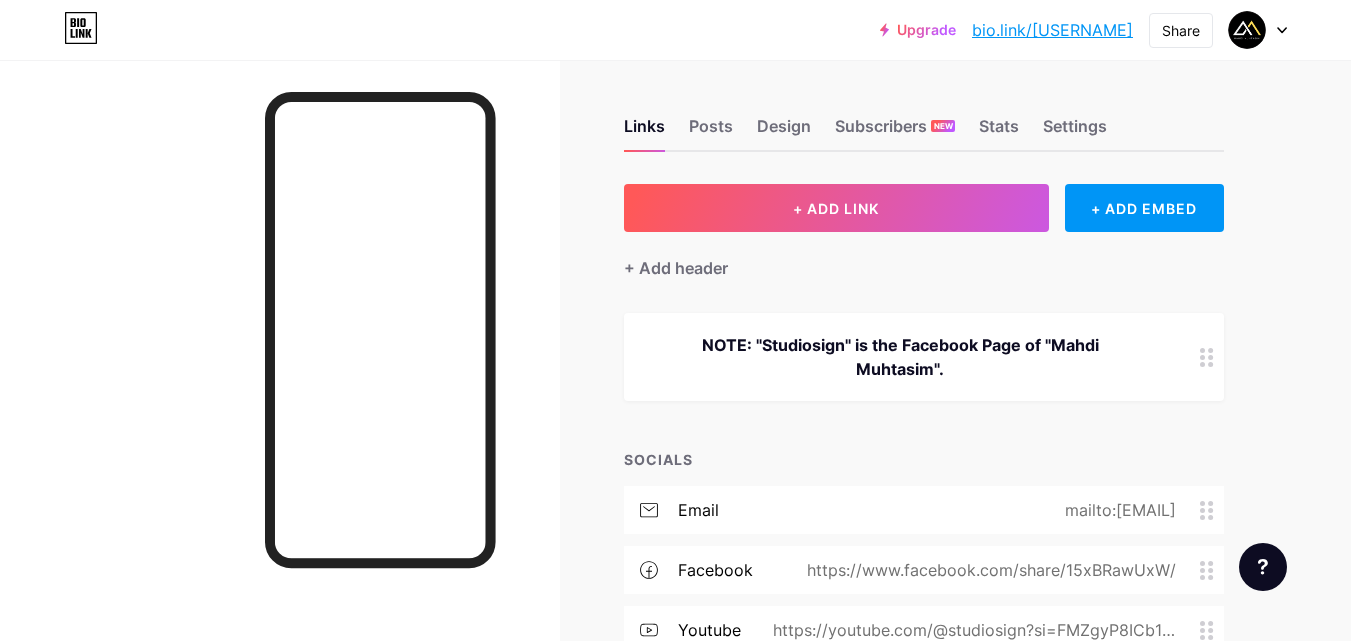 scroll, scrollTop: 0, scrollLeft: 0, axis: both 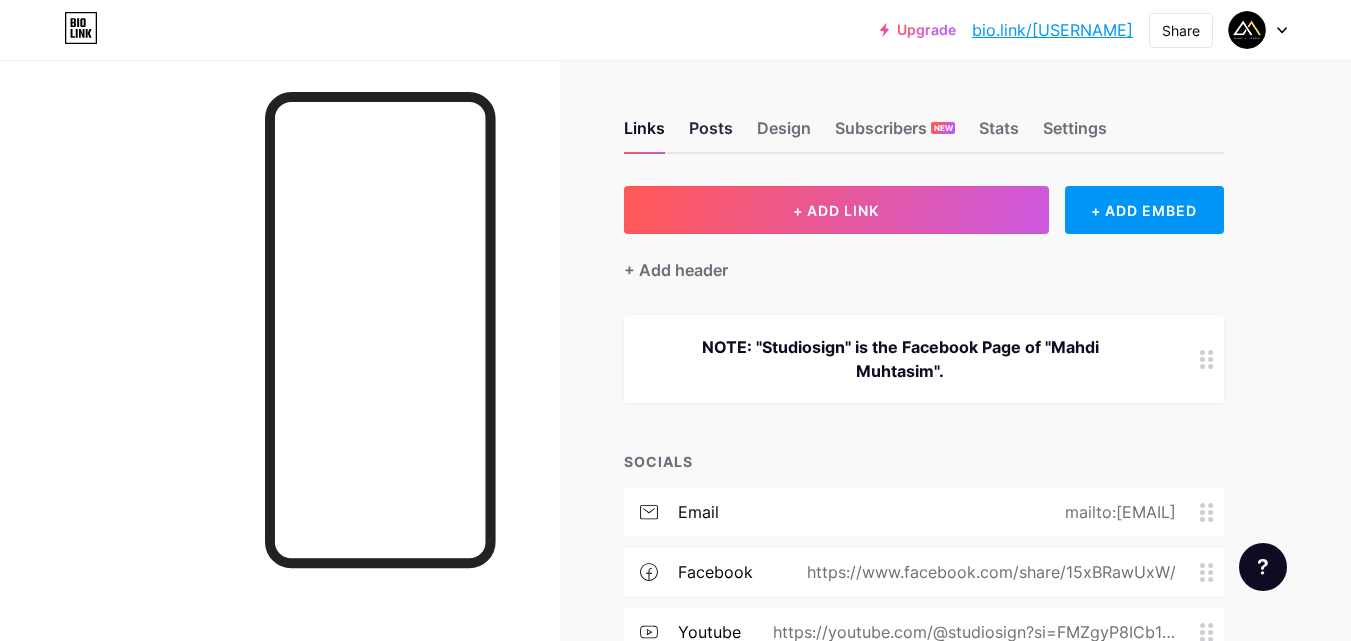 click on "Posts" at bounding box center [711, 134] 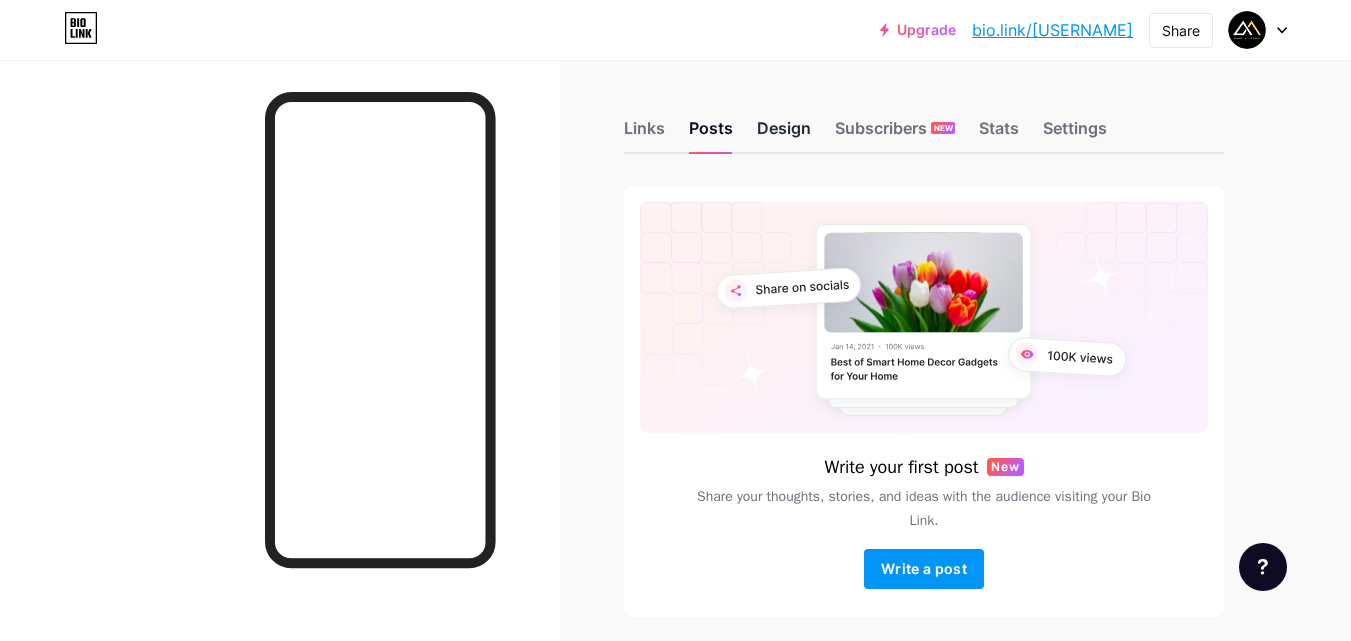 click on "Design" at bounding box center [784, 134] 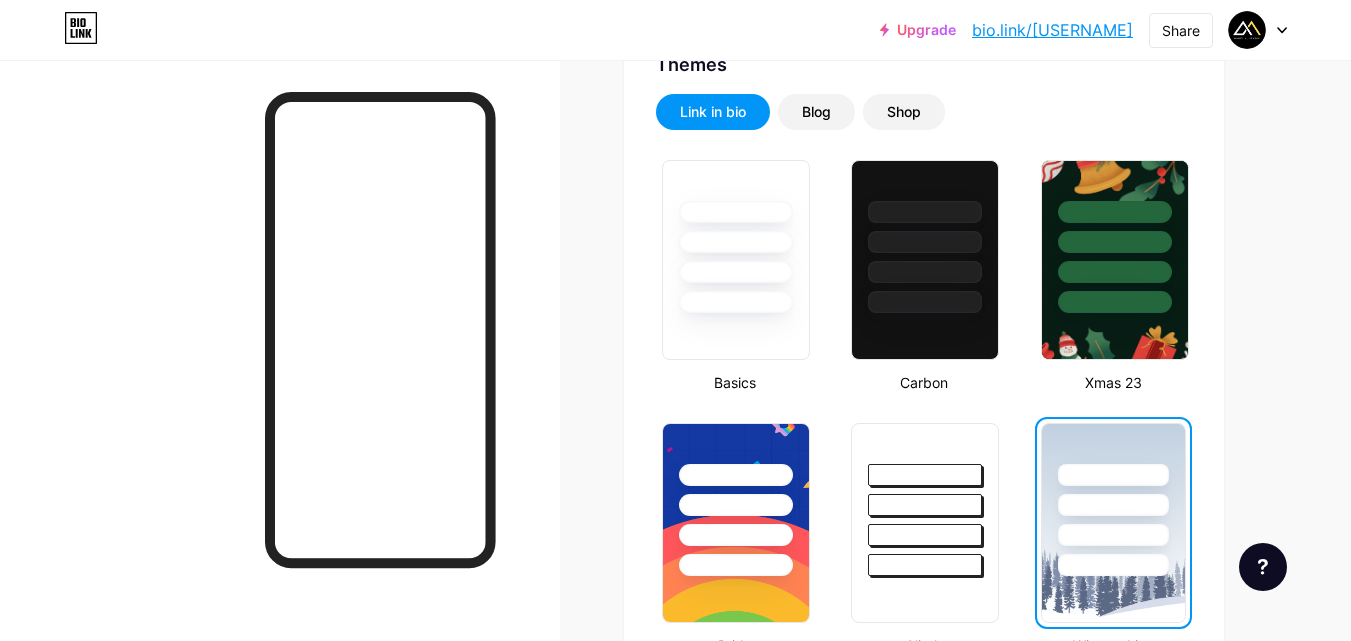 scroll, scrollTop: 100, scrollLeft: 0, axis: vertical 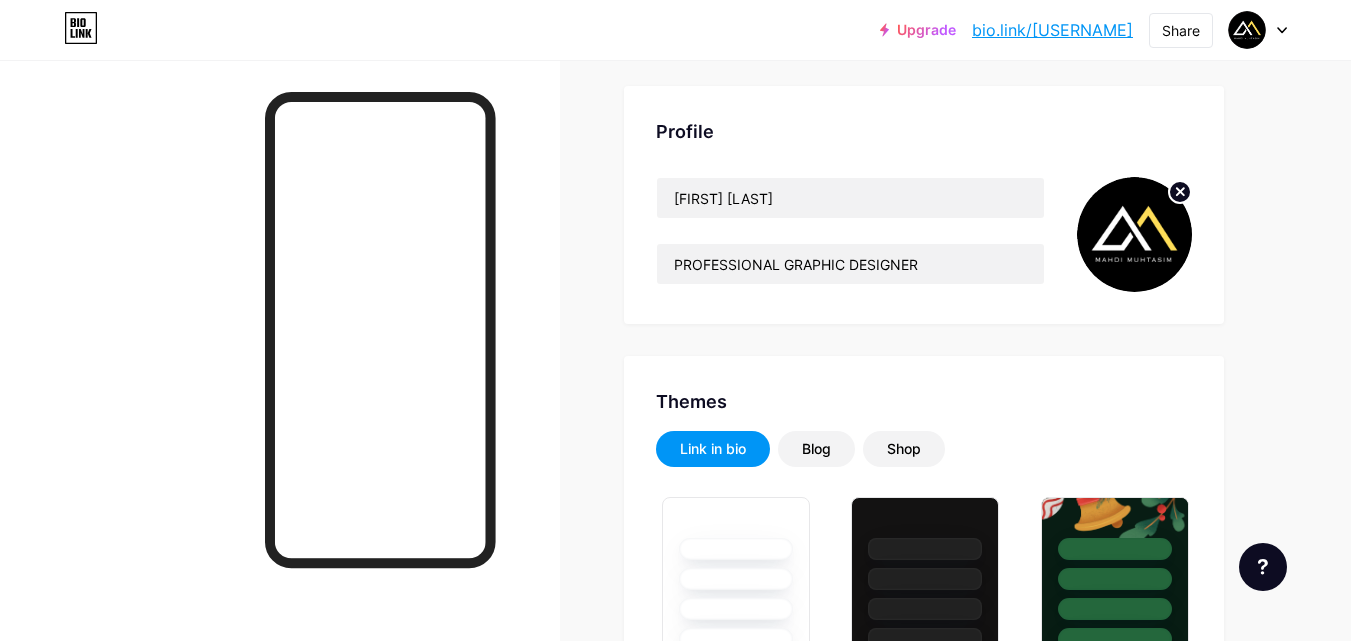 click on "bio.link/[USERNAME]" at bounding box center (1052, 30) 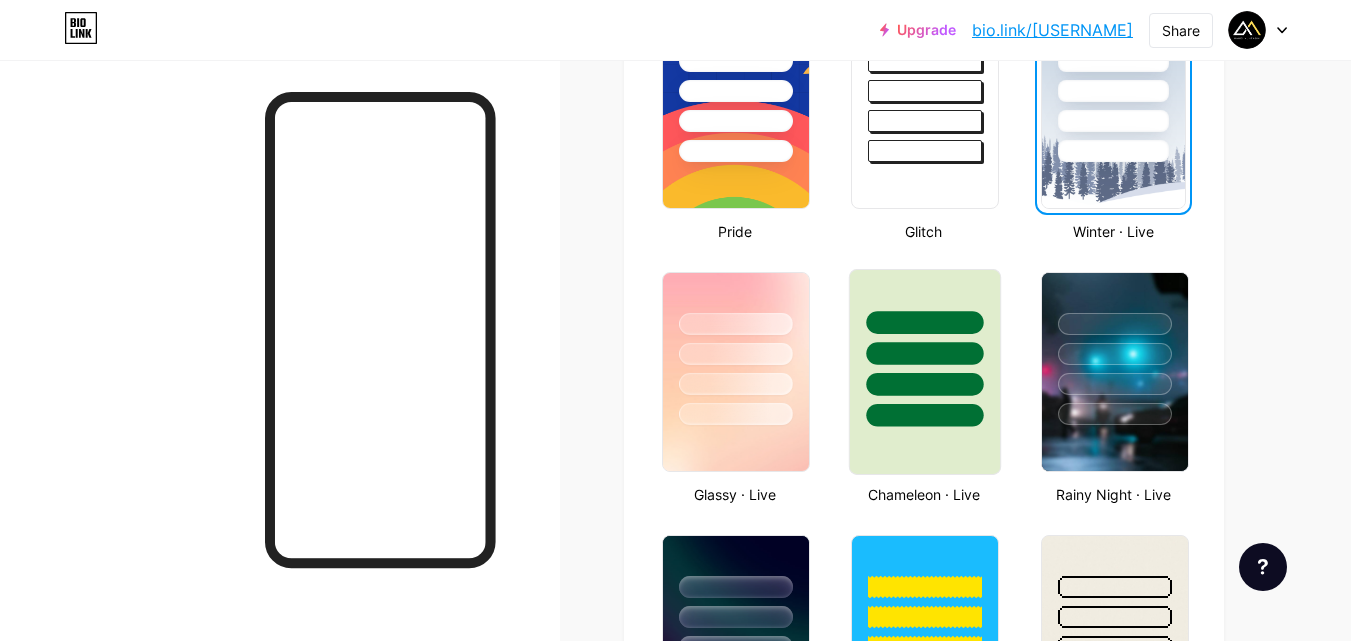 scroll, scrollTop: 1000, scrollLeft: 0, axis: vertical 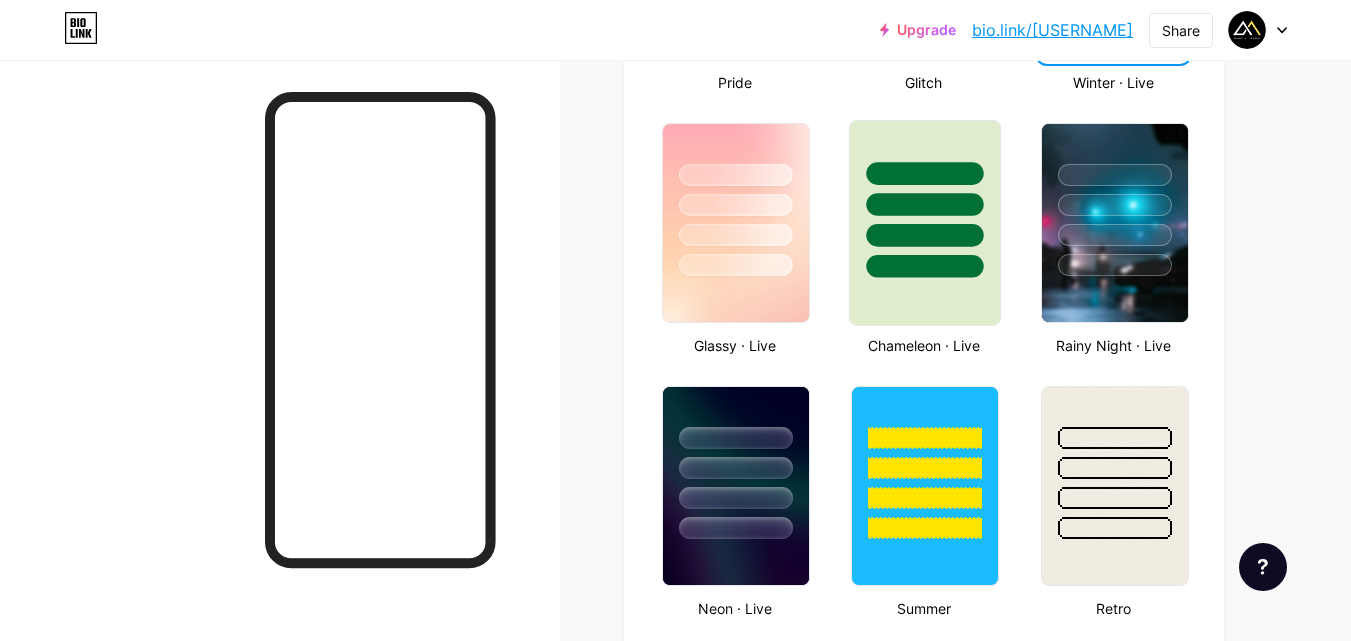 click at bounding box center (925, 199) 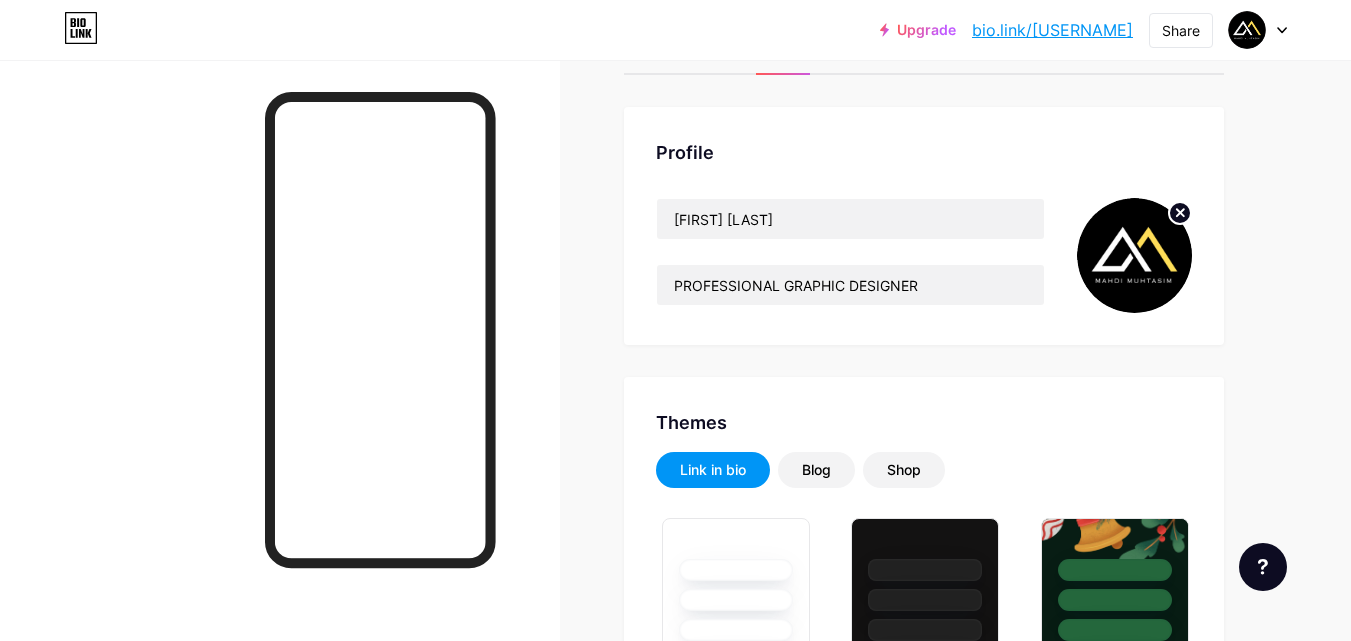 scroll, scrollTop: 0, scrollLeft: 0, axis: both 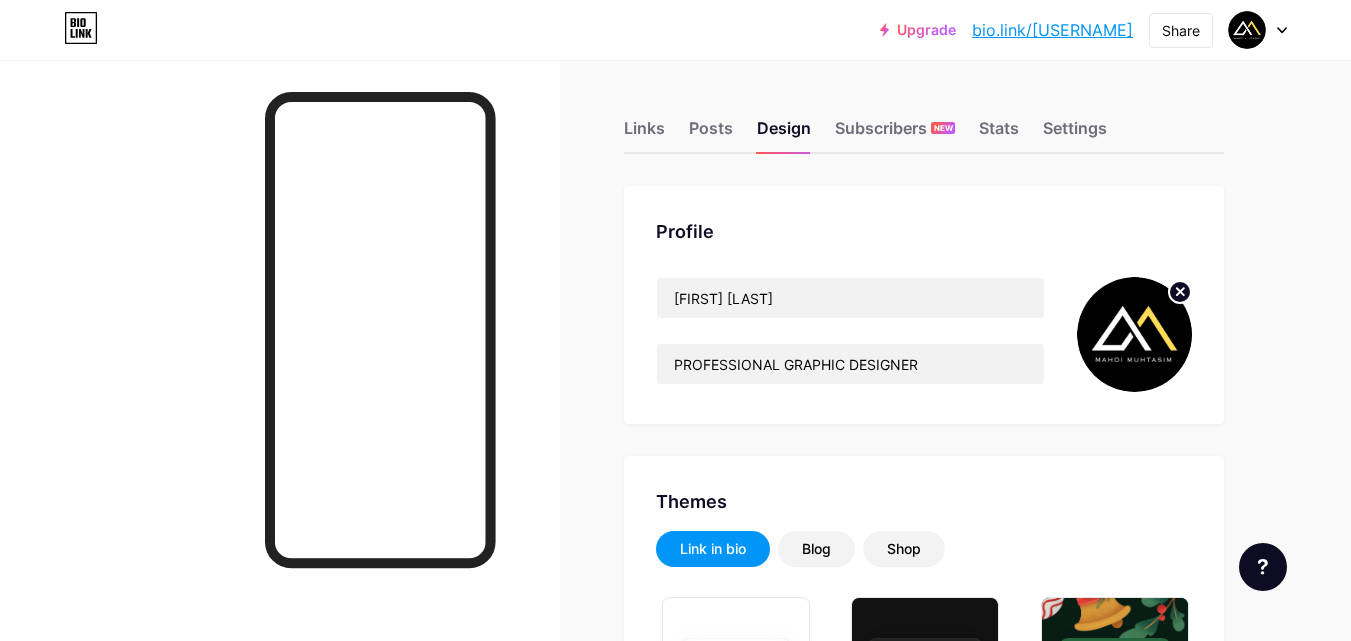 click on "bio.link/[USERNAME]" at bounding box center (1052, 30) 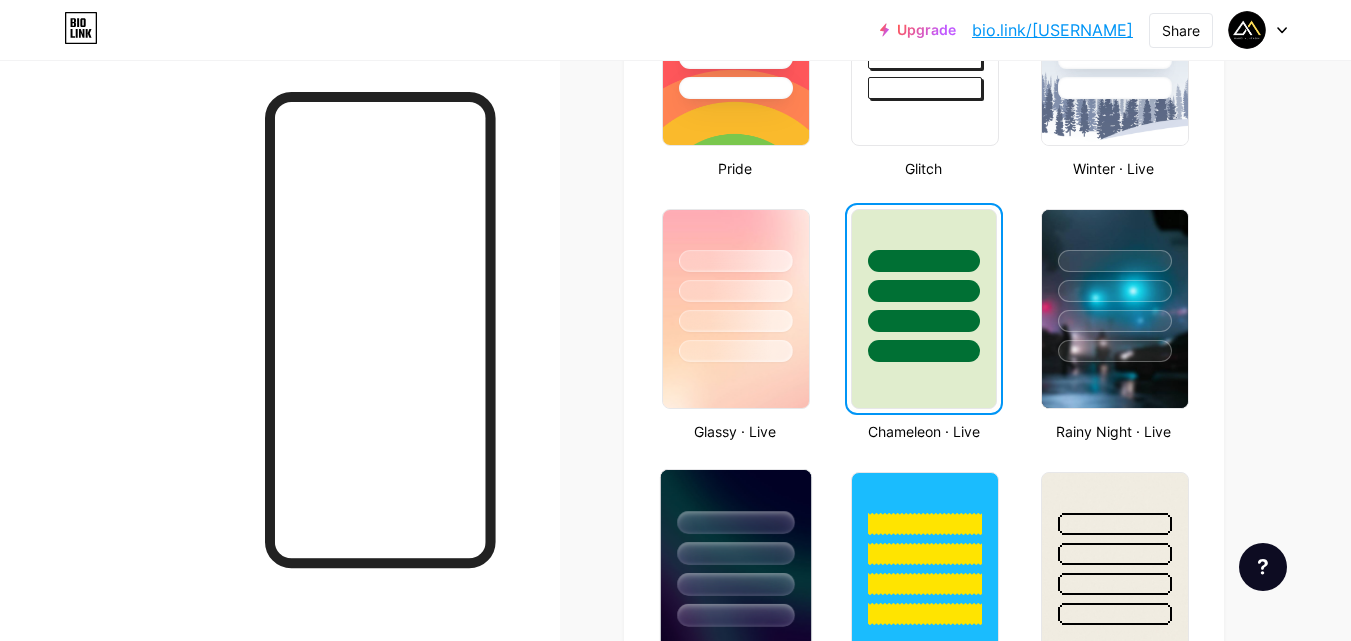 scroll, scrollTop: 1100, scrollLeft: 0, axis: vertical 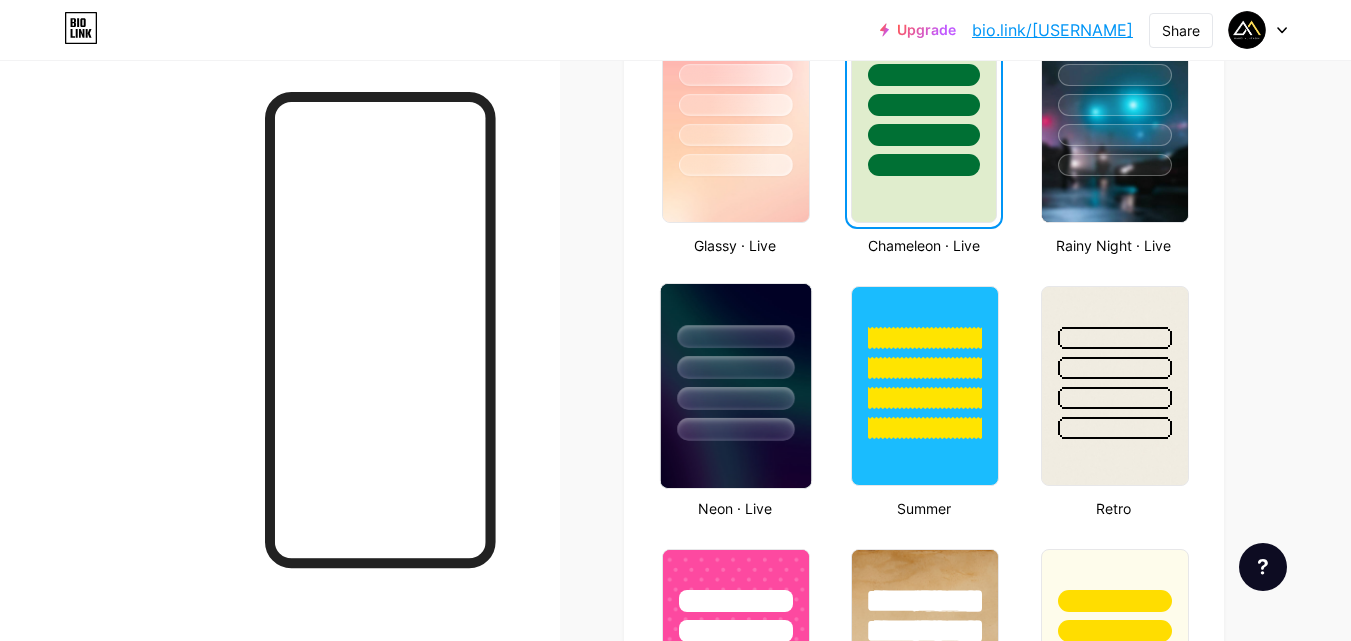 click at bounding box center [735, 398] 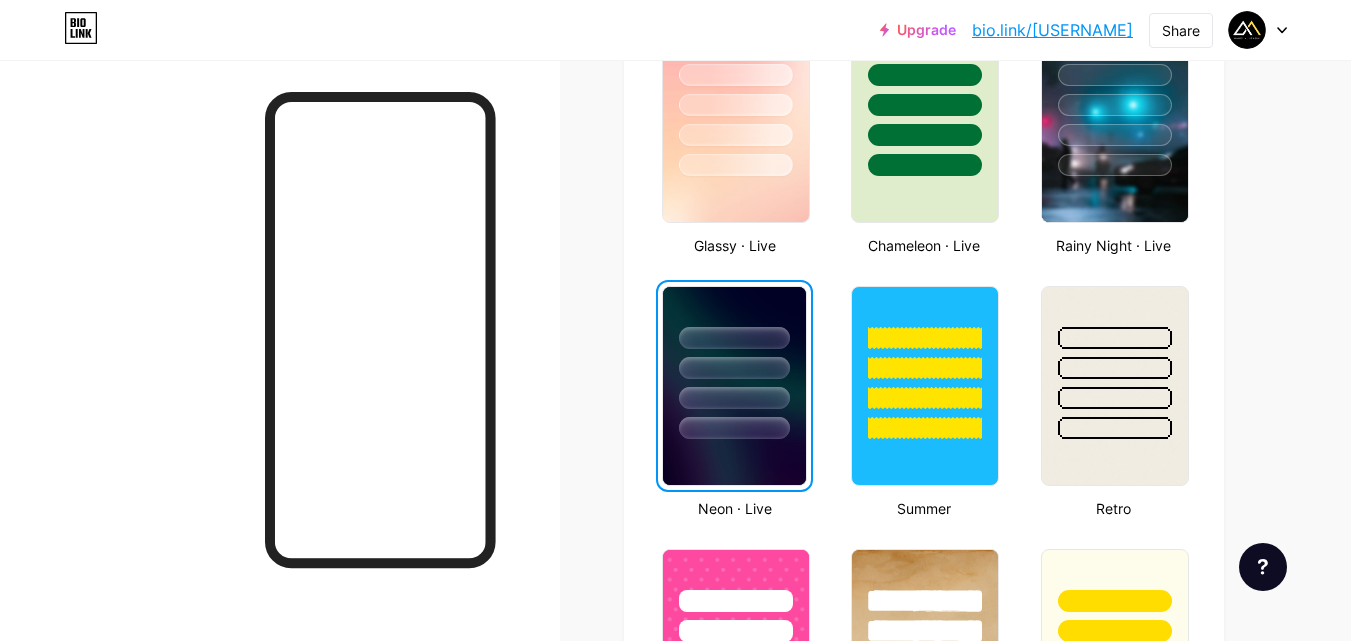 click on "bio.link/[USERNAME]" at bounding box center (1052, 30) 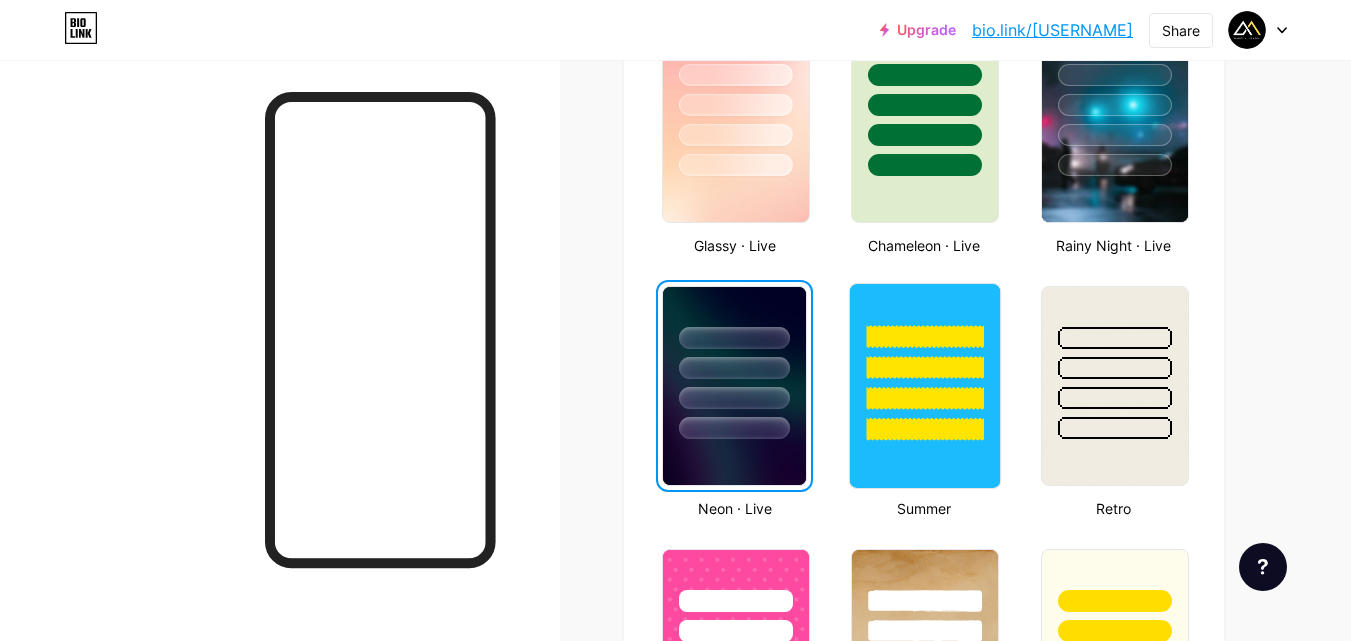 scroll, scrollTop: 1300, scrollLeft: 0, axis: vertical 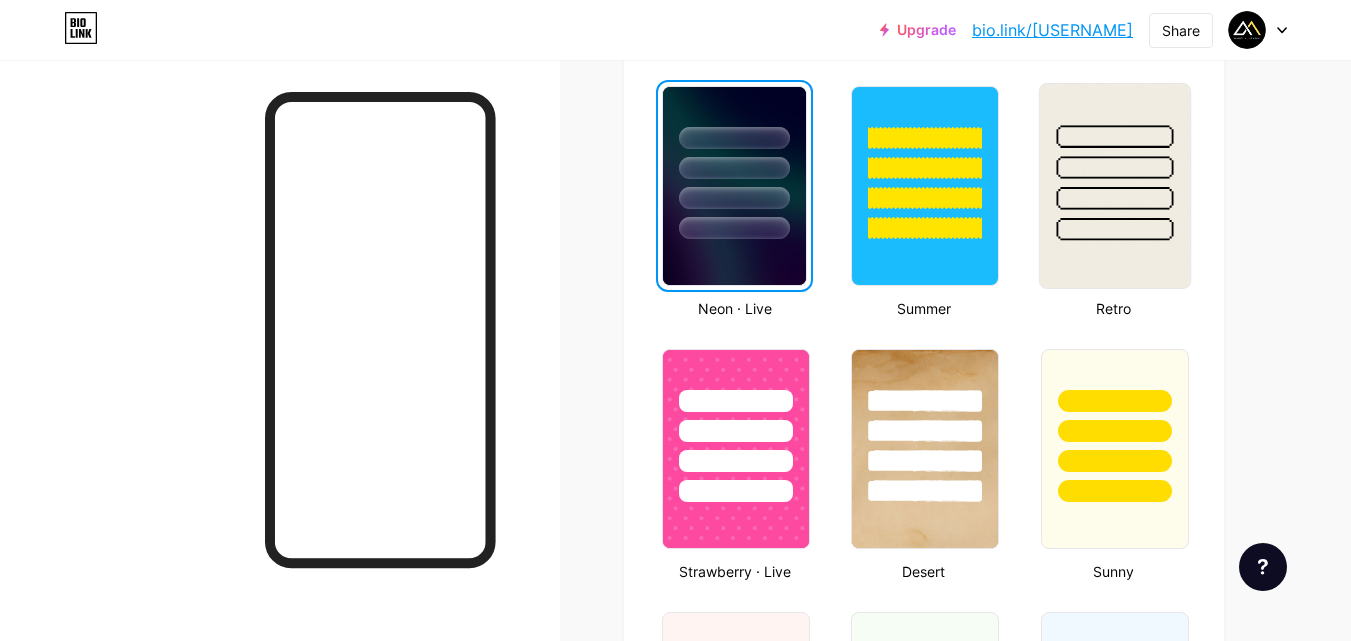 click at bounding box center [1114, 229] 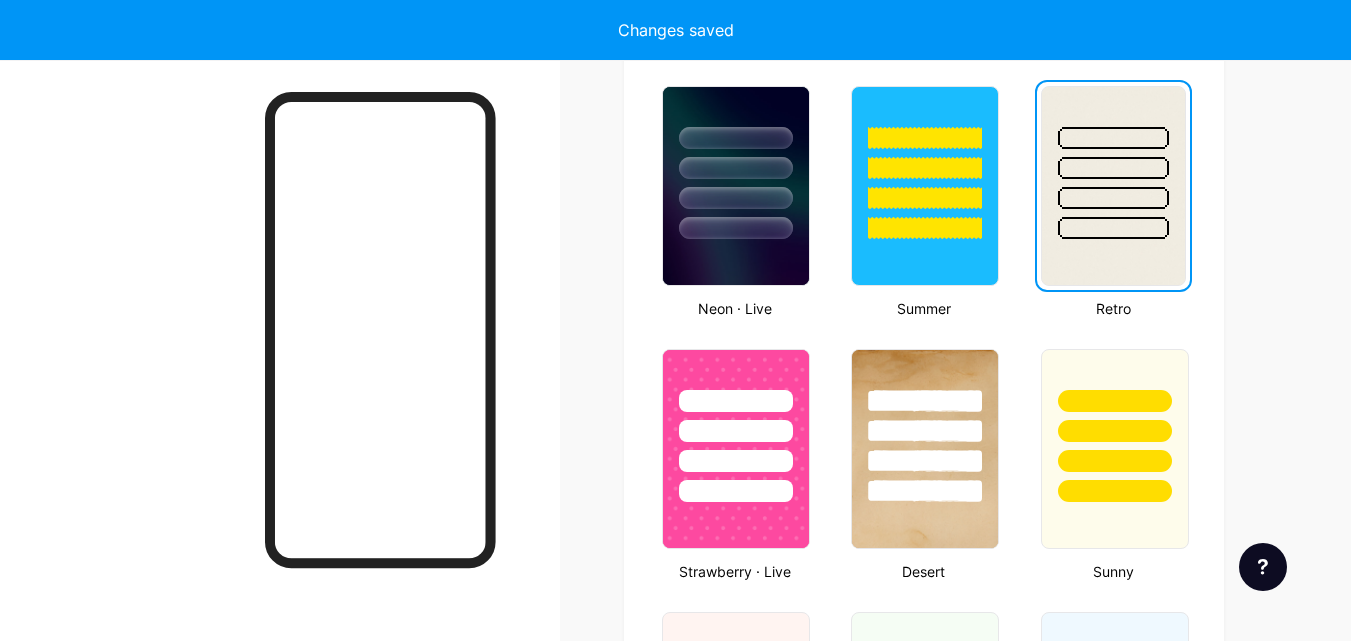 click on "Changes saved" at bounding box center (675, 30) 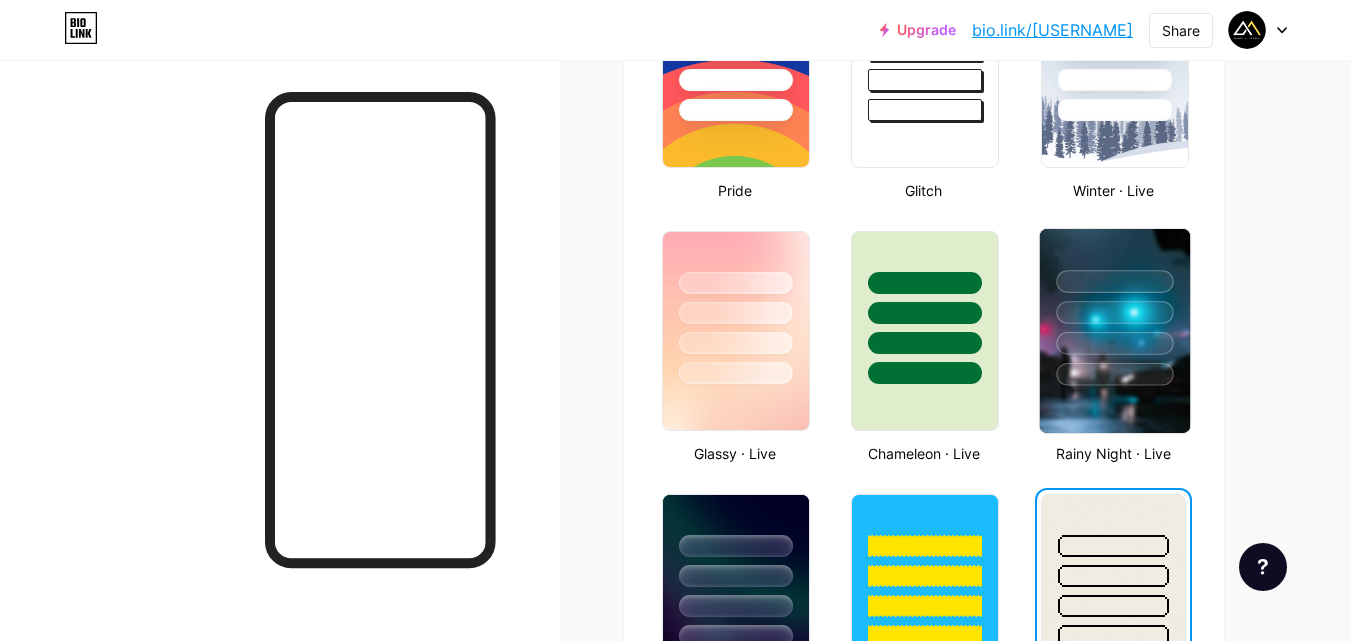 scroll, scrollTop: 900, scrollLeft: 0, axis: vertical 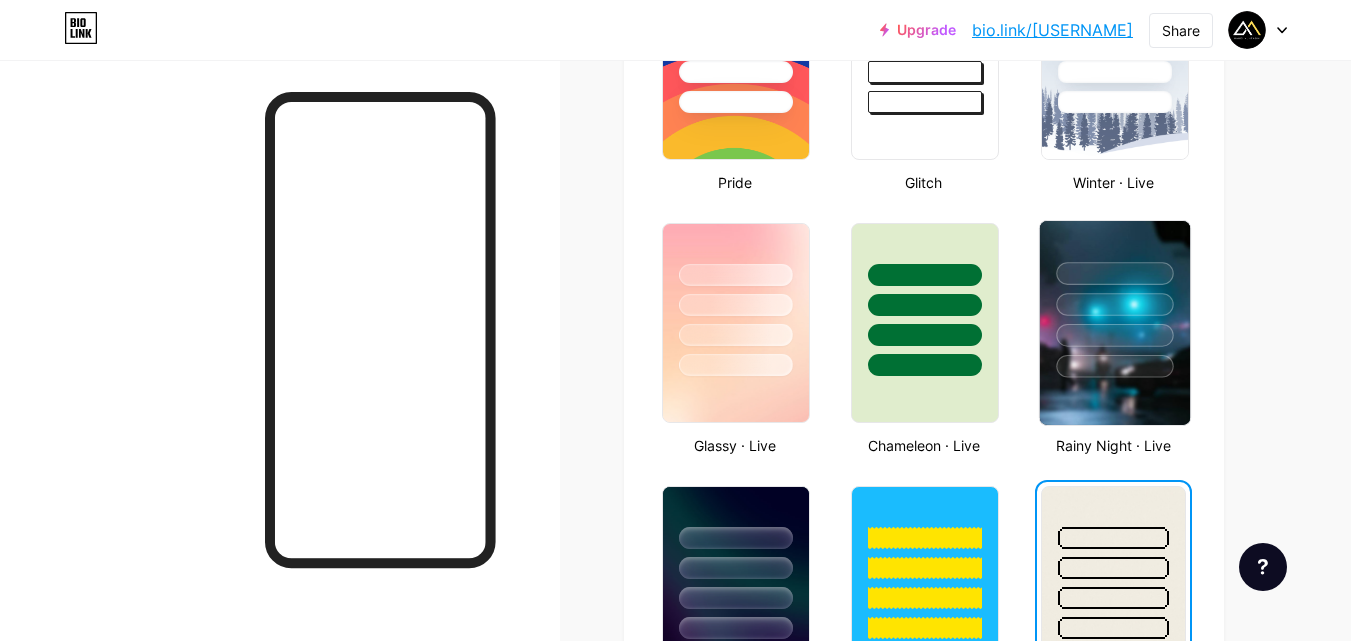 click at bounding box center [1114, 335] 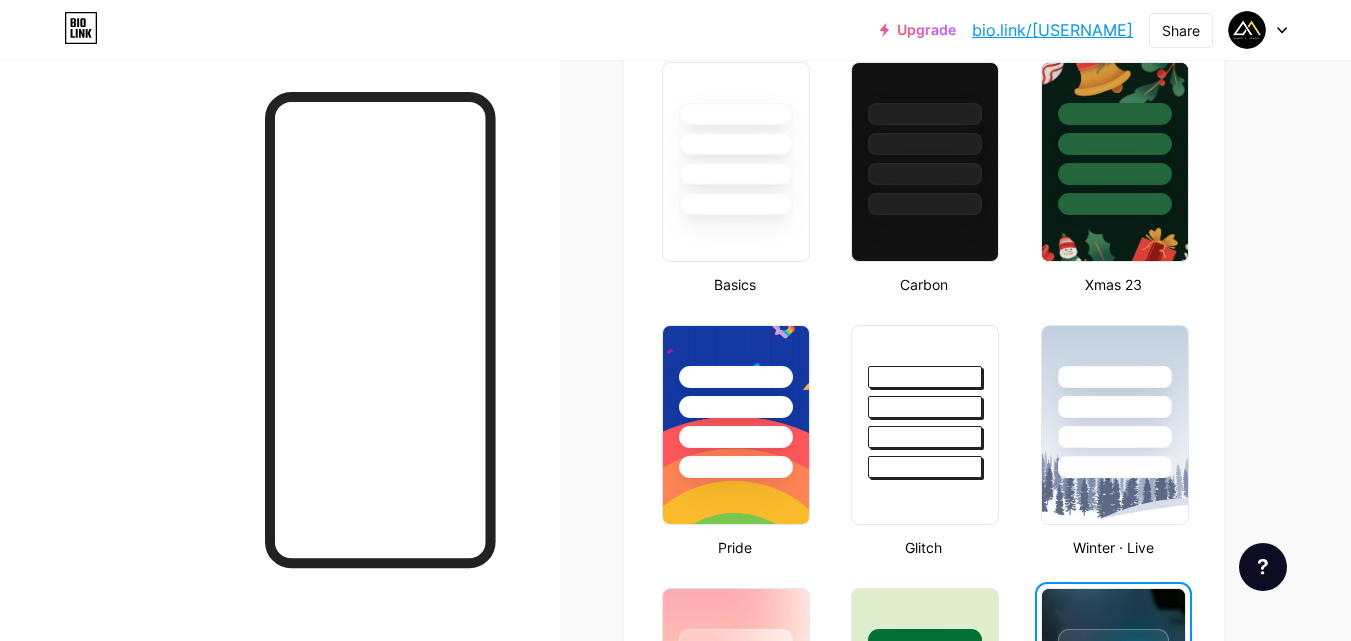scroll, scrollTop: 500, scrollLeft: 0, axis: vertical 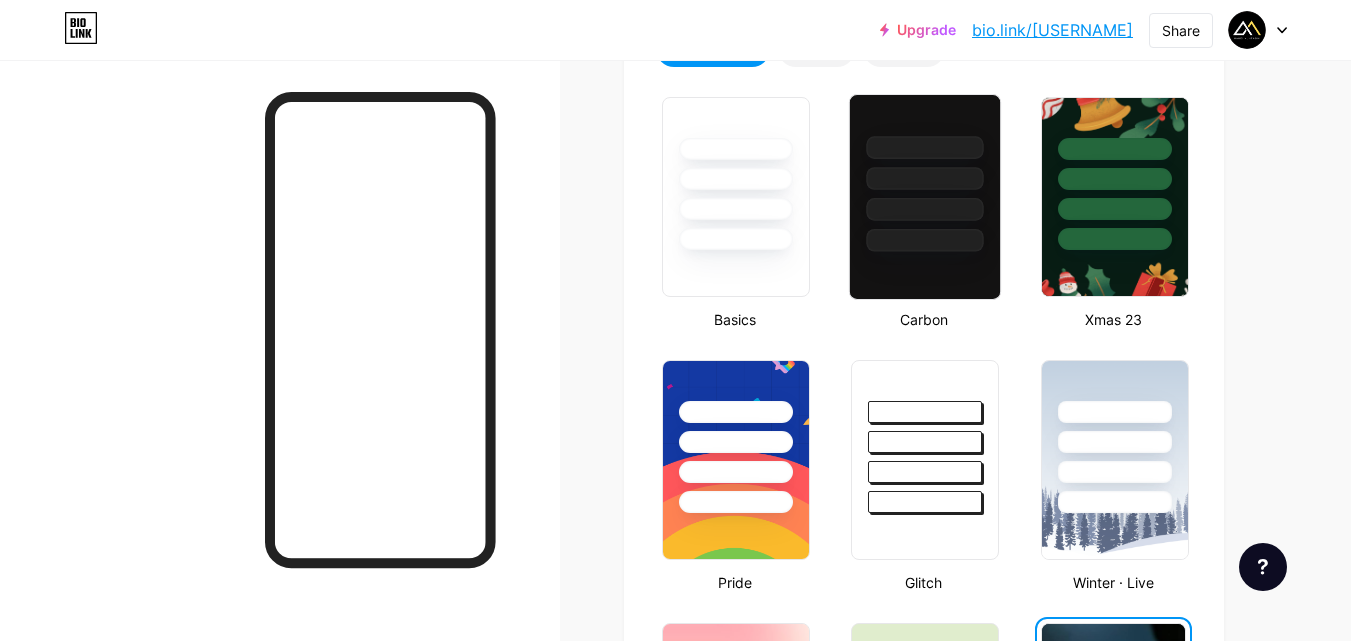 click at bounding box center (925, 240) 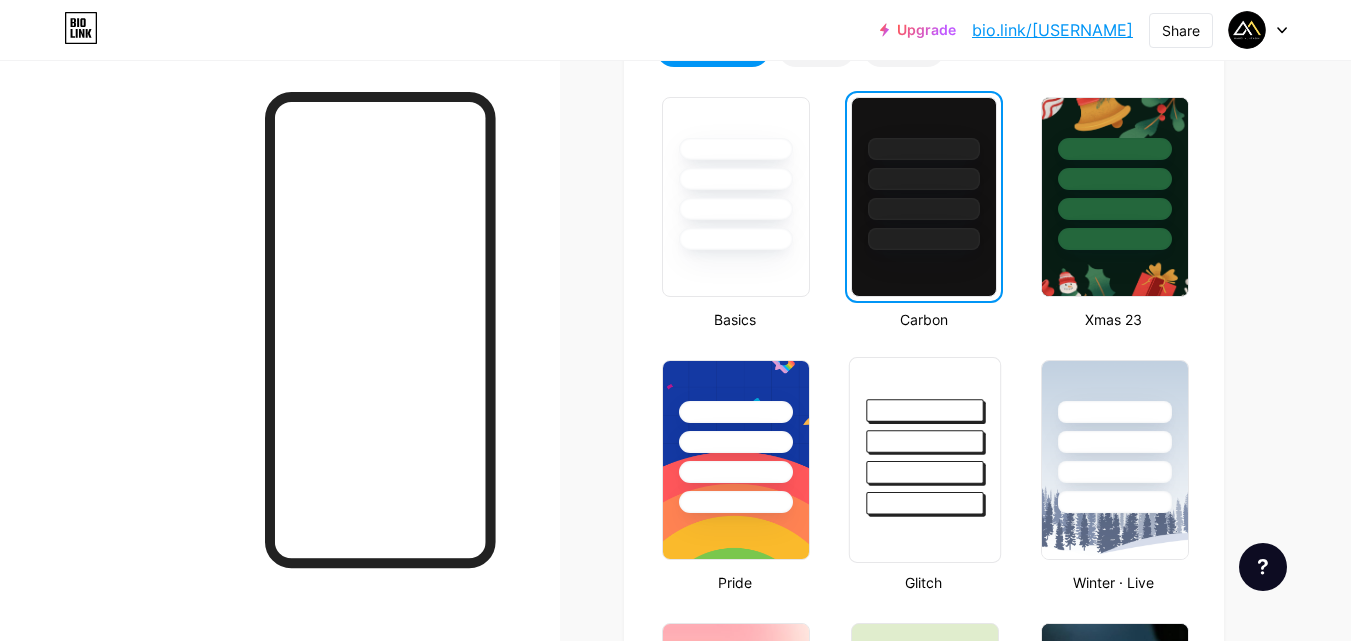 click at bounding box center (925, 472) 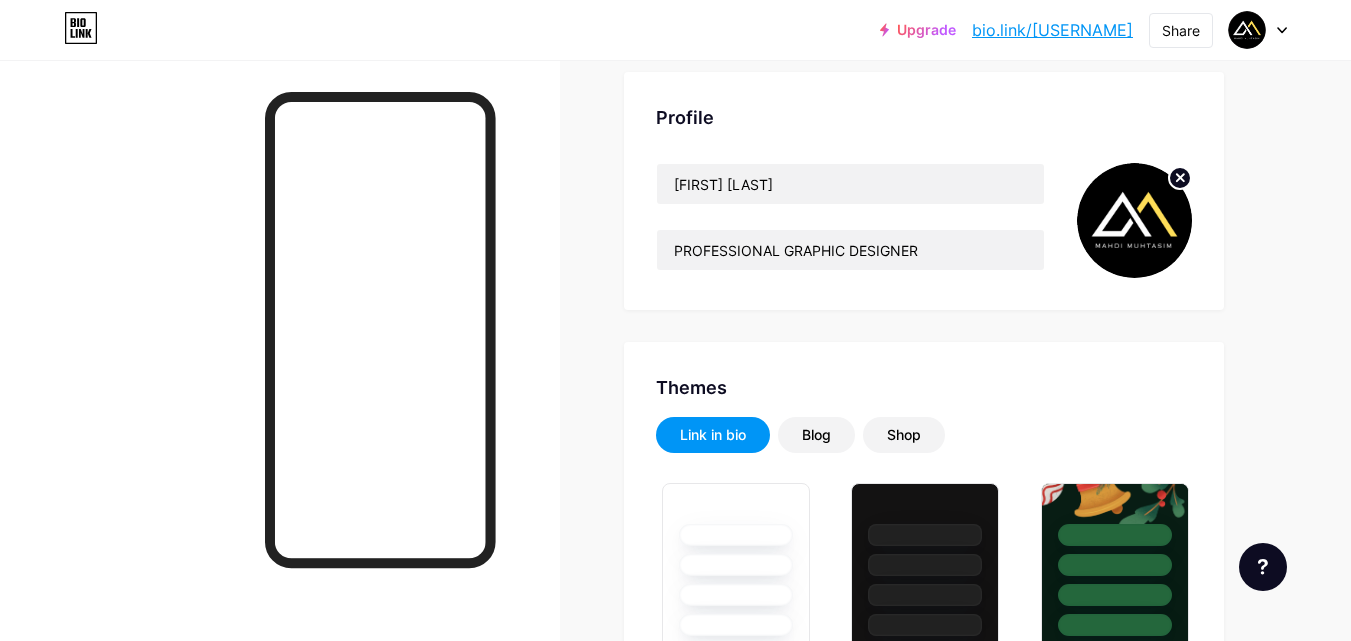 scroll, scrollTop: 100, scrollLeft: 0, axis: vertical 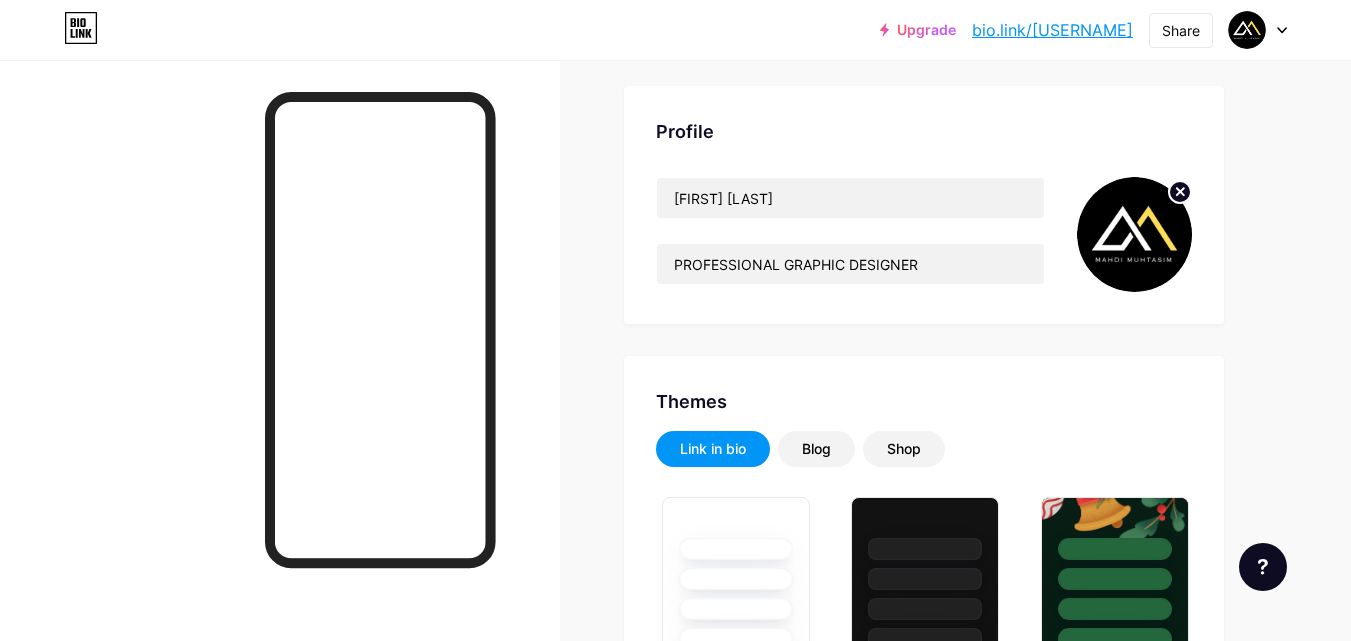 click on "bio.link/[USERNAME]" at bounding box center [1052, 30] 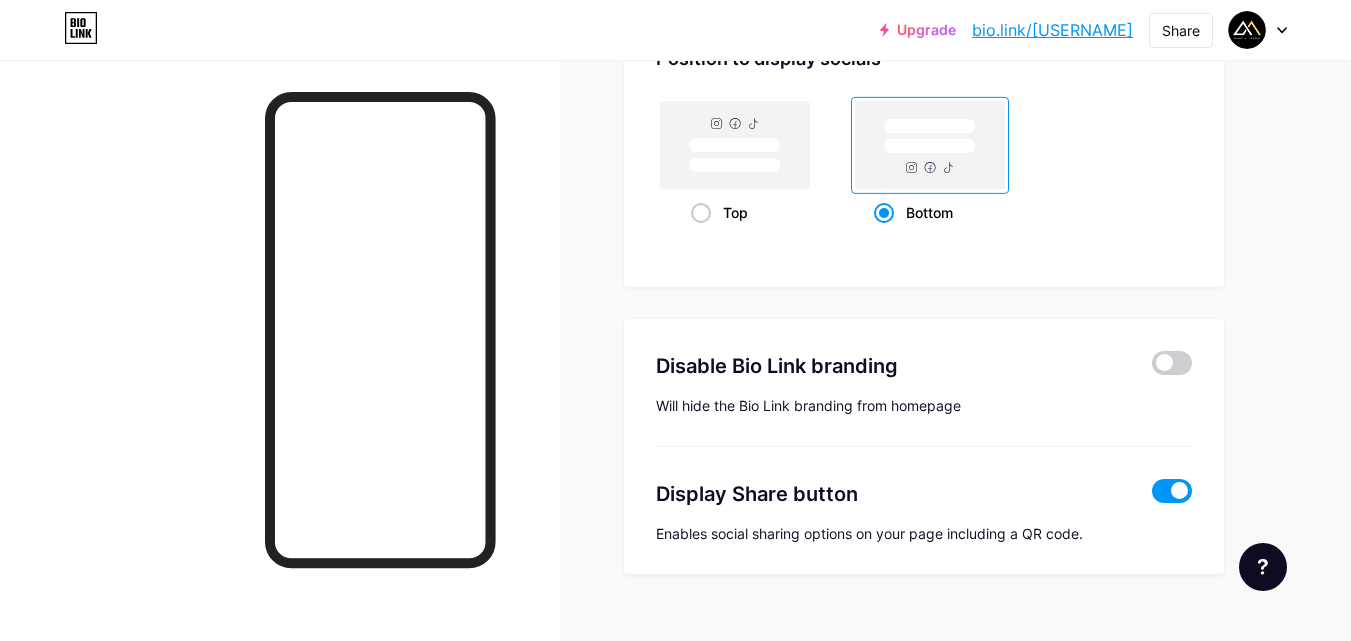 scroll, scrollTop: 2756, scrollLeft: 0, axis: vertical 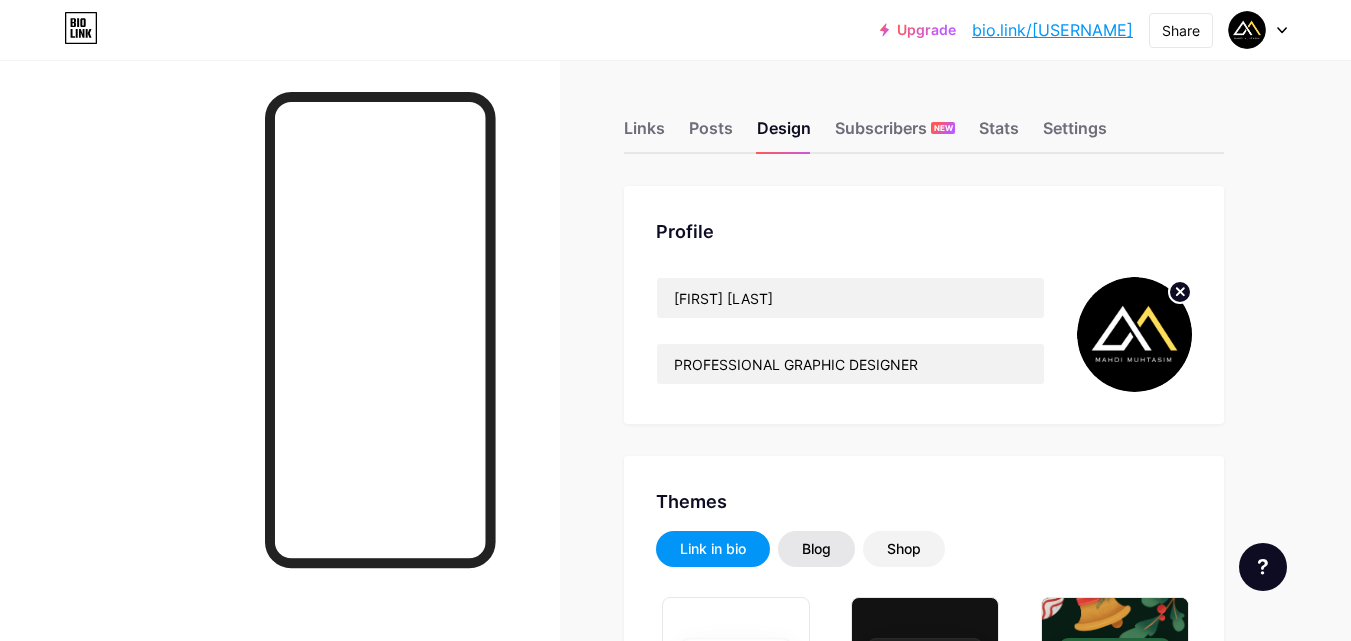 click on "Blog" at bounding box center [816, 549] 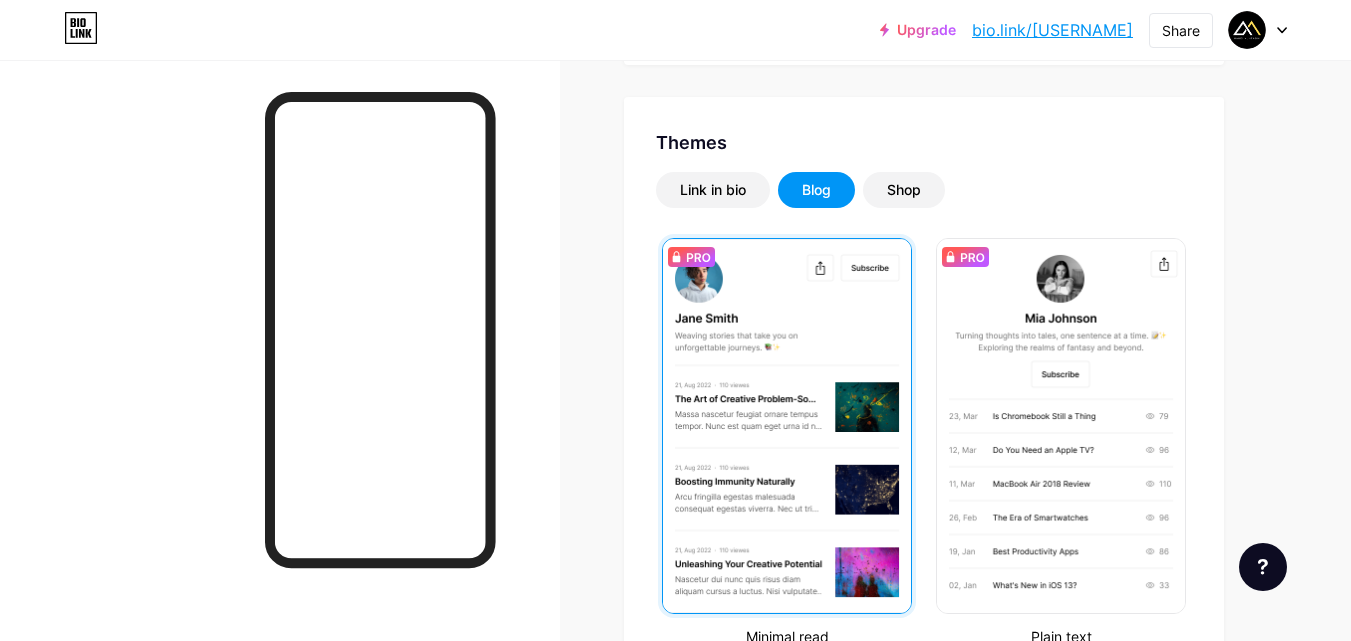 scroll, scrollTop: 330, scrollLeft: 0, axis: vertical 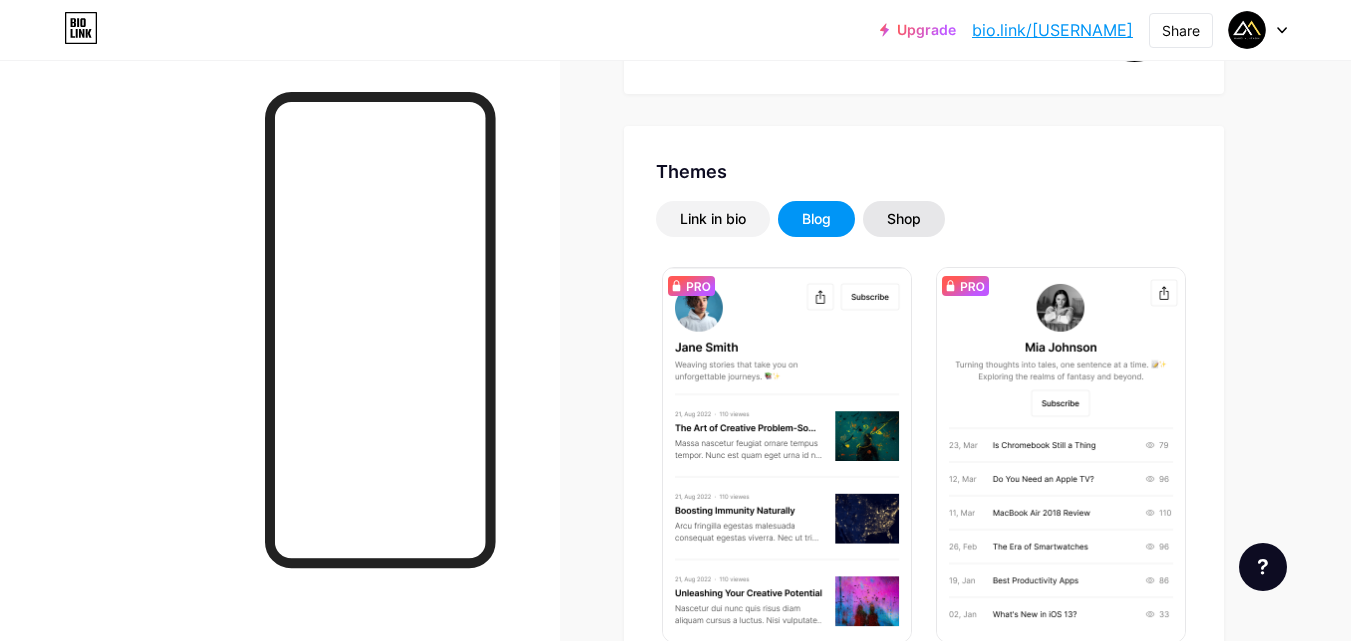 click on "Shop" at bounding box center [904, 219] 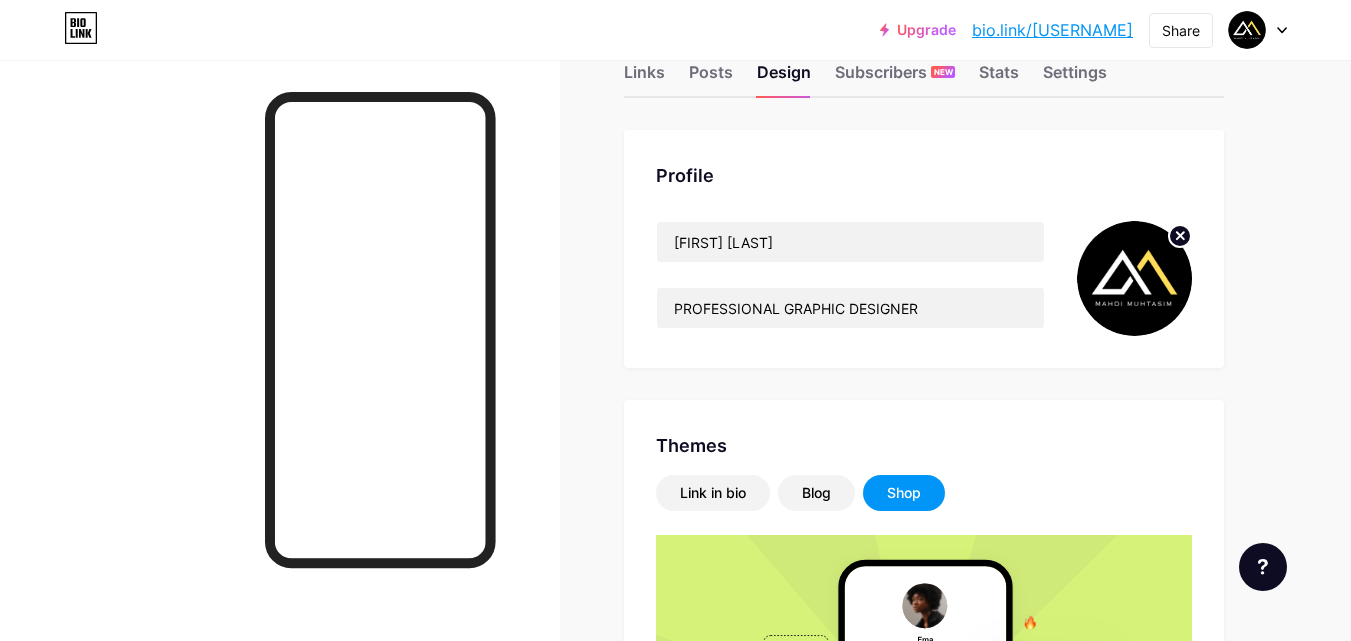 scroll, scrollTop: 13, scrollLeft: 0, axis: vertical 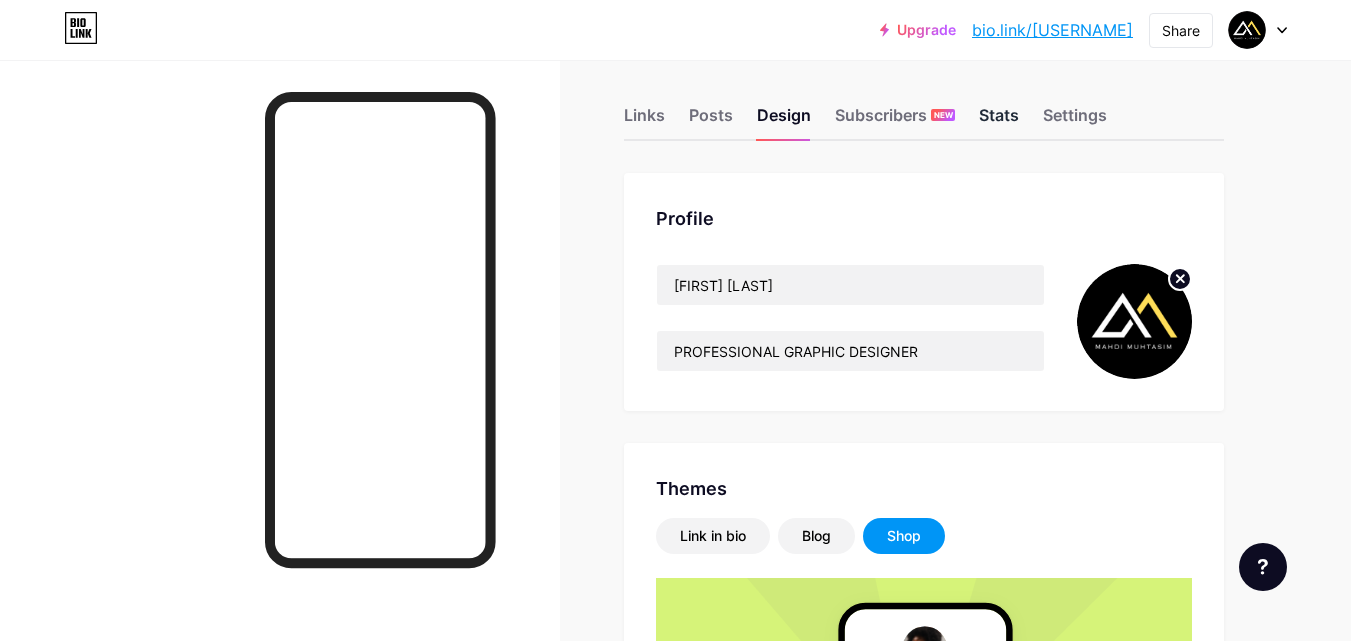 click on "Stats" at bounding box center [999, 121] 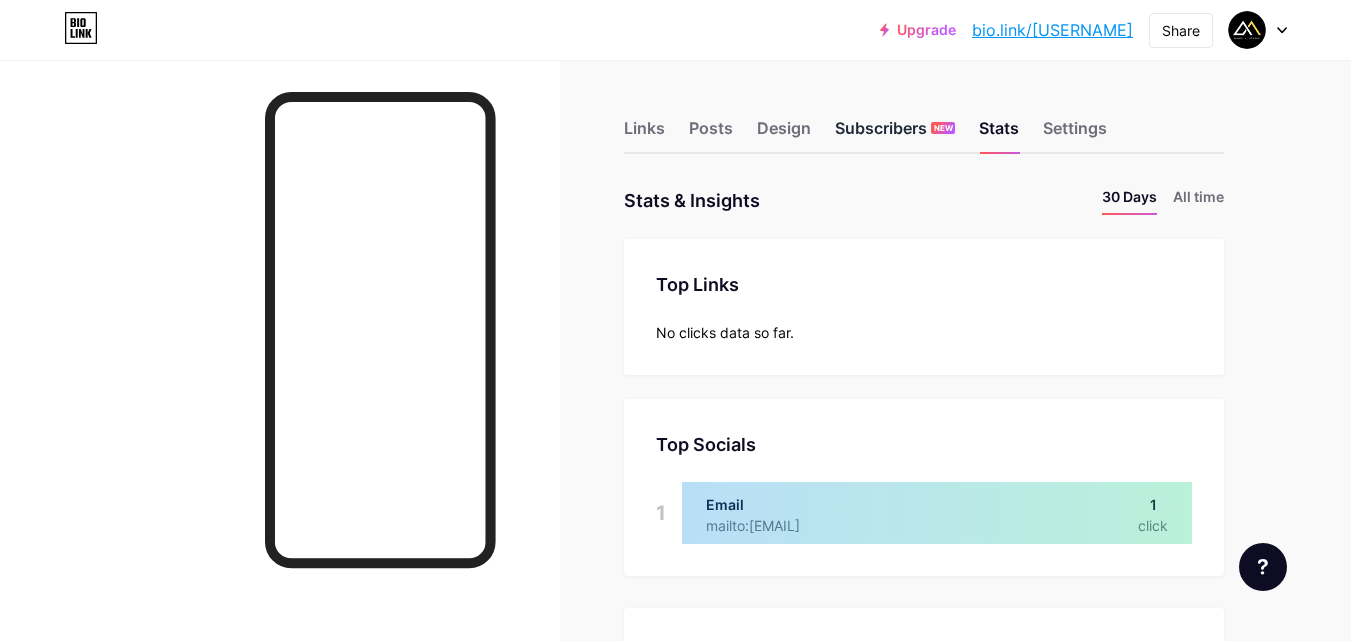 scroll, scrollTop: 999359, scrollLeft: 998649, axis: both 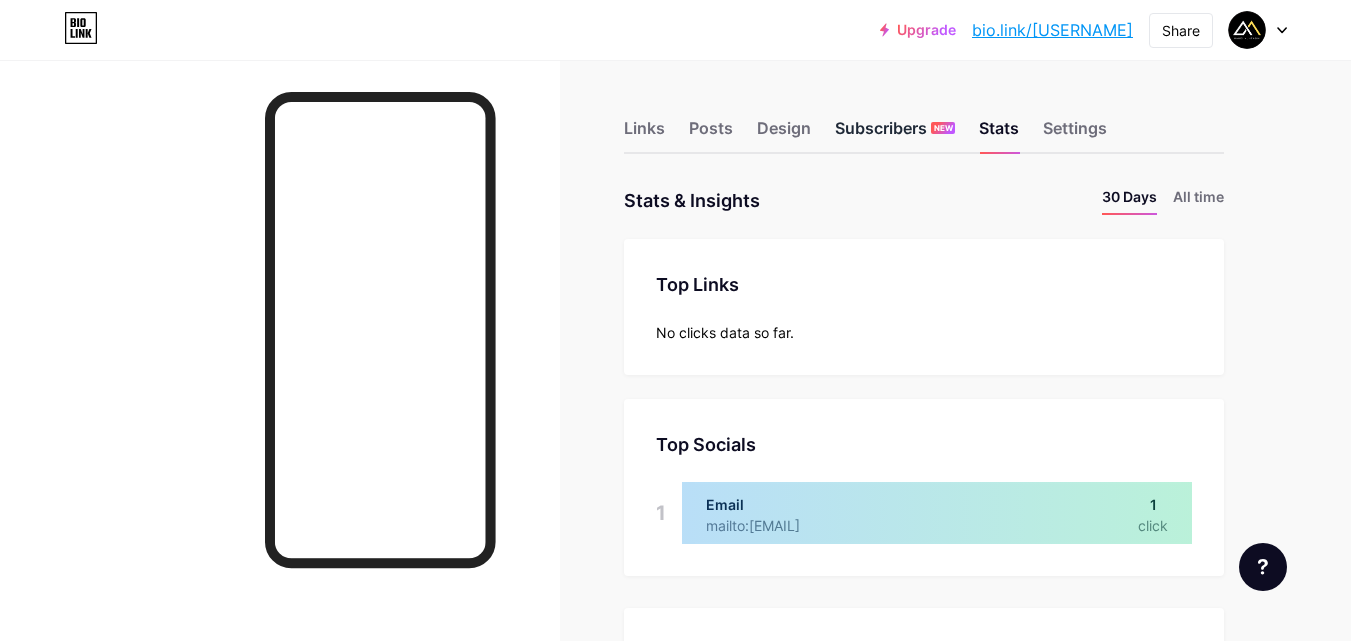 click on "Subscribers
NEW" at bounding box center [895, 134] 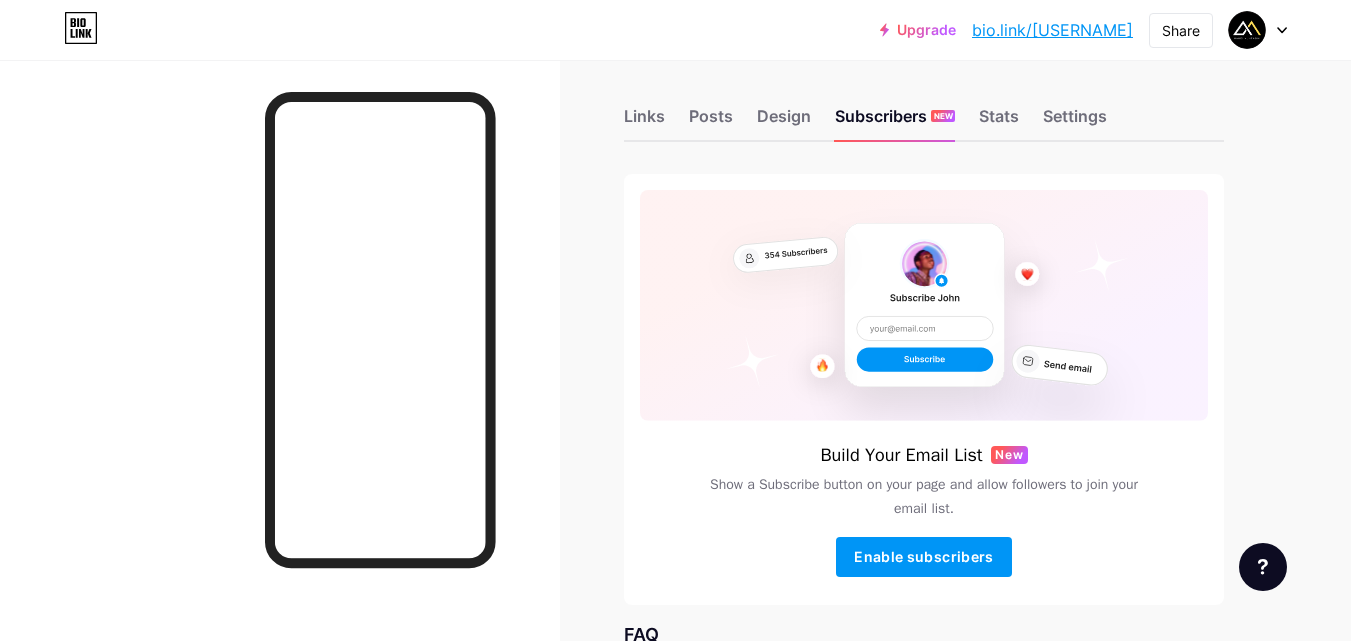 scroll, scrollTop: 0, scrollLeft: 0, axis: both 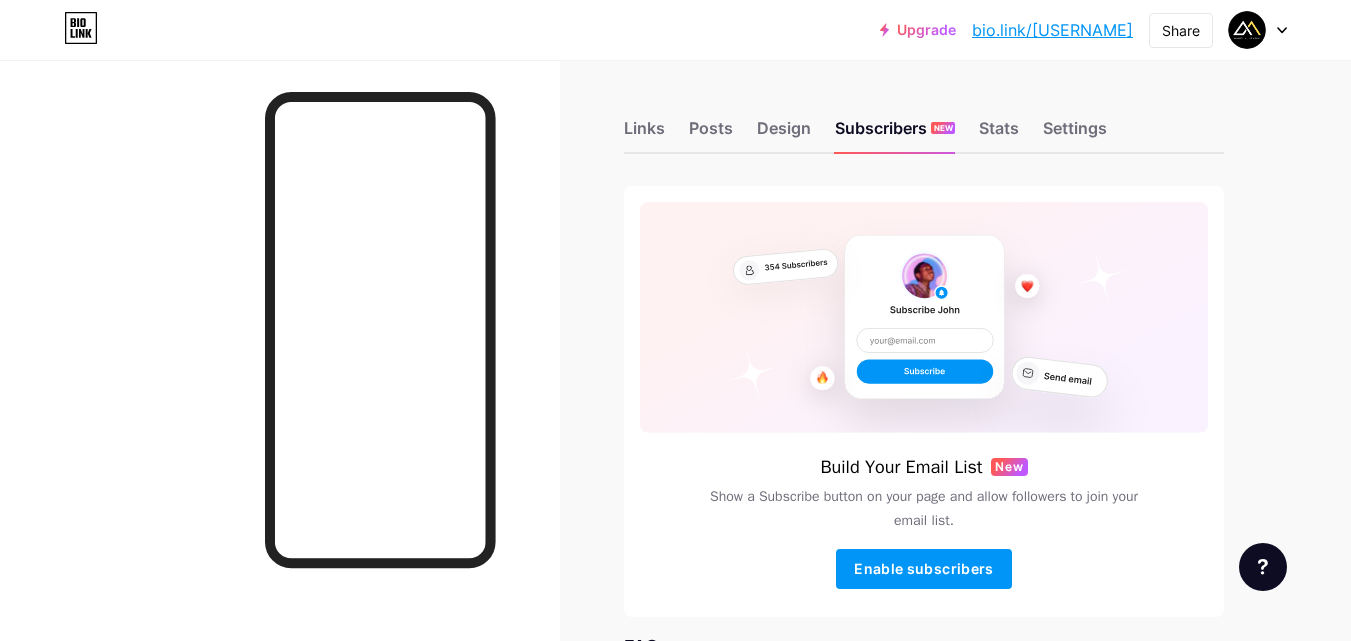click on "Links
Posts
Design
Subscribers
NEW
Stats
Settings" at bounding box center (924, 119) 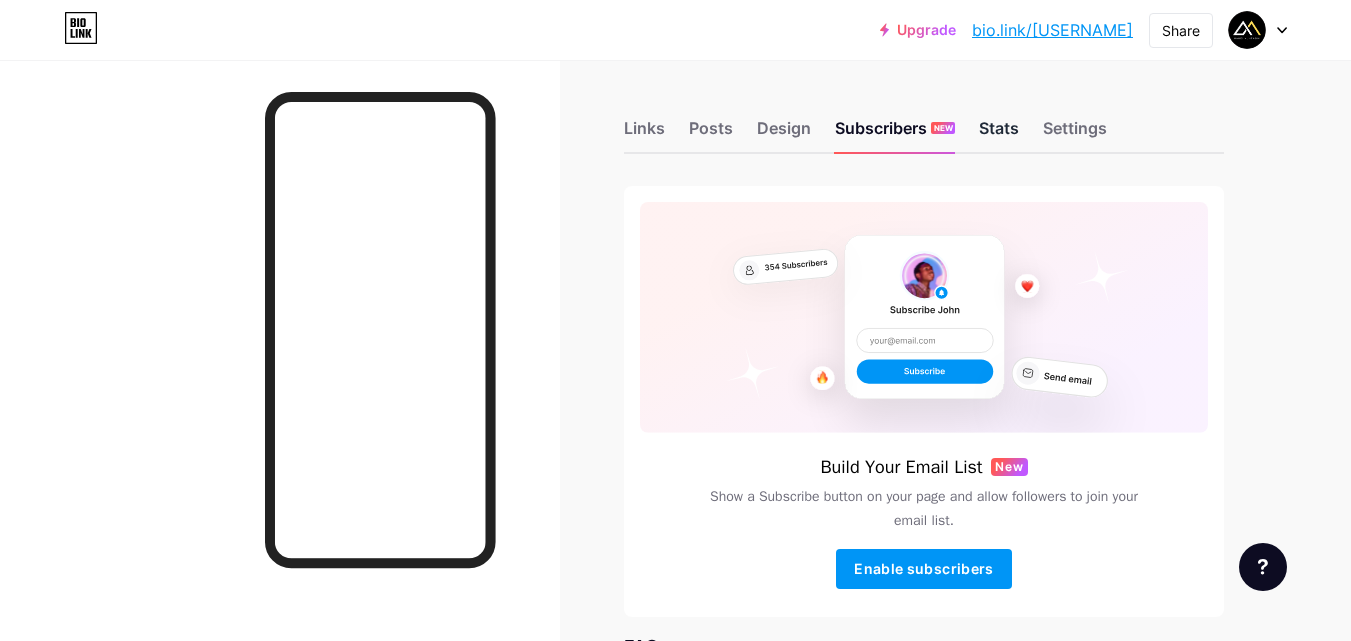 click on "Stats" at bounding box center [999, 134] 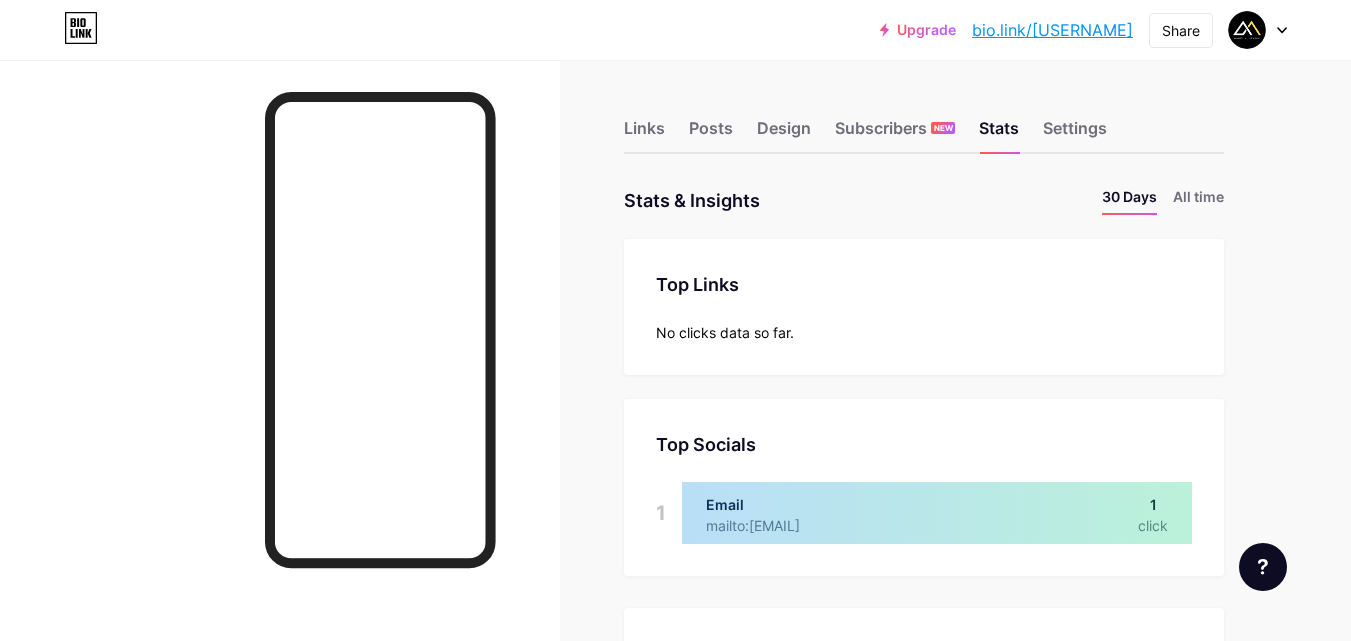 scroll, scrollTop: 999359, scrollLeft: 998649, axis: both 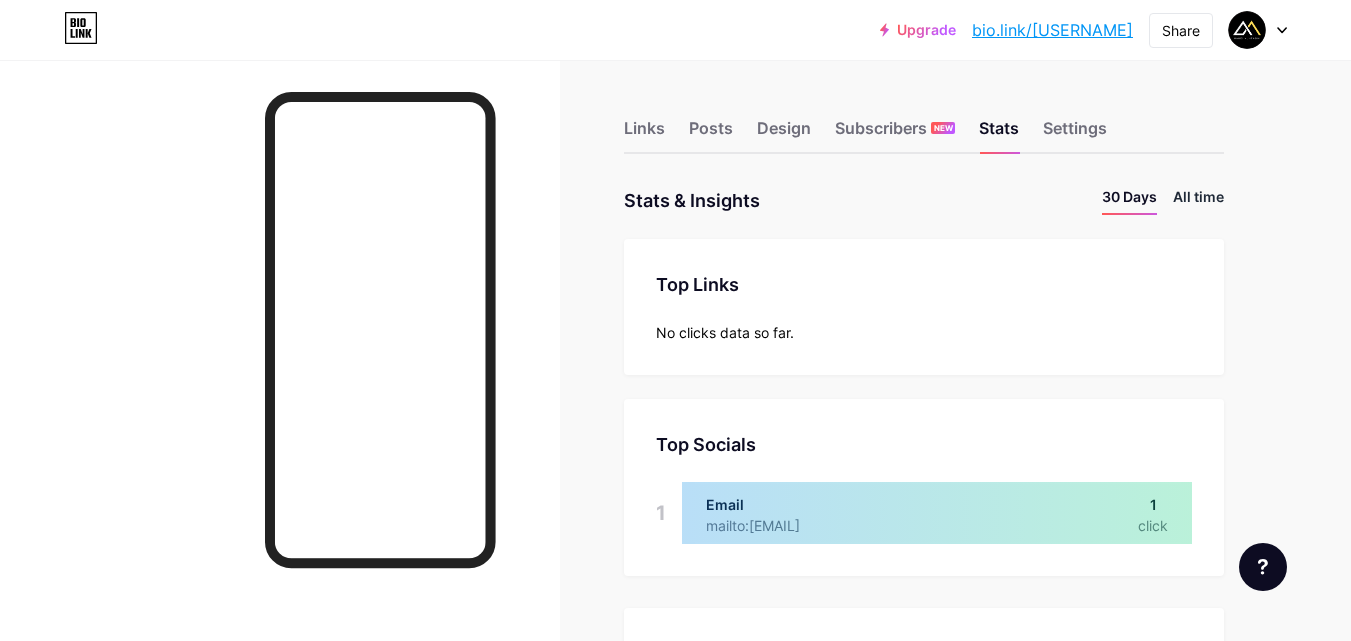 click on "All
time" at bounding box center [1198, 200] 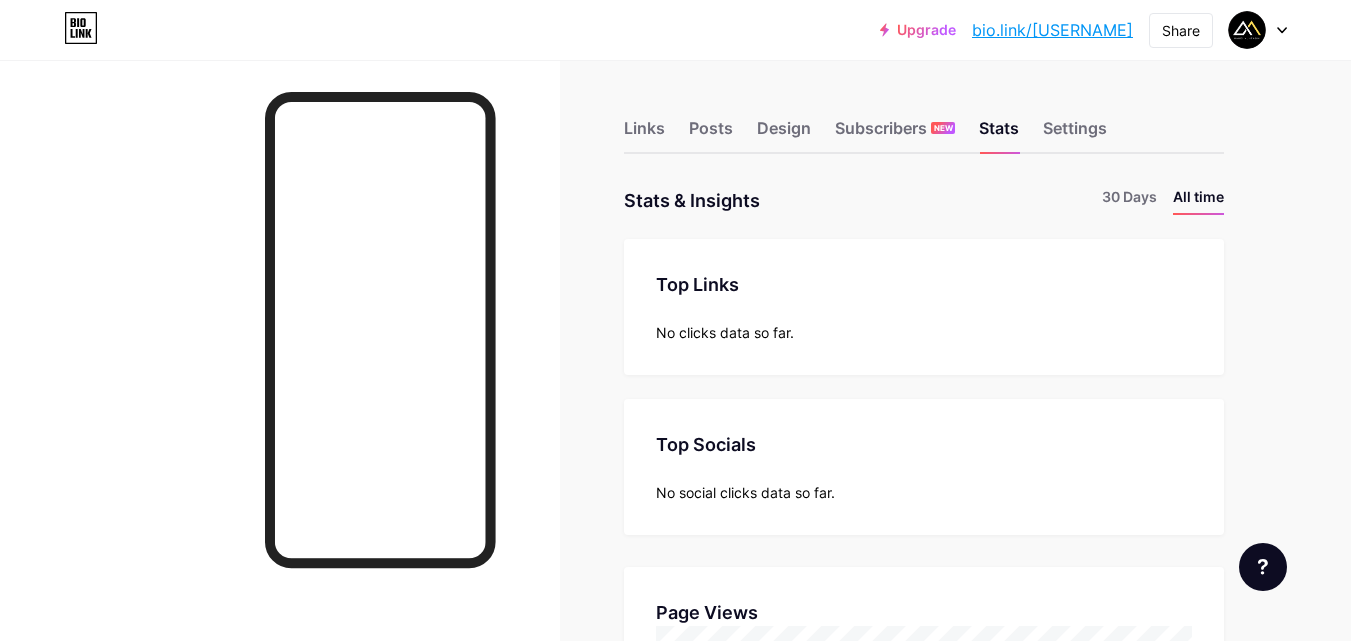 scroll, scrollTop: 999359, scrollLeft: 998649, axis: both 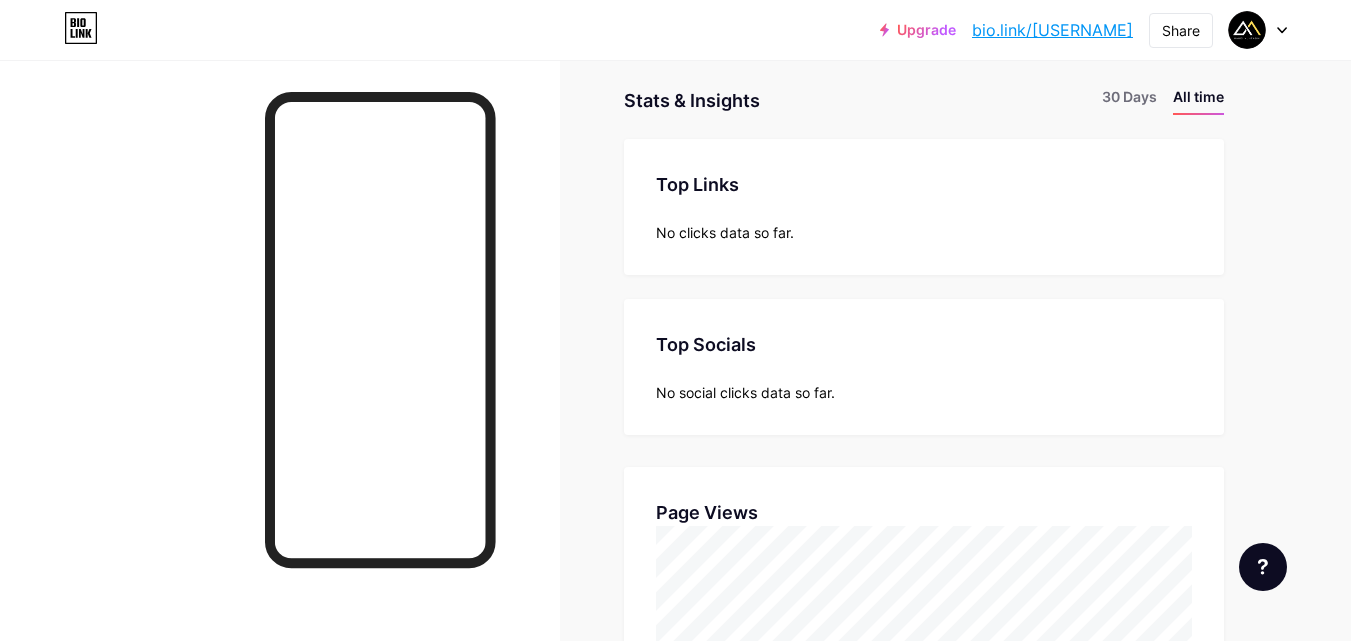 click on "No social clicks data so far." at bounding box center (924, 392) 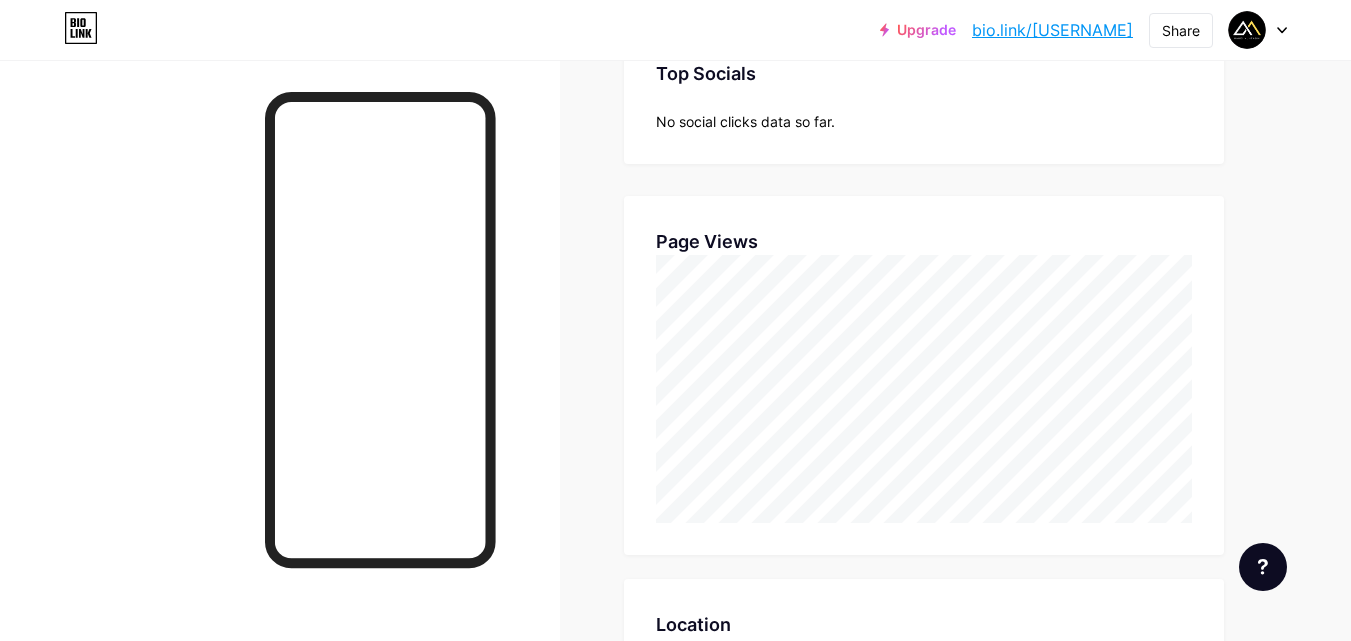 scroll, scrollTop: 0, scrollLeft: 0, axis: both 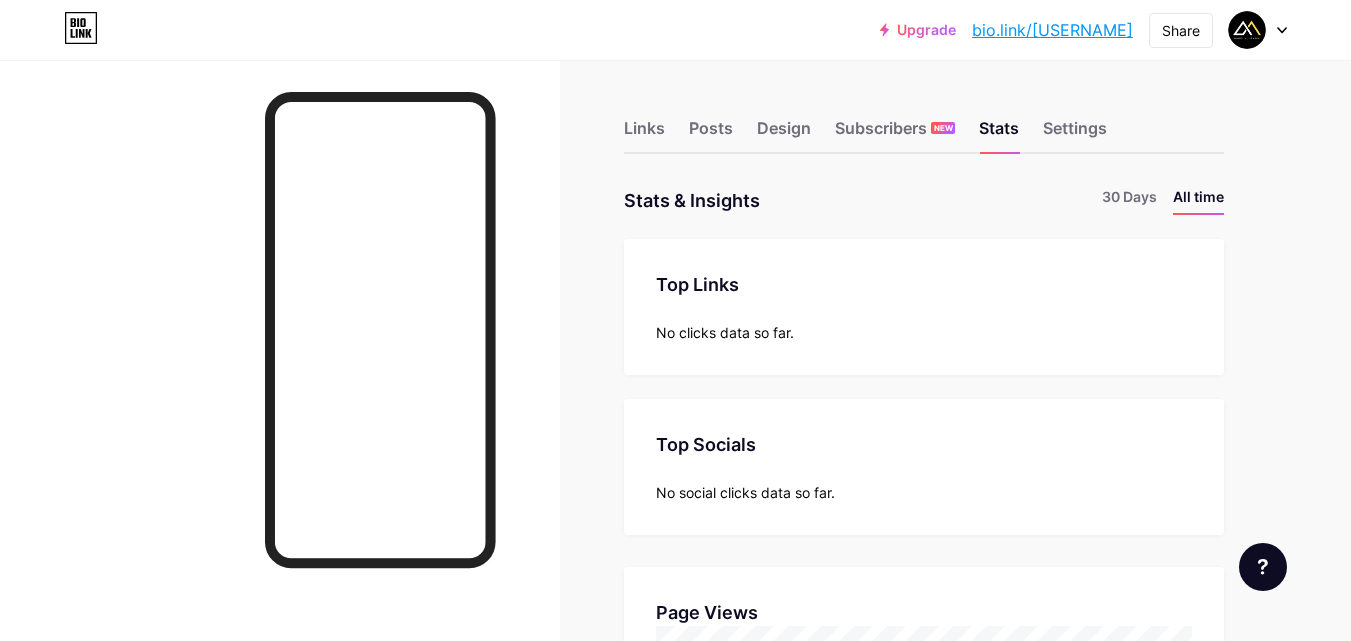 click on "Links
Posts
Design
Subscribers
NEW
Stats
Settings" at bounding box center [924, 119] 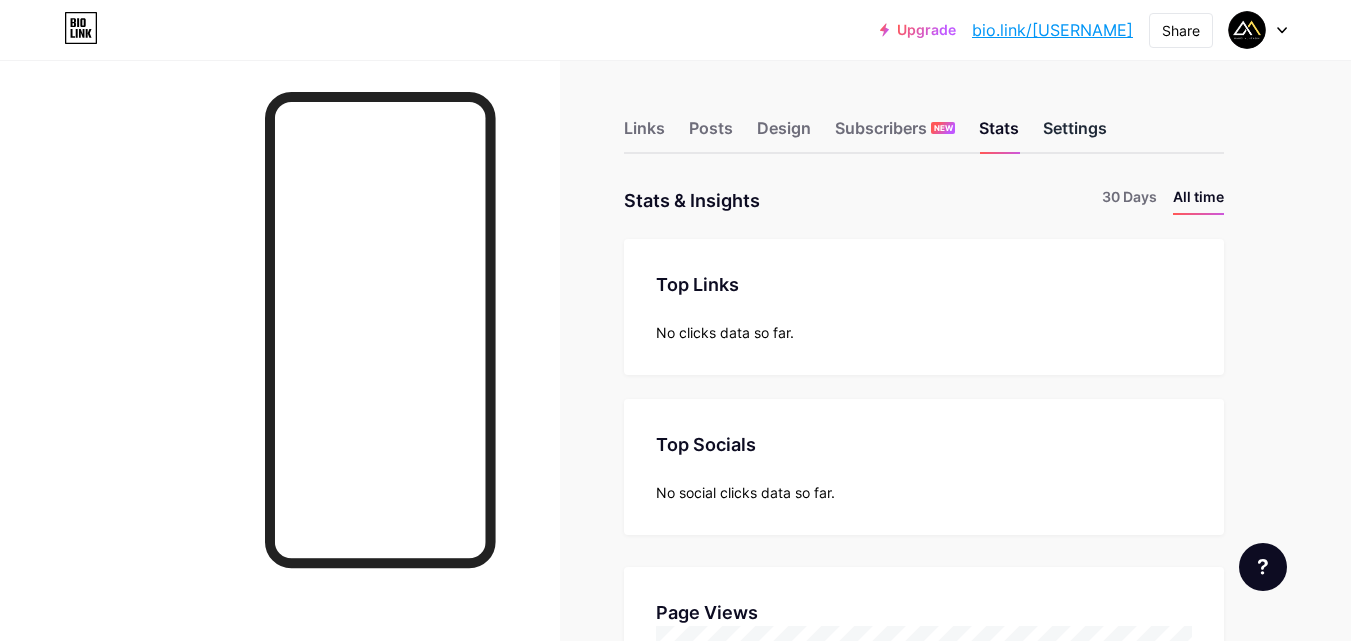 click on "Settings" at bounding box center [1075, 134] 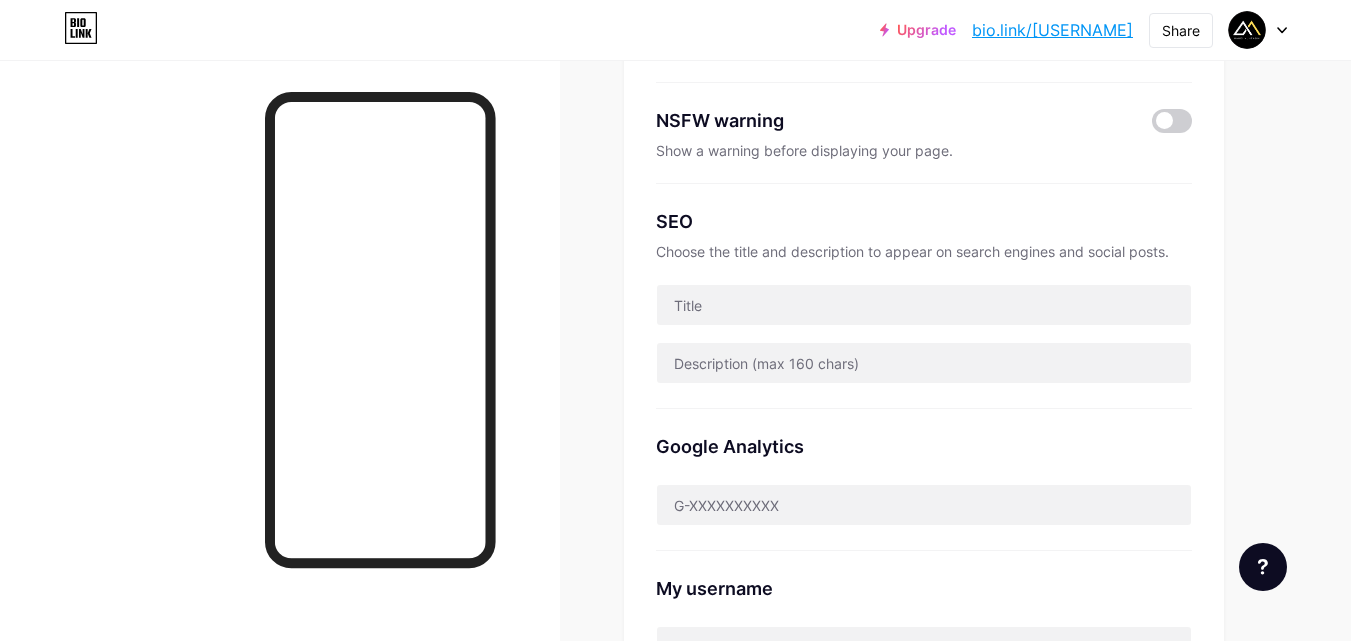 scroll, scrollTop: 0, scrollLeft: 0, axis: both 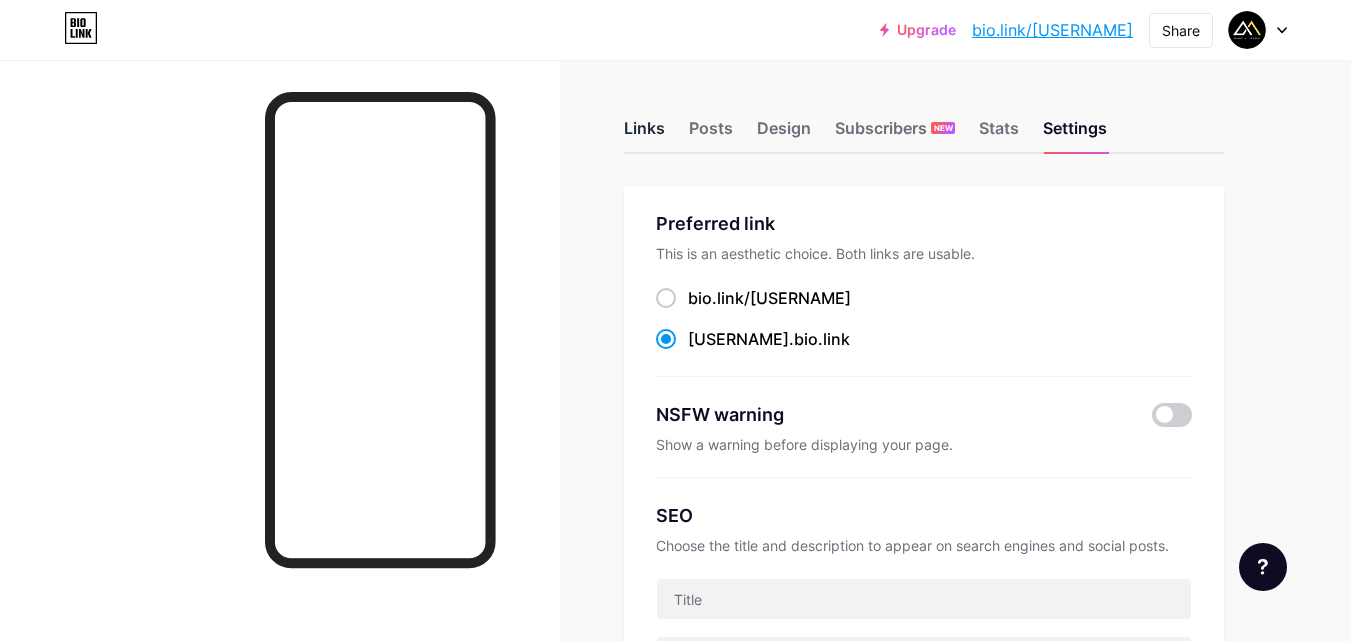 click on "Links" at bounding box center [644, 134] 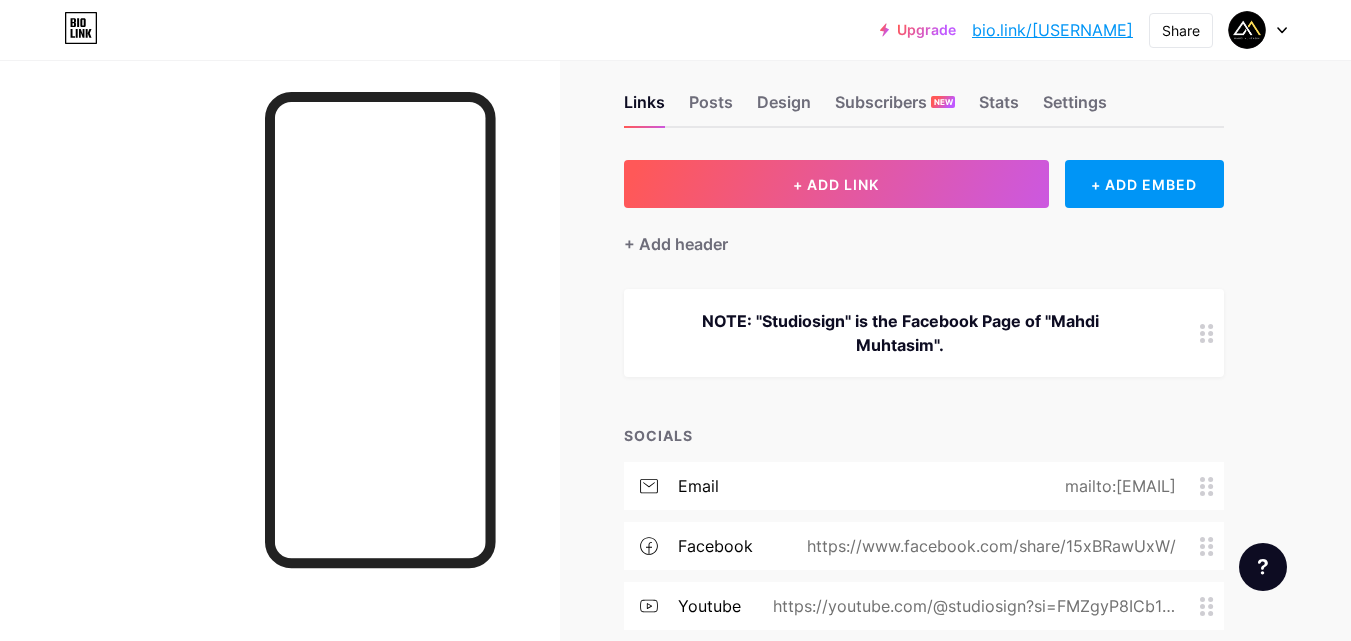 scroll, scrollTop: 0, scrollLeft: 0, axis: both 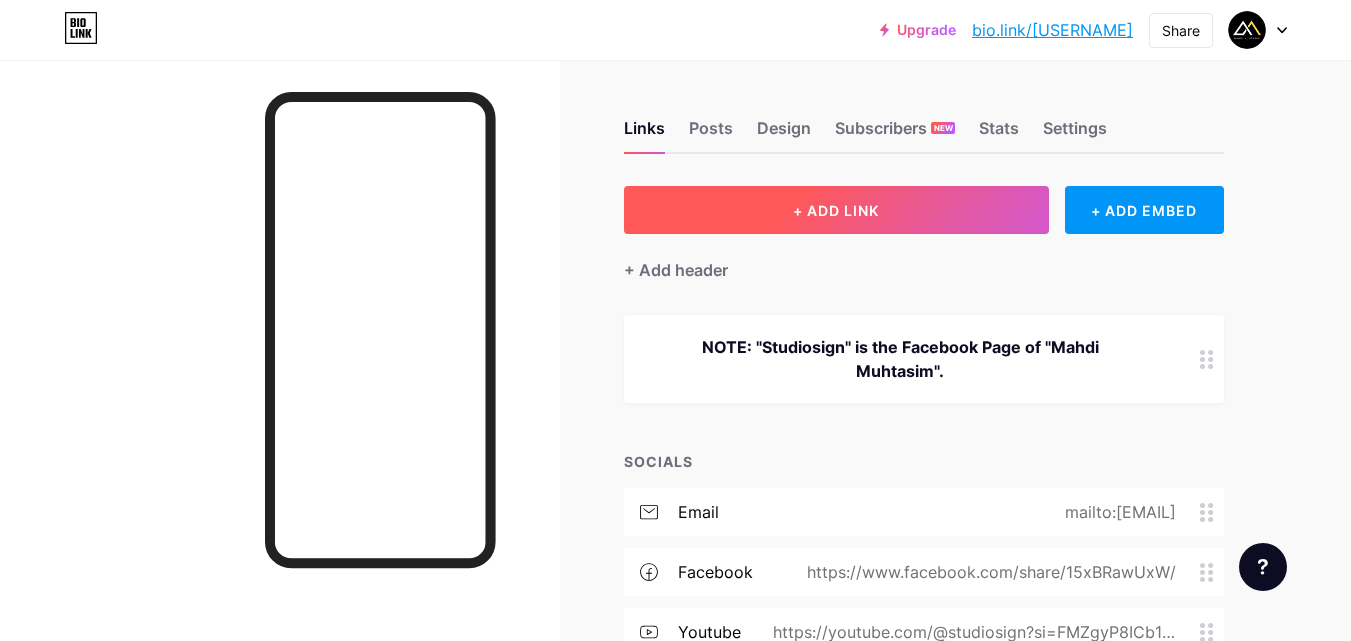 click on "+ ADD LINK" at bounding box center (836, 210) 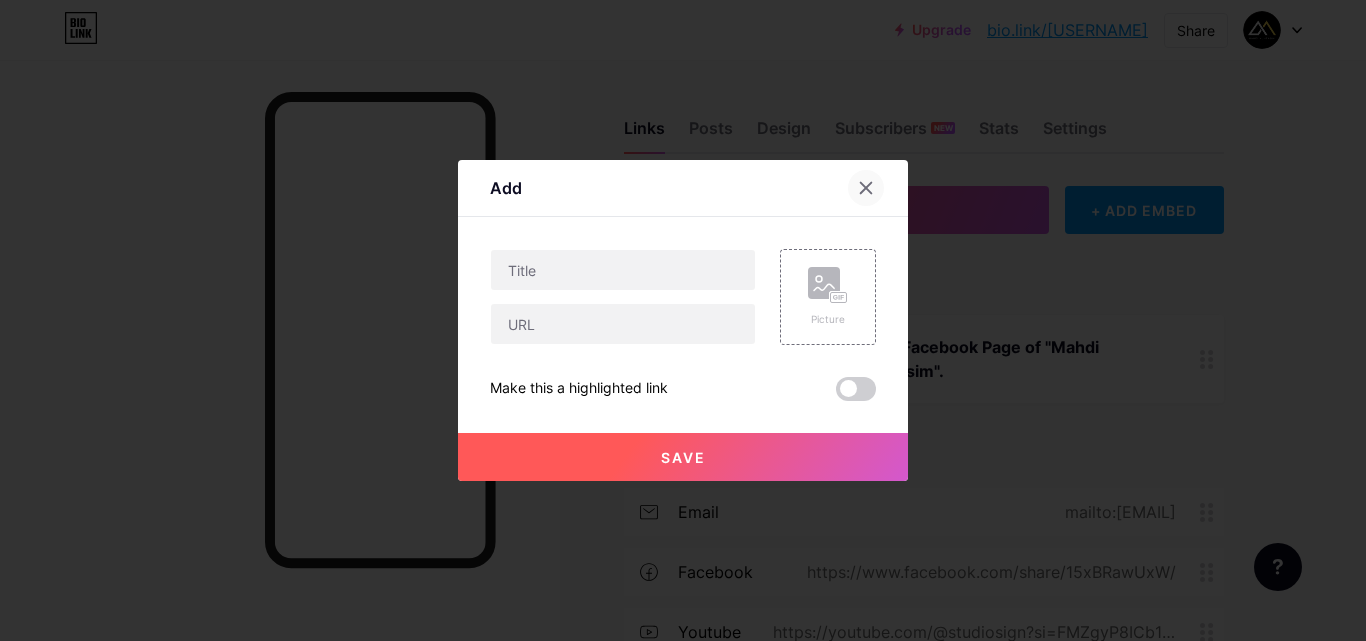click at bounding box center (866, 188) 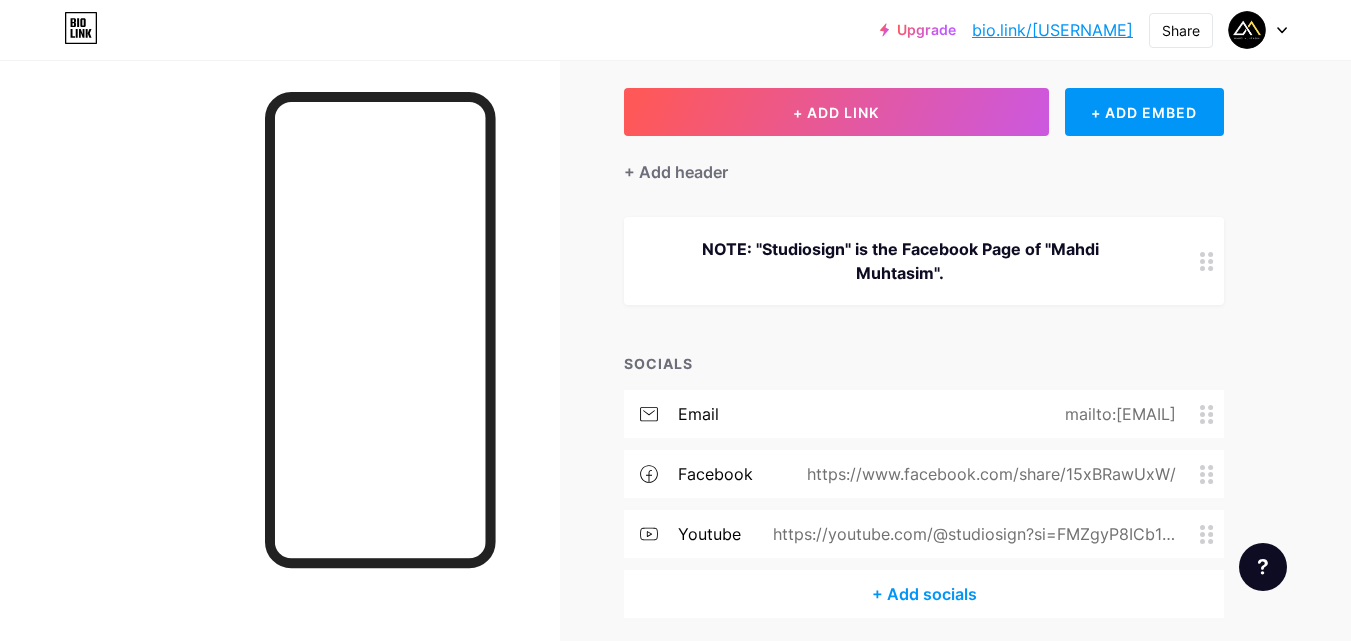 scroll, scrollTop: 0, scrollLeft: 0, axis: both 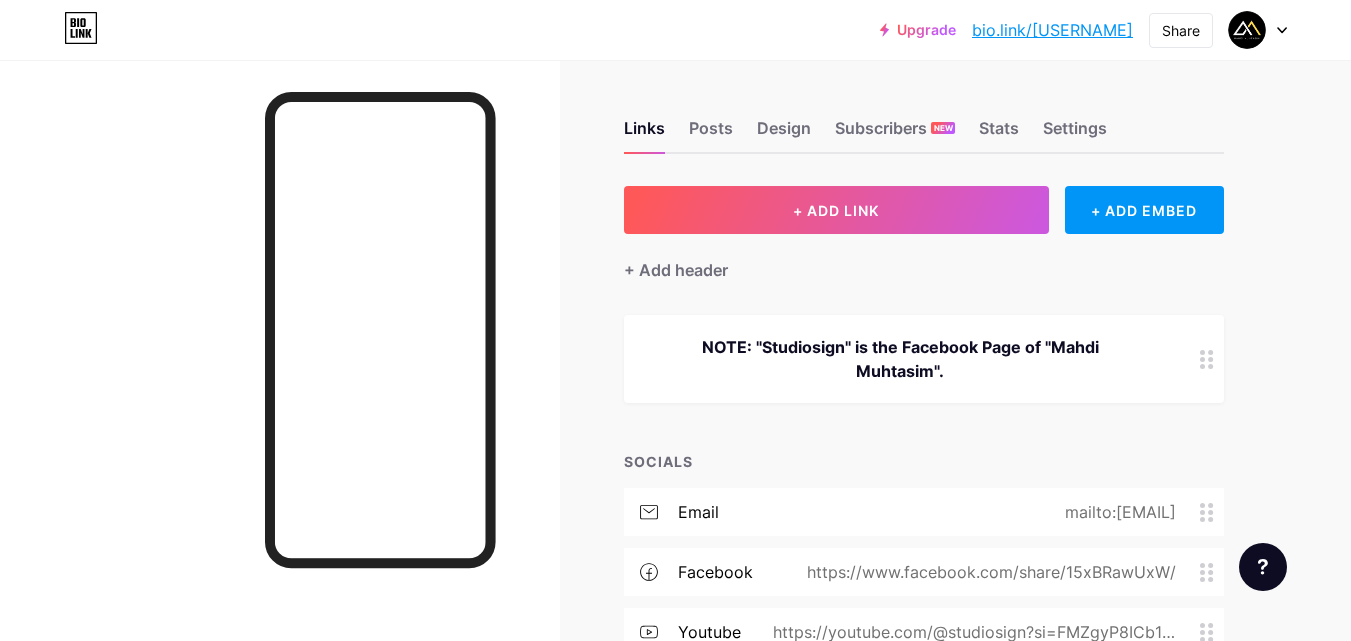 click 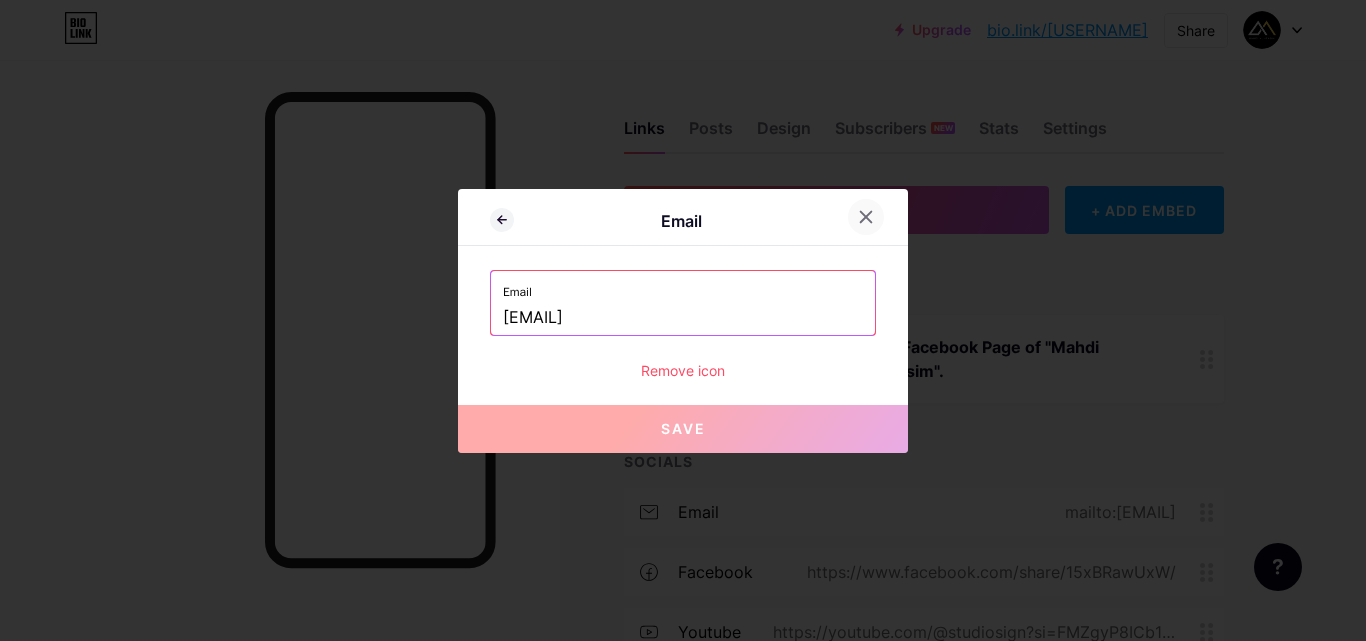 click 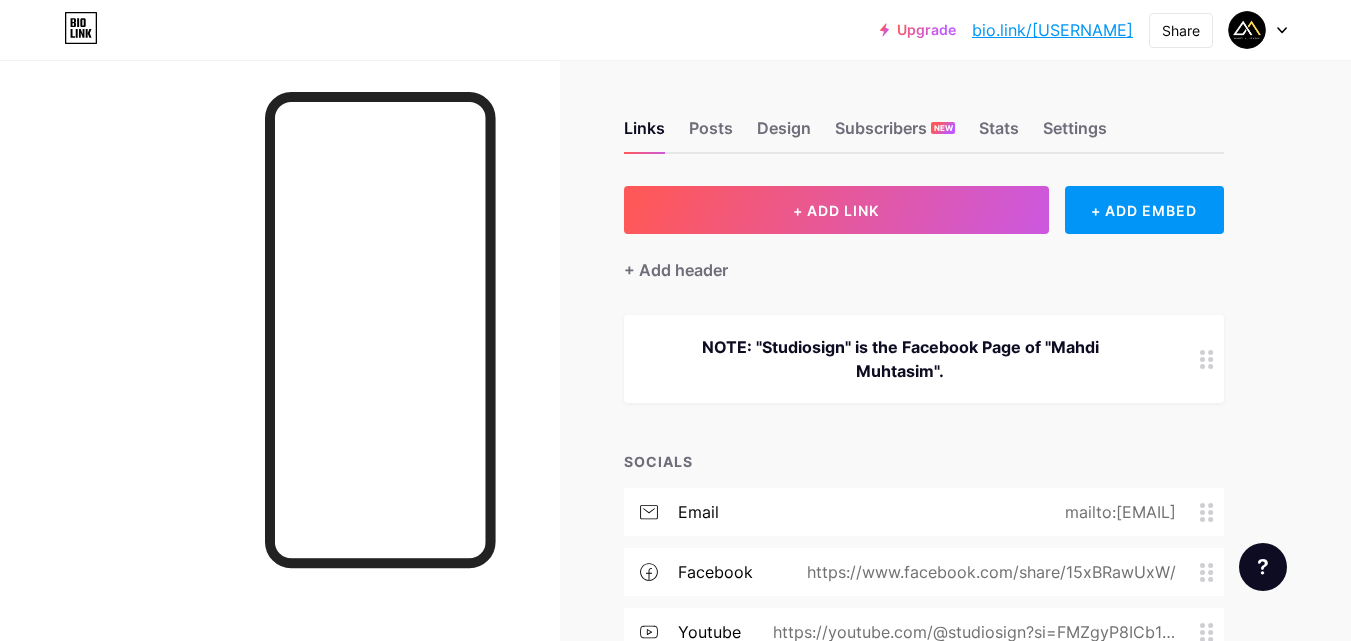 click 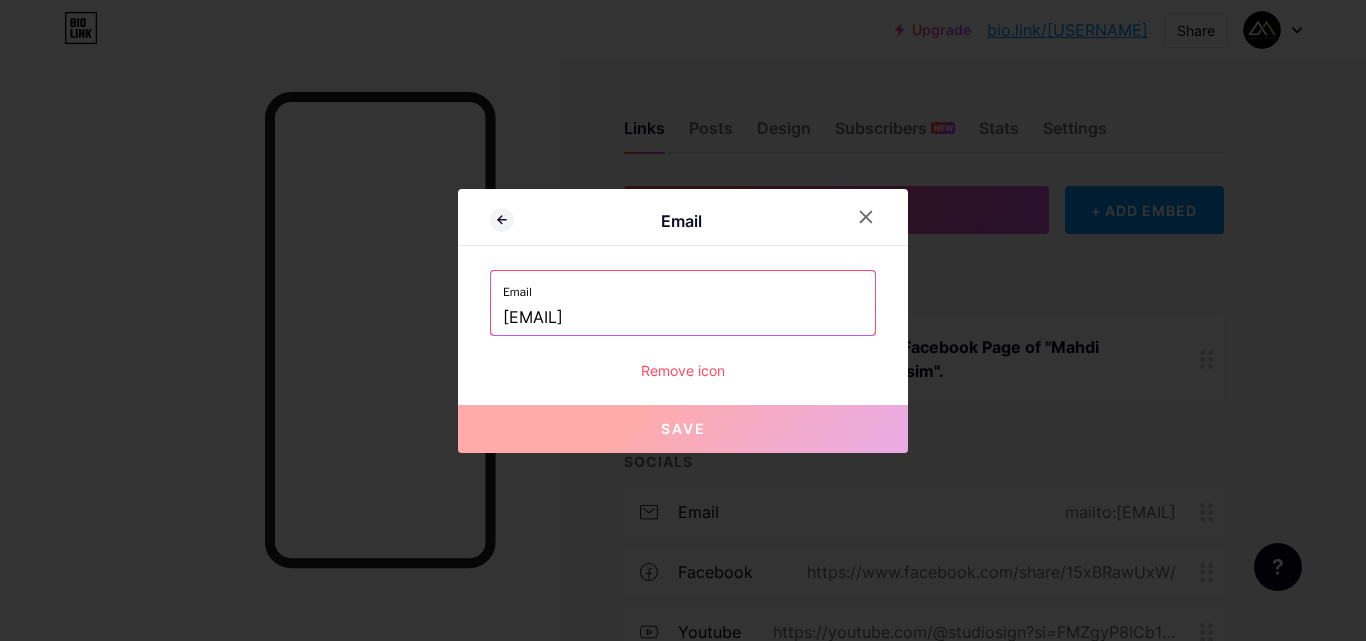 click on "[EMAIL]" at bounding box center [683, 318] 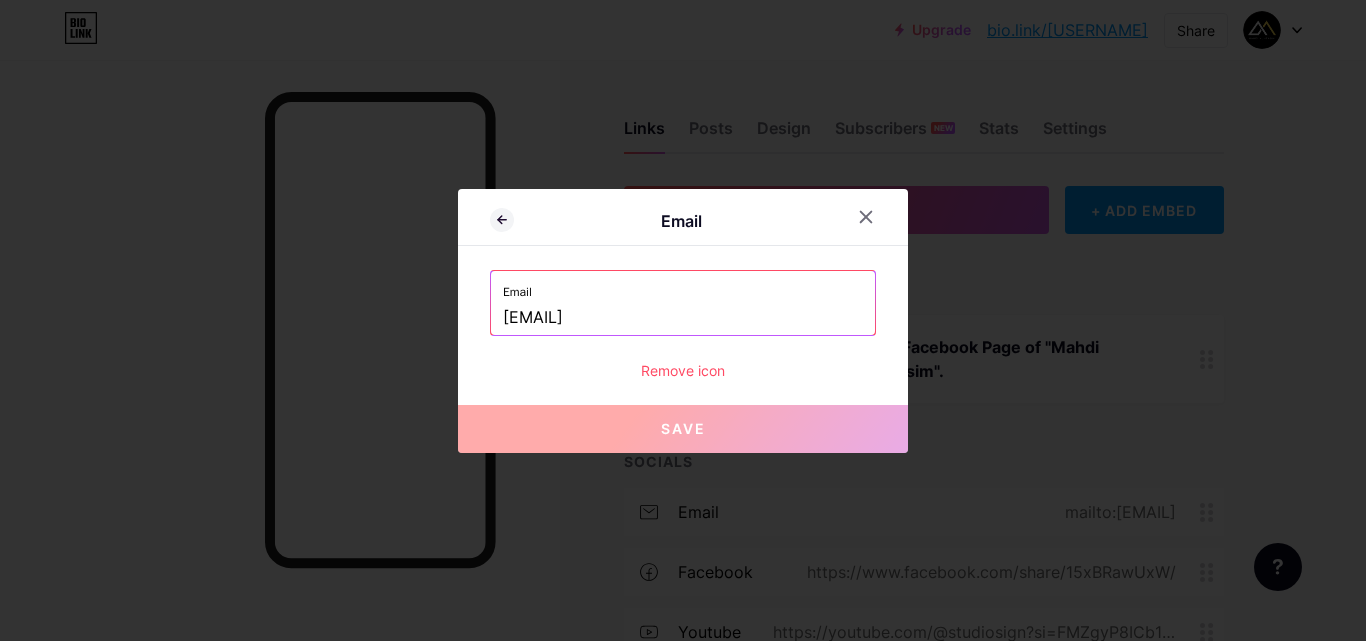 click on "Remove icon" at bounding box center (683, 370) 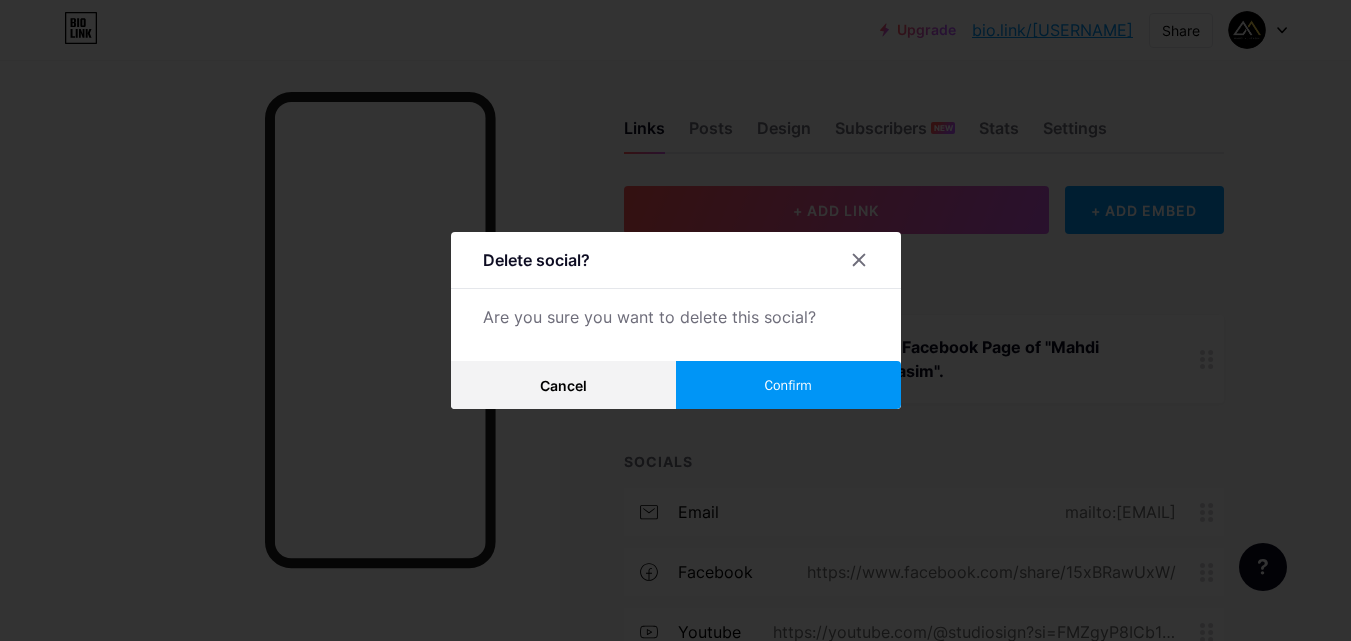 click on "Confirm" at bounding box center (788, 385) 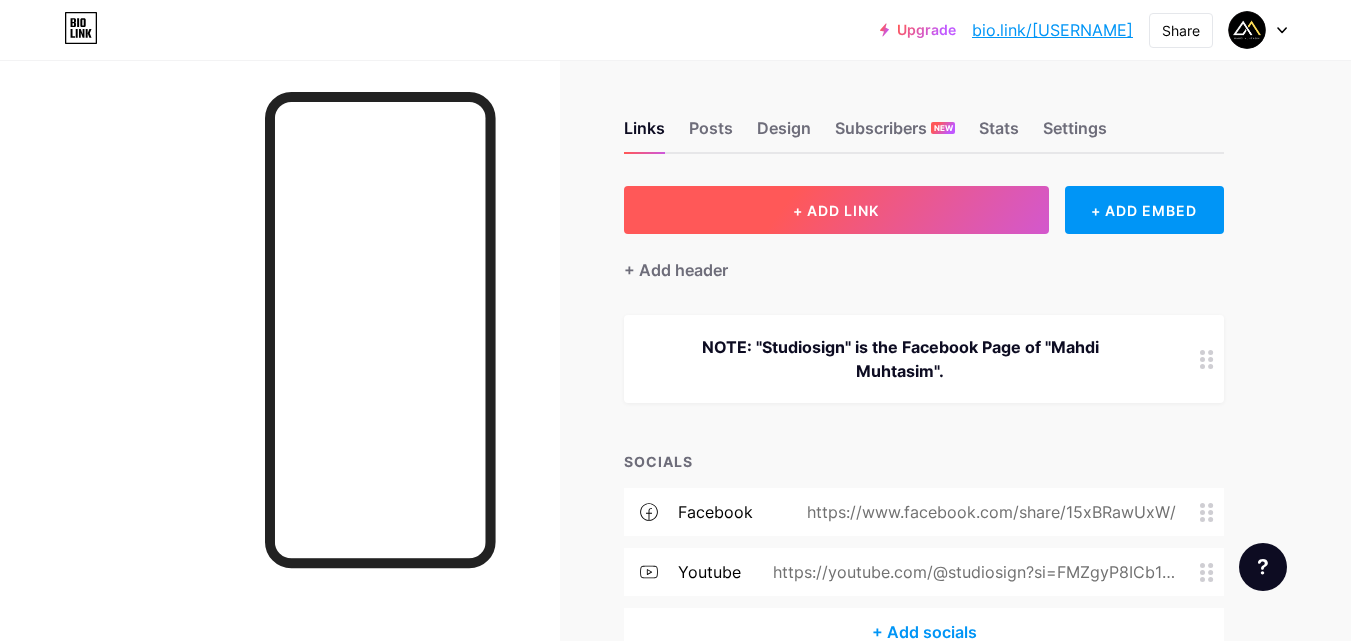 click on "+ ADD LINK" at bounding box center [836, 210] 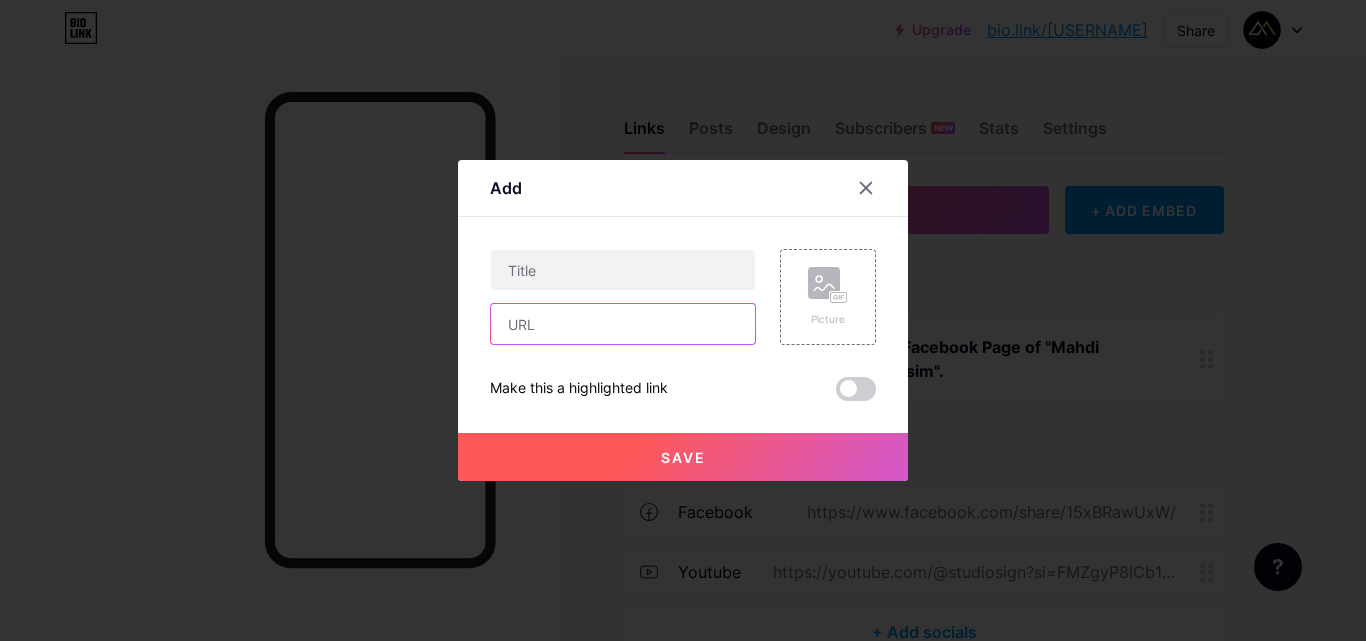 click at bounding box center [623, 324] 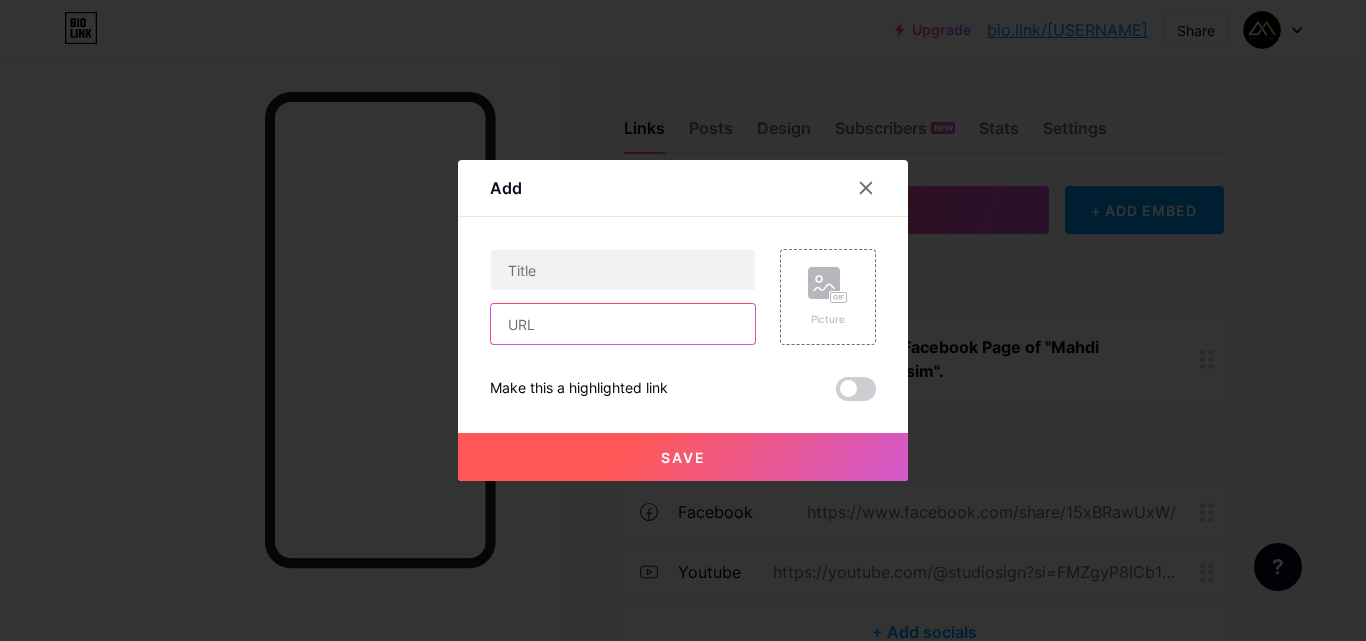 paste on "[EMAIL]" 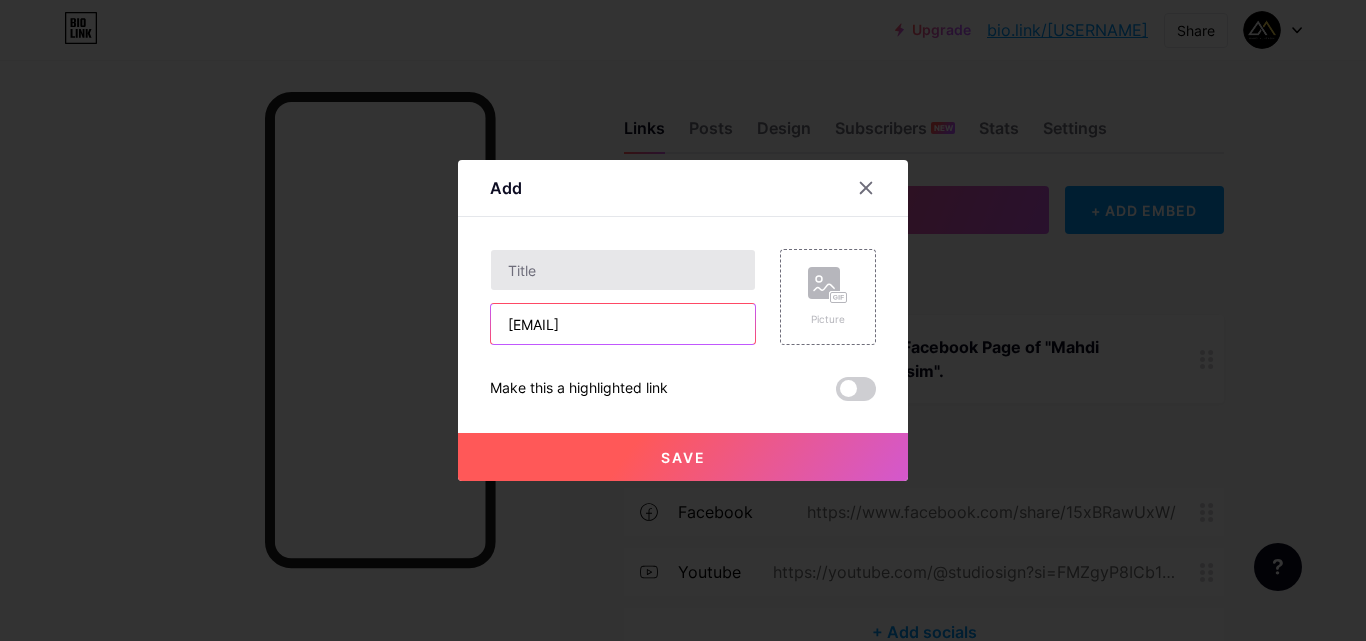 type on "[EMAIL]" 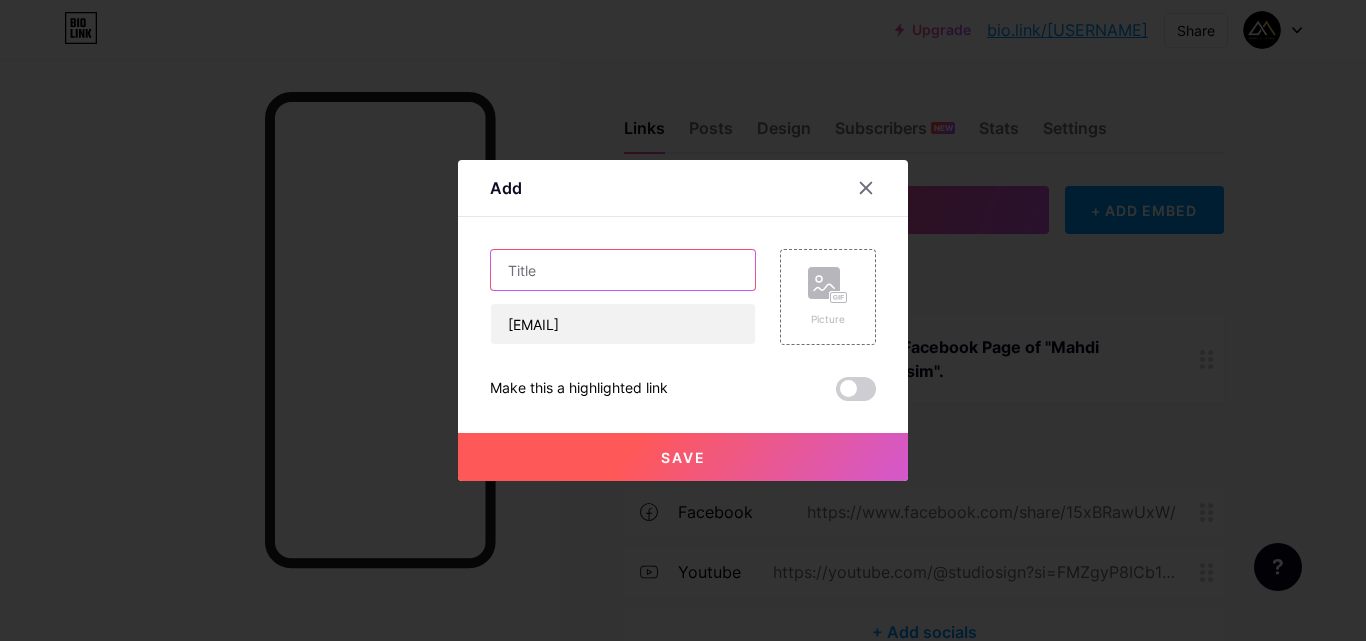 click at bounding box center [623, 270] 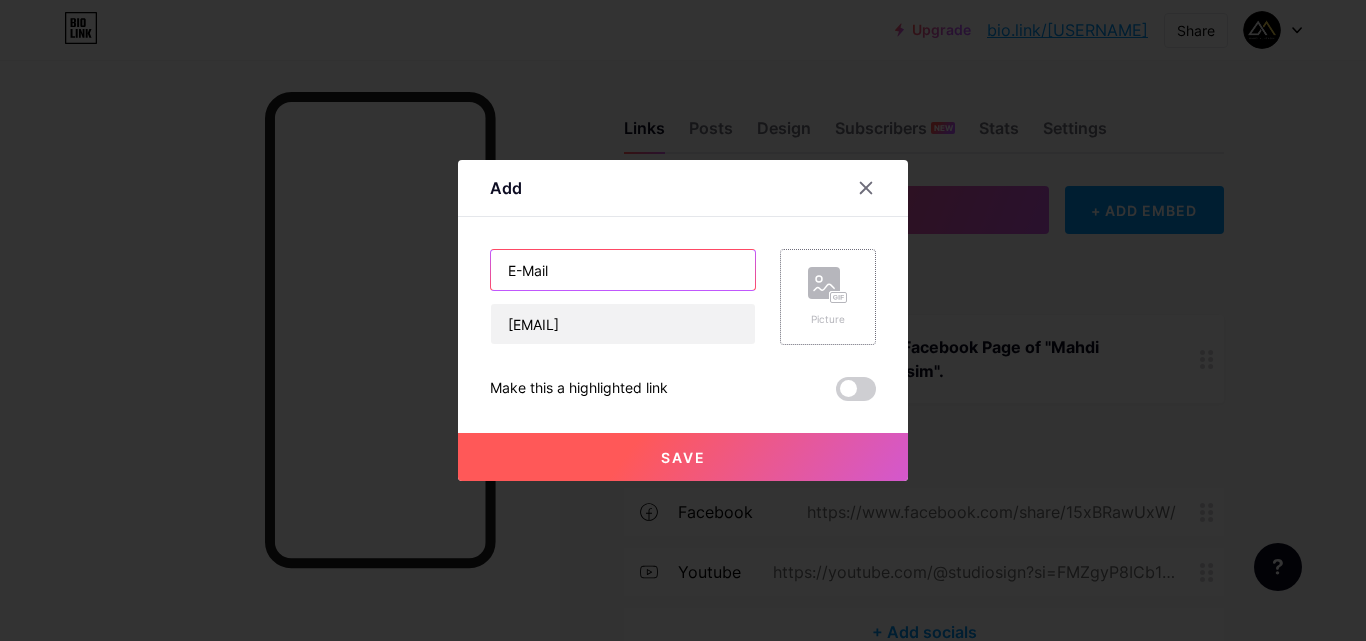 type on "E-Mail" 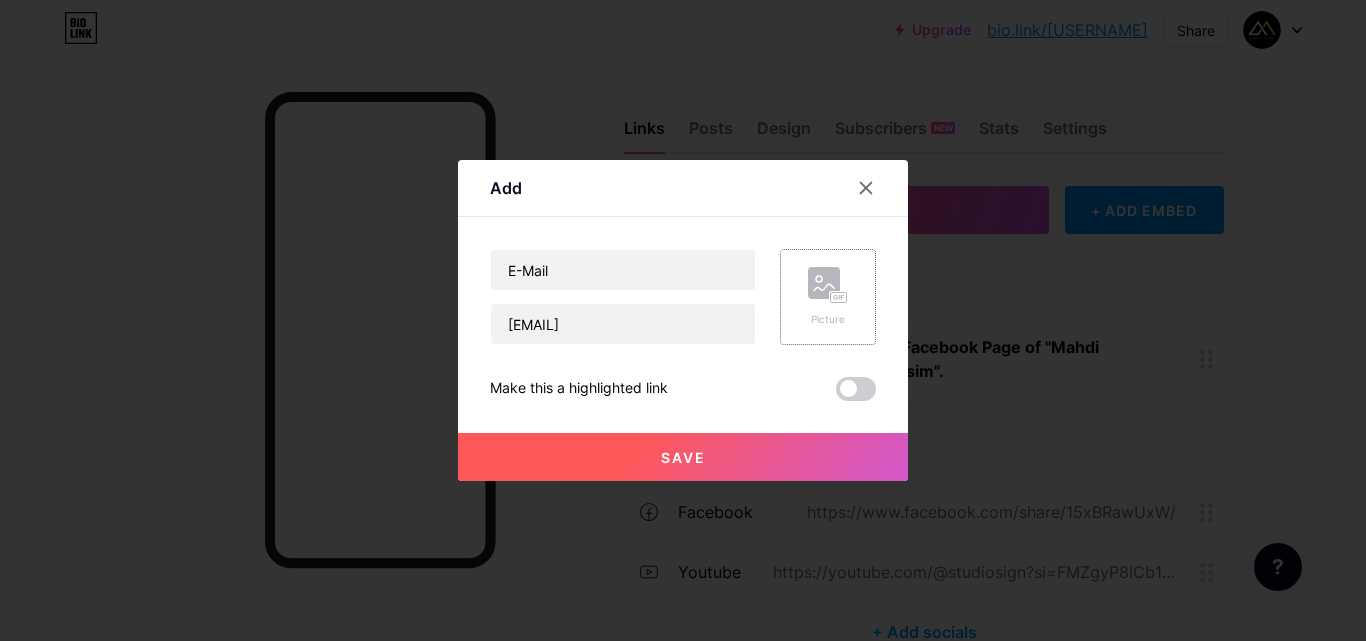 click on "Picture" at bounding box center [828, 297] 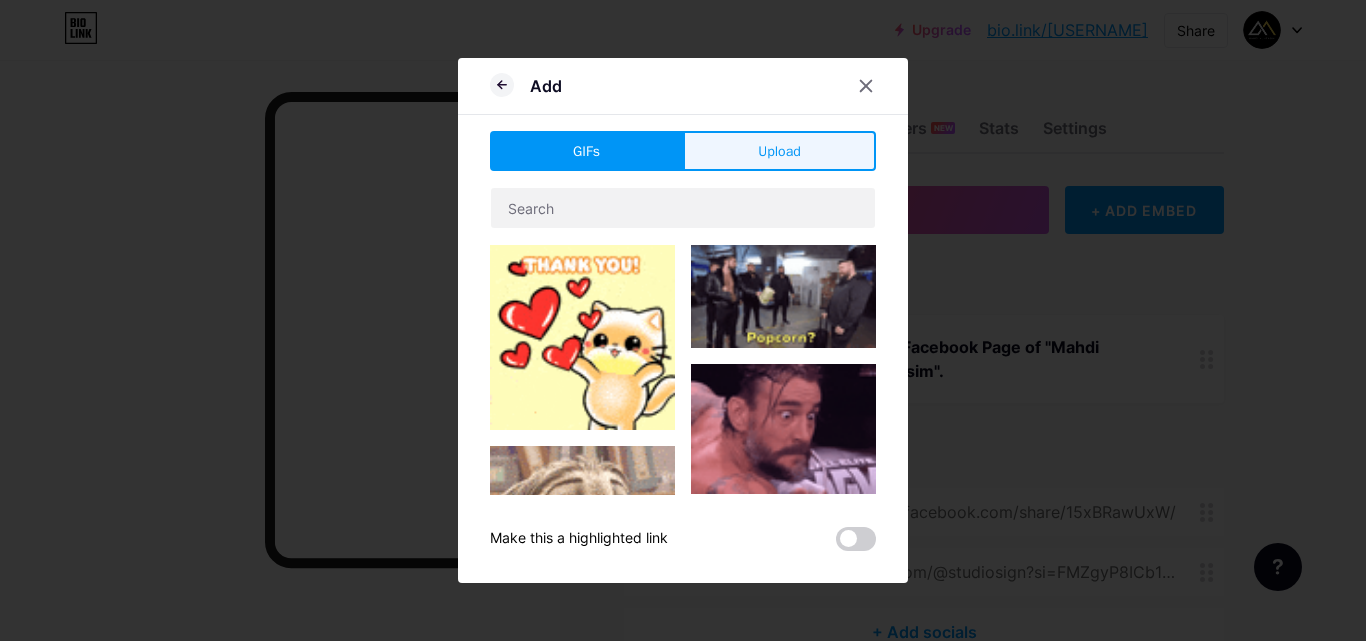 click on "Upload" at bounding box center [779, 151] 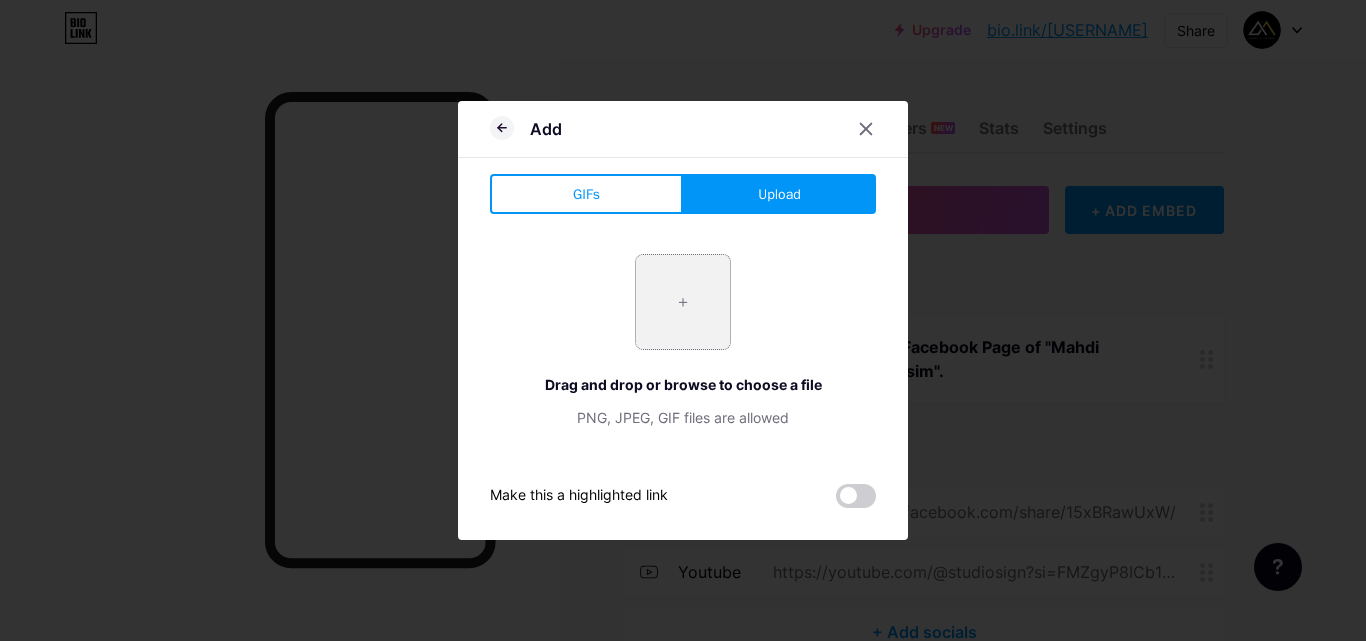 click at bounding box center [683, 302] 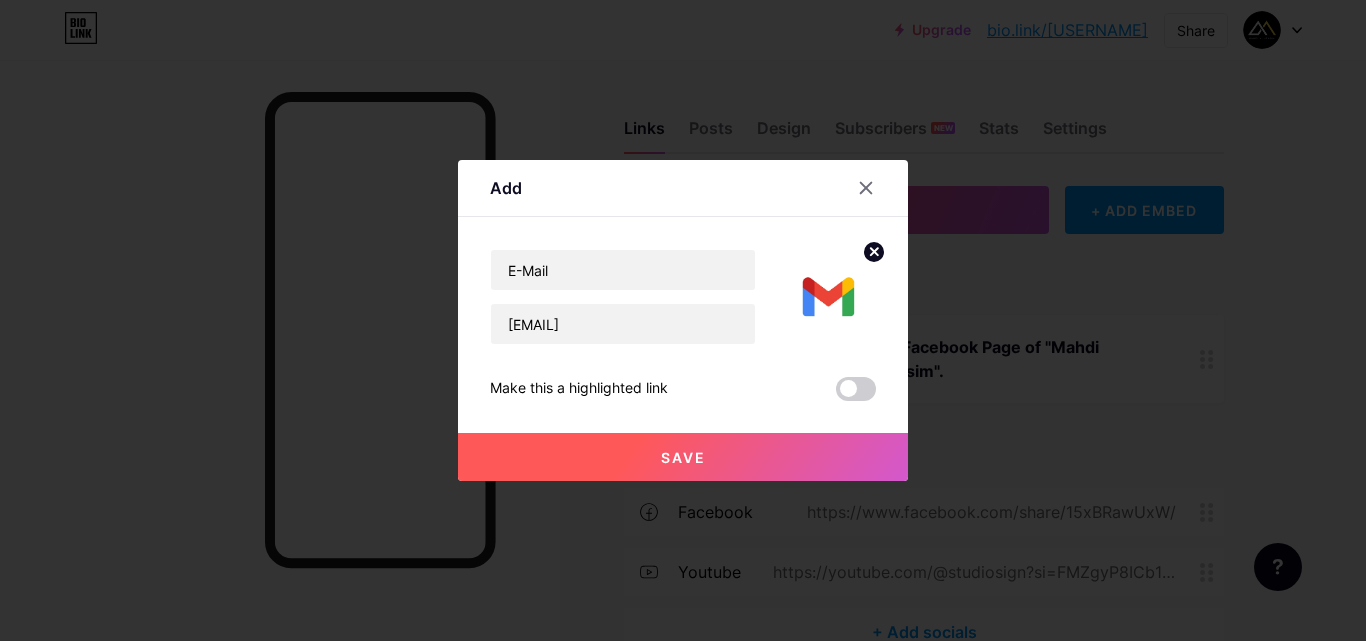 click on "Save" at bounding box center [683, 457] 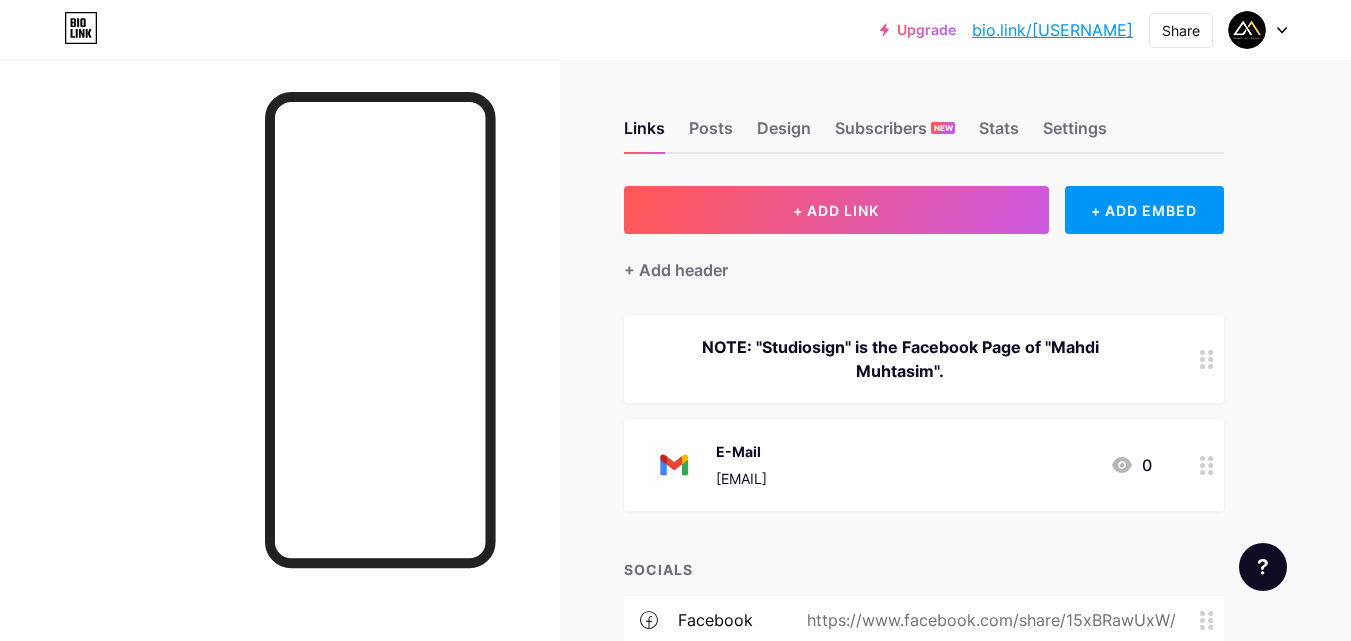 click on "bio.link/[USERNAME]" at bounding box center [1052, 30] 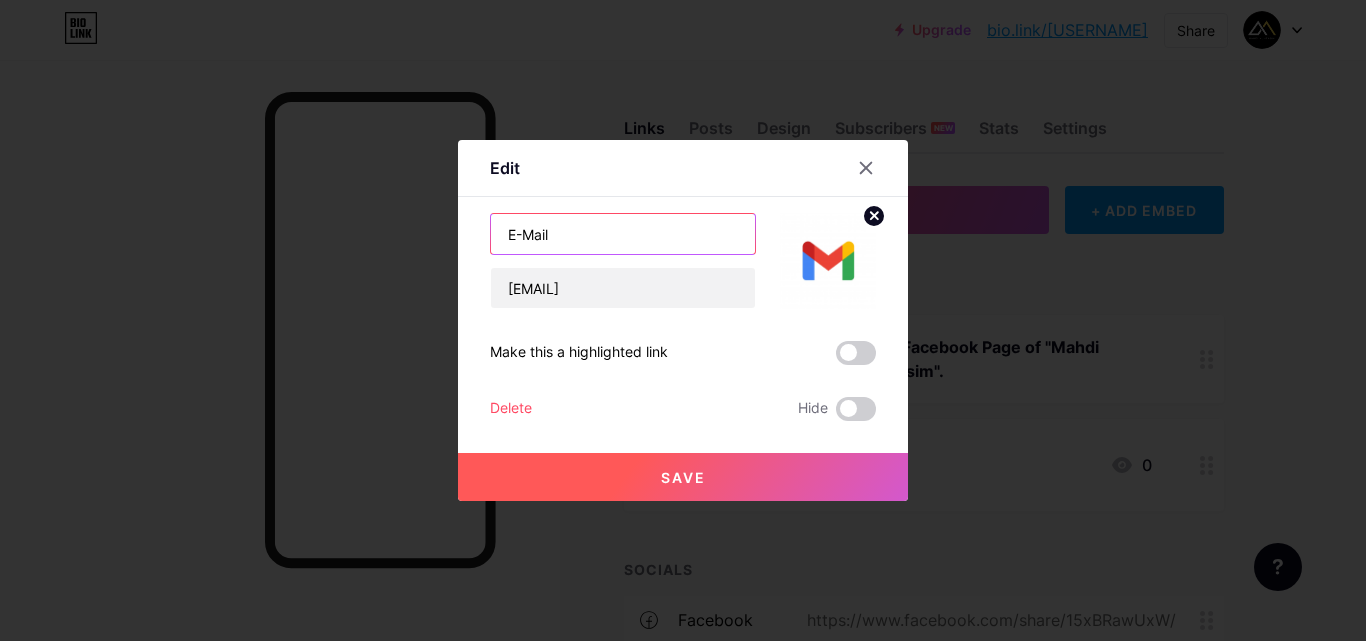 click on "E-Mail" at bounding box center [623, 234] 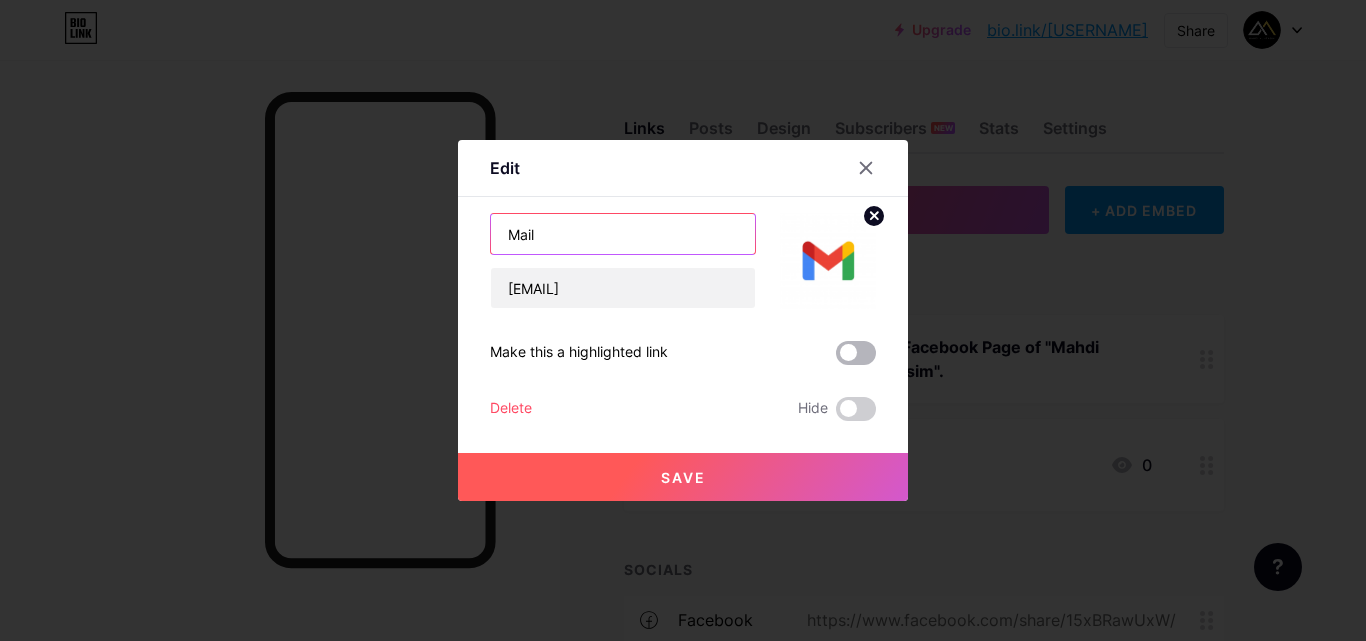 type on "Mail" 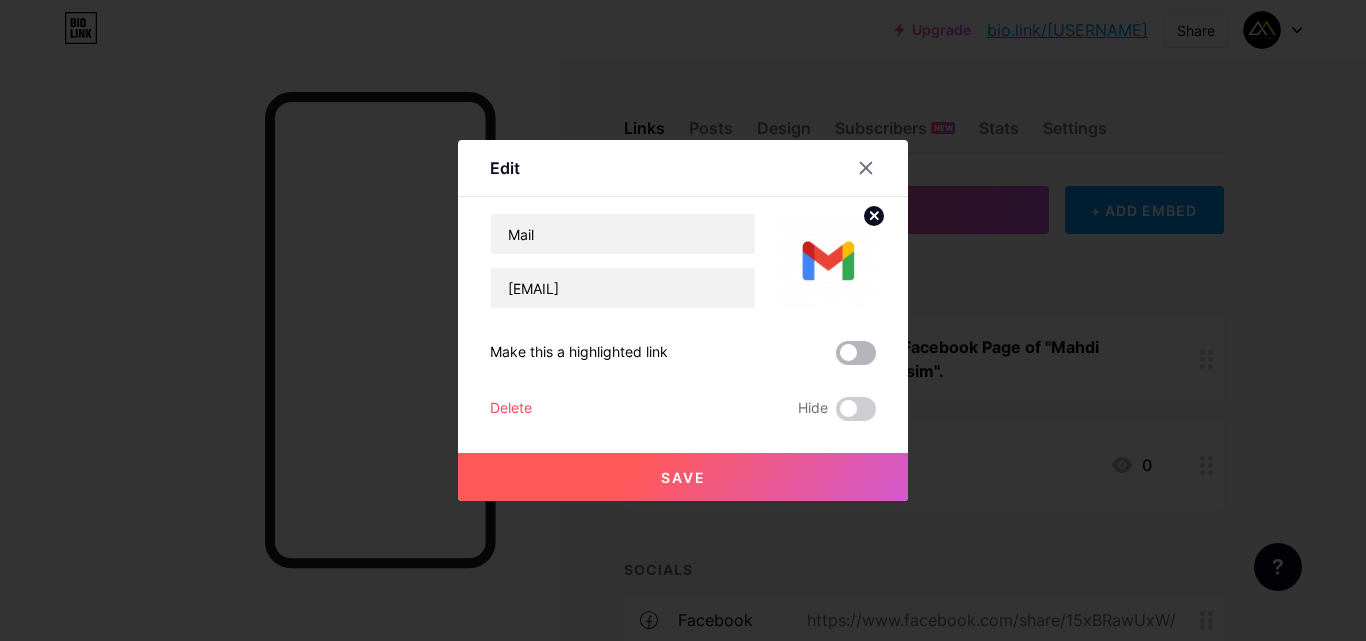 click at bounding box center (856, 353) 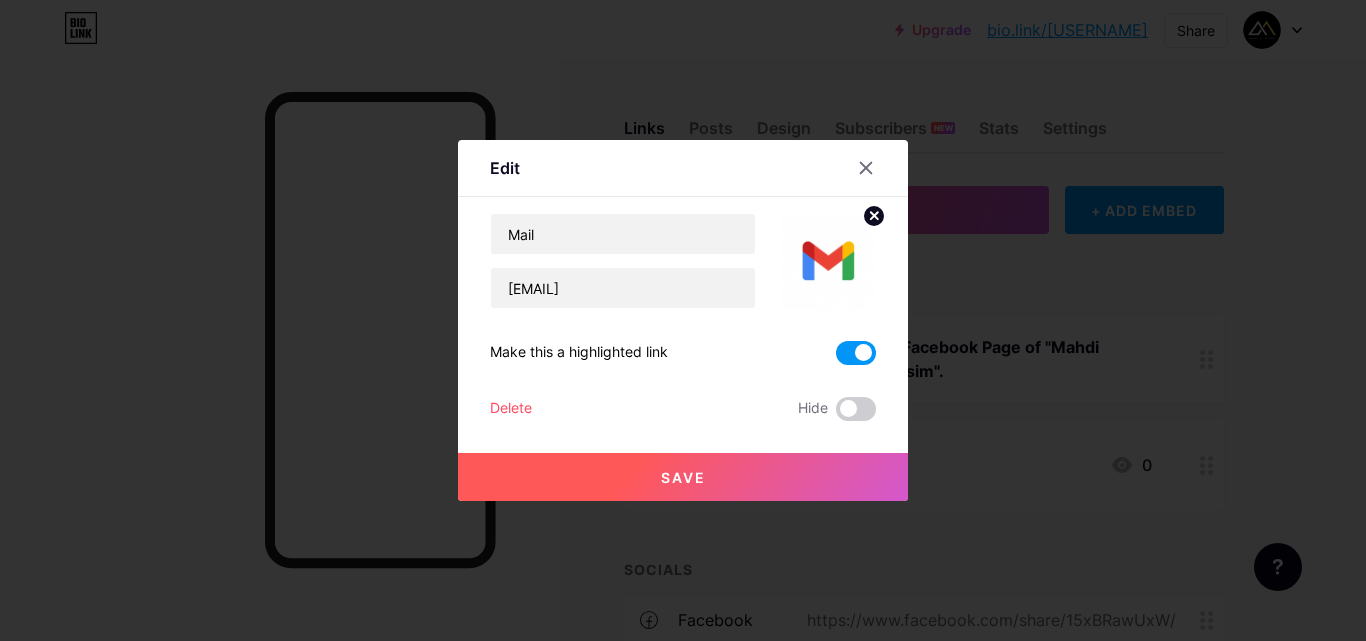 click on "Save" at bounding box center [683, 477] 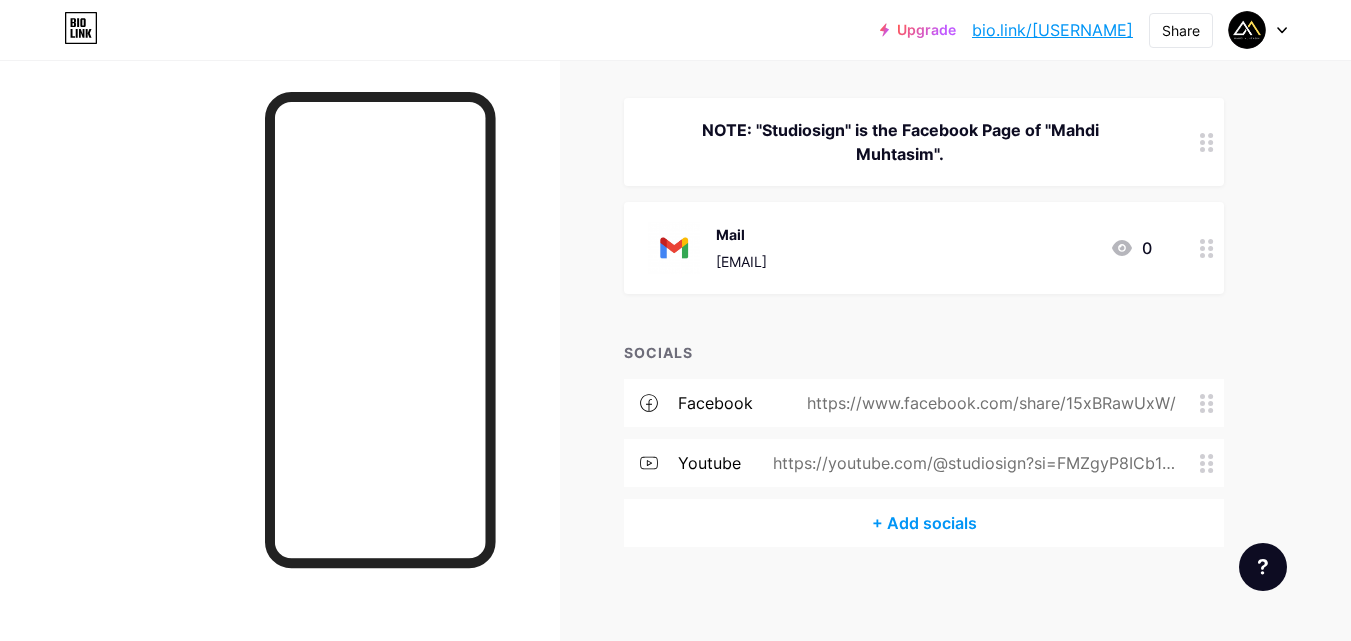scroll, scrollTop: 222, scrollLeft: 0, axis: vertical 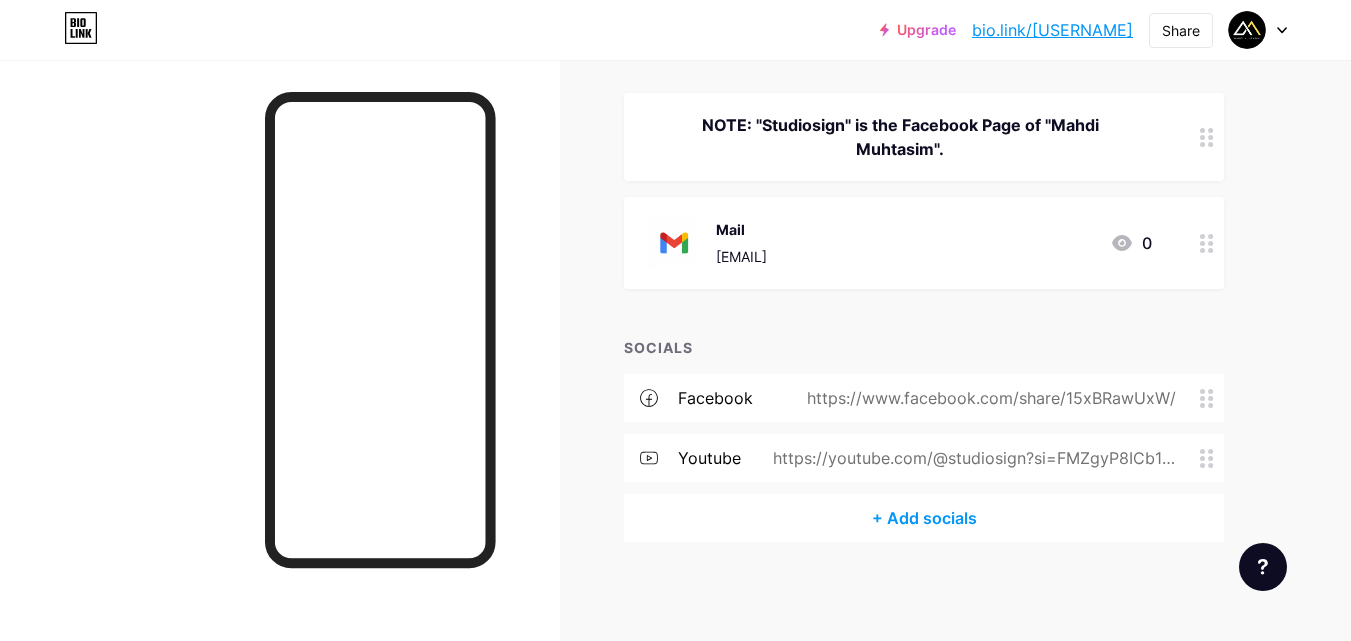 click on "https://www.facebook.com/share/15xBRawUxW/" at bounding box center [987, 398] 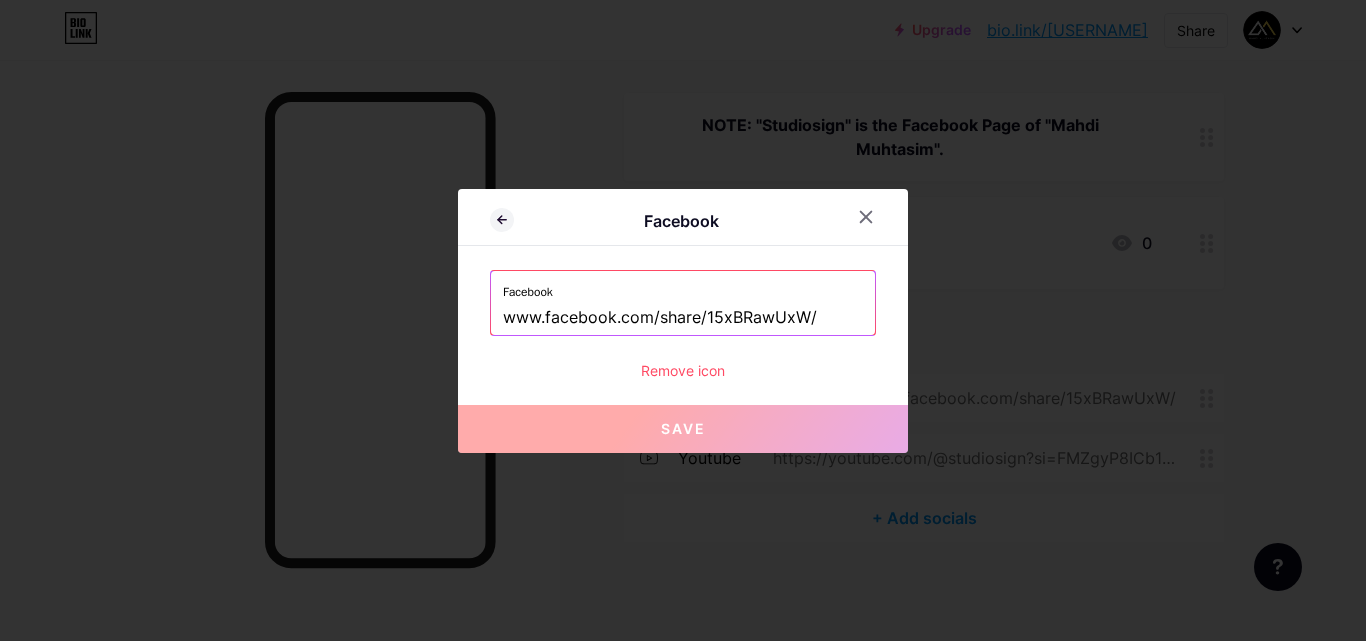 click on "www.facebook.com/share/15xBRawUxW/" at bounding box center [683, 318] 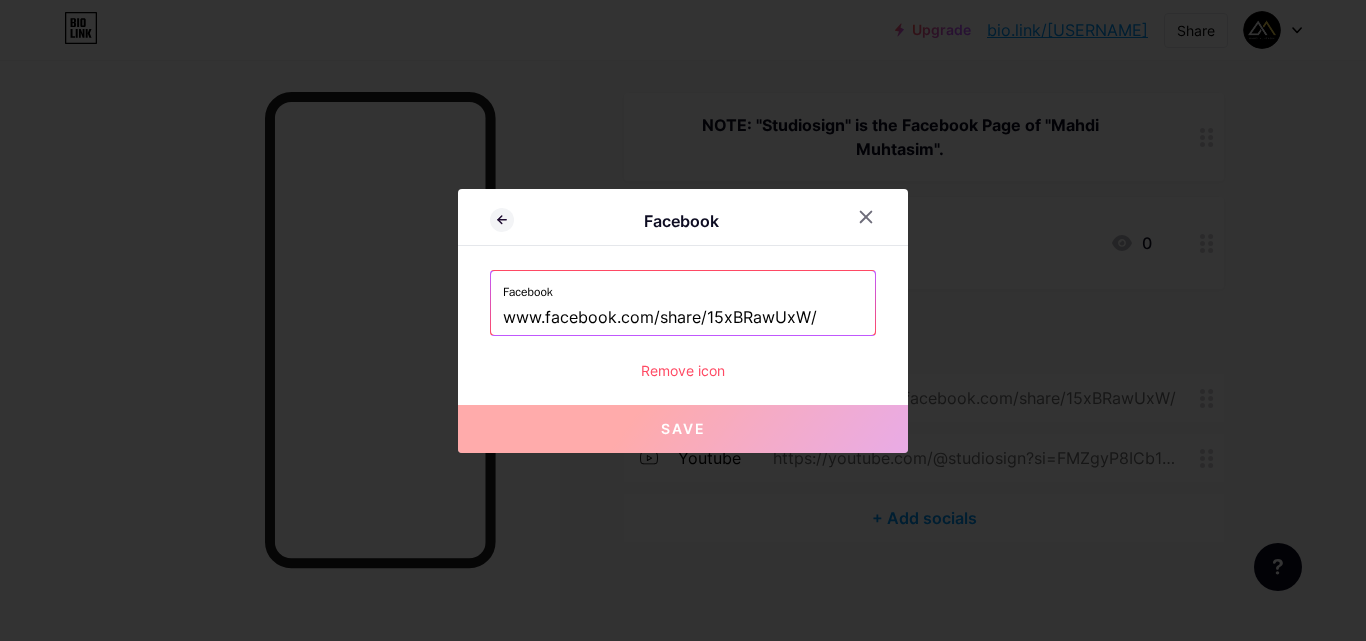 click on "Remove icon" at bounding box center [683, 370] 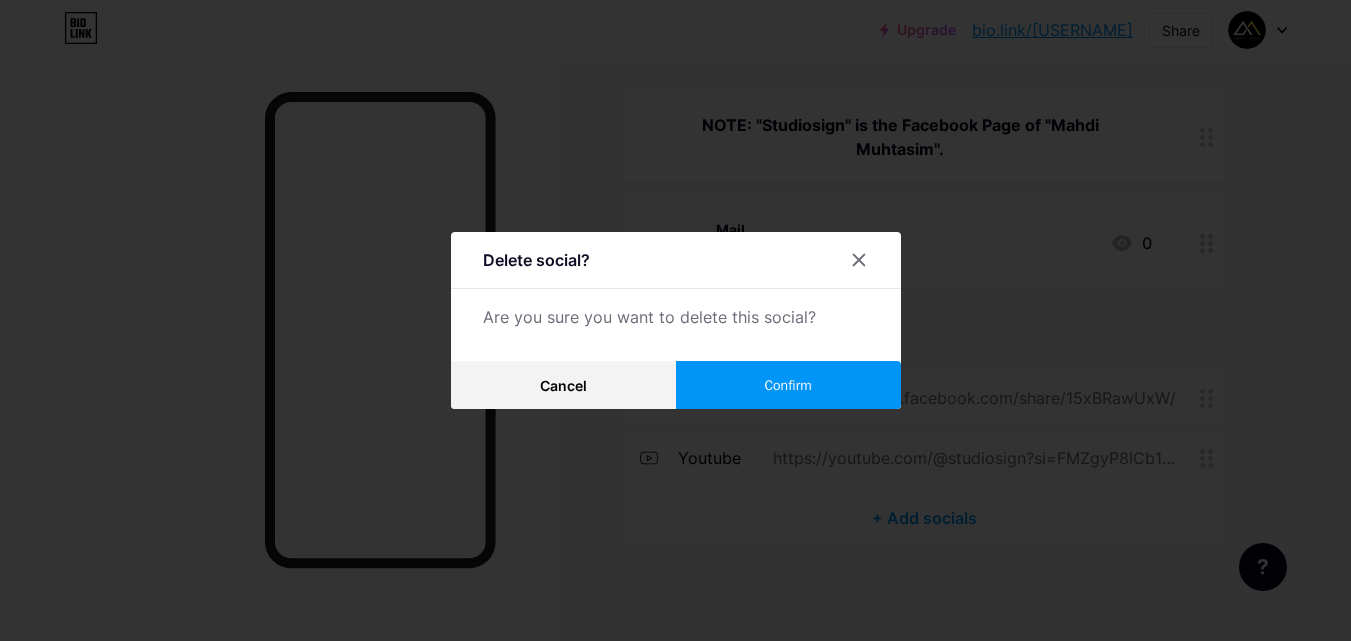 click on "Confirm" at bounding box center (788, 385) 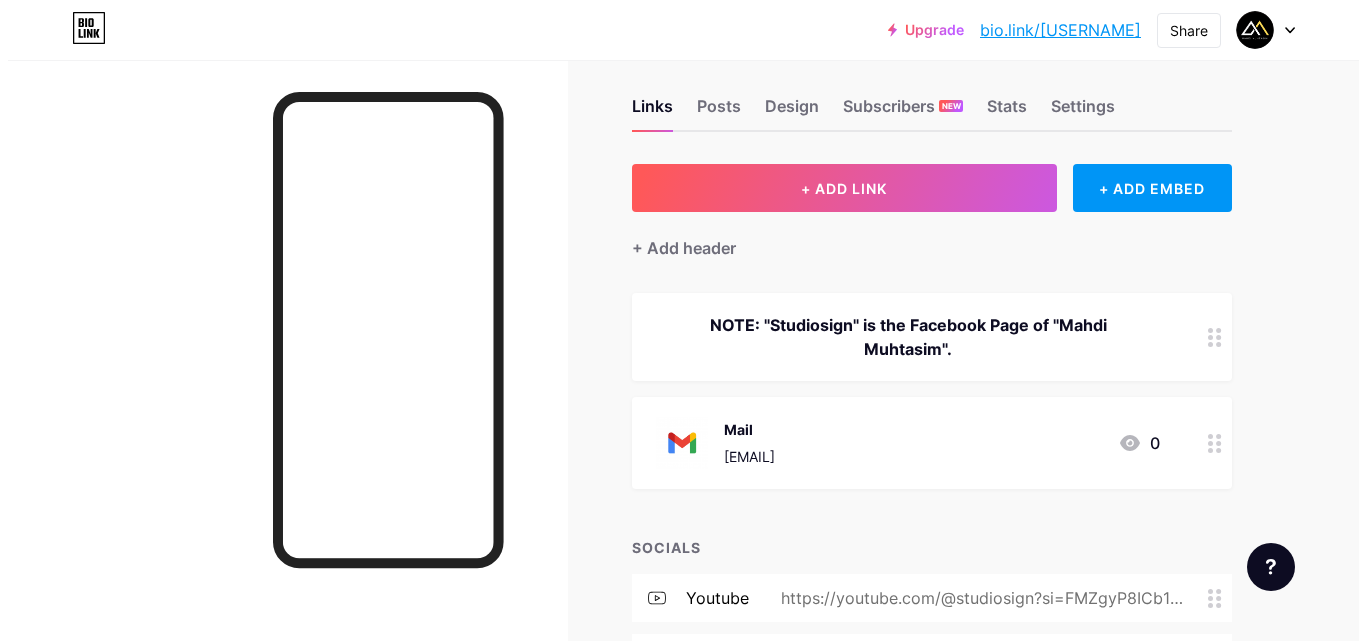 scroll, scrollTop: 0, scrollLeft: 0, axis: both 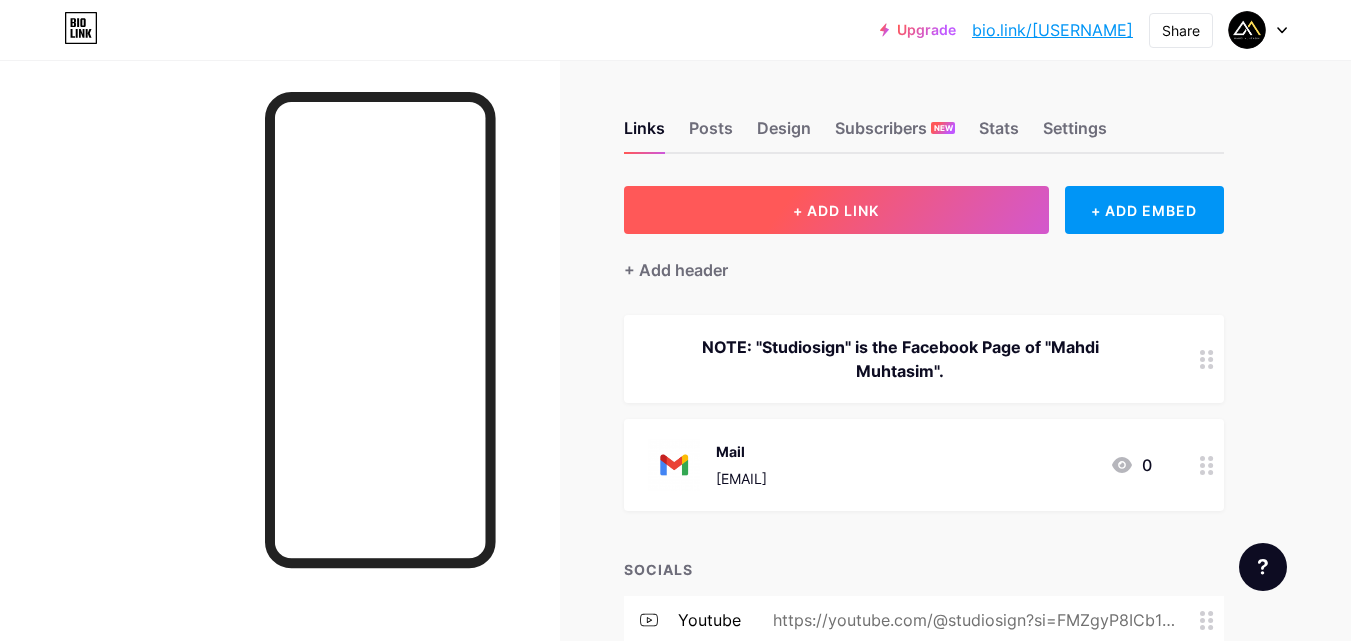 click on "+ ADD LINK" at bounding box center [836, 210] 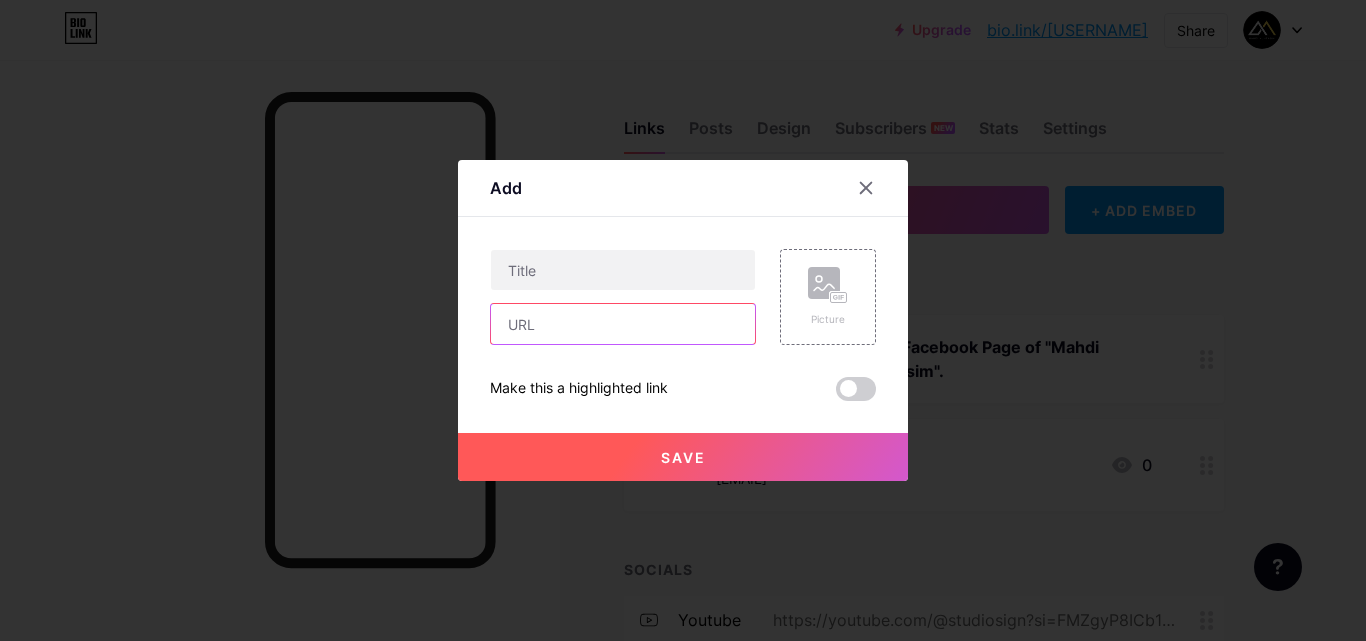 click at bounding box center (623, 324) 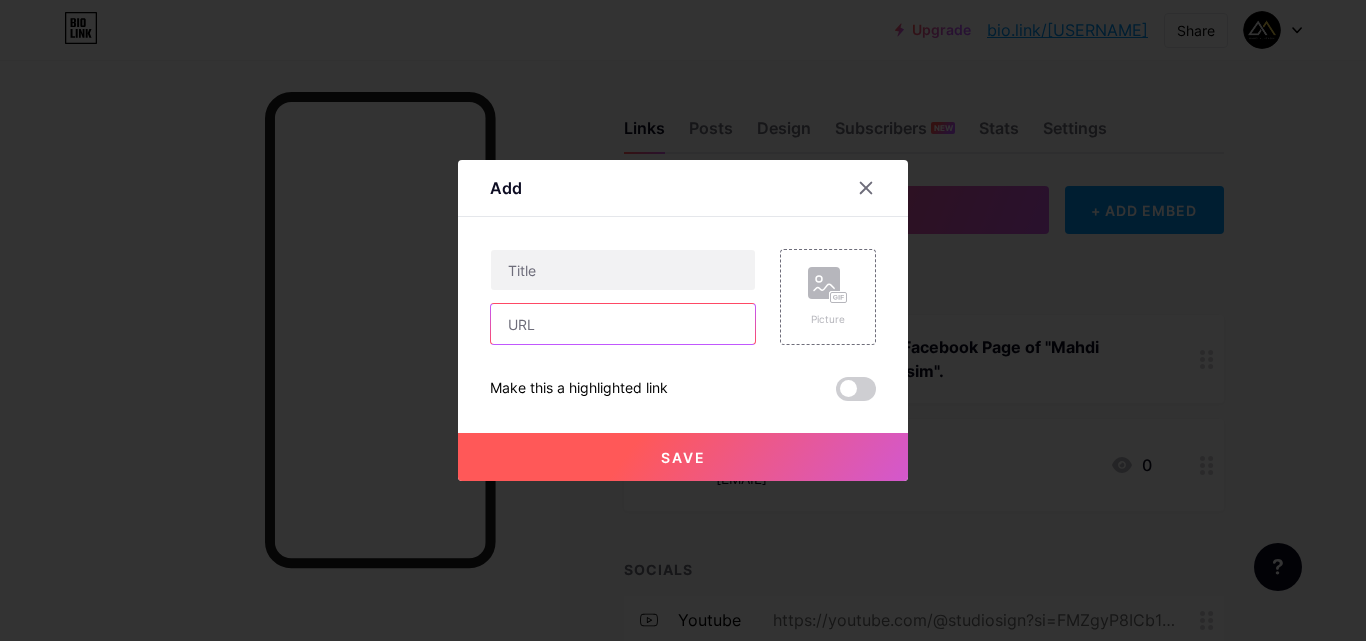 paste on "www.facebook.com/share/15xBRawUxW/" 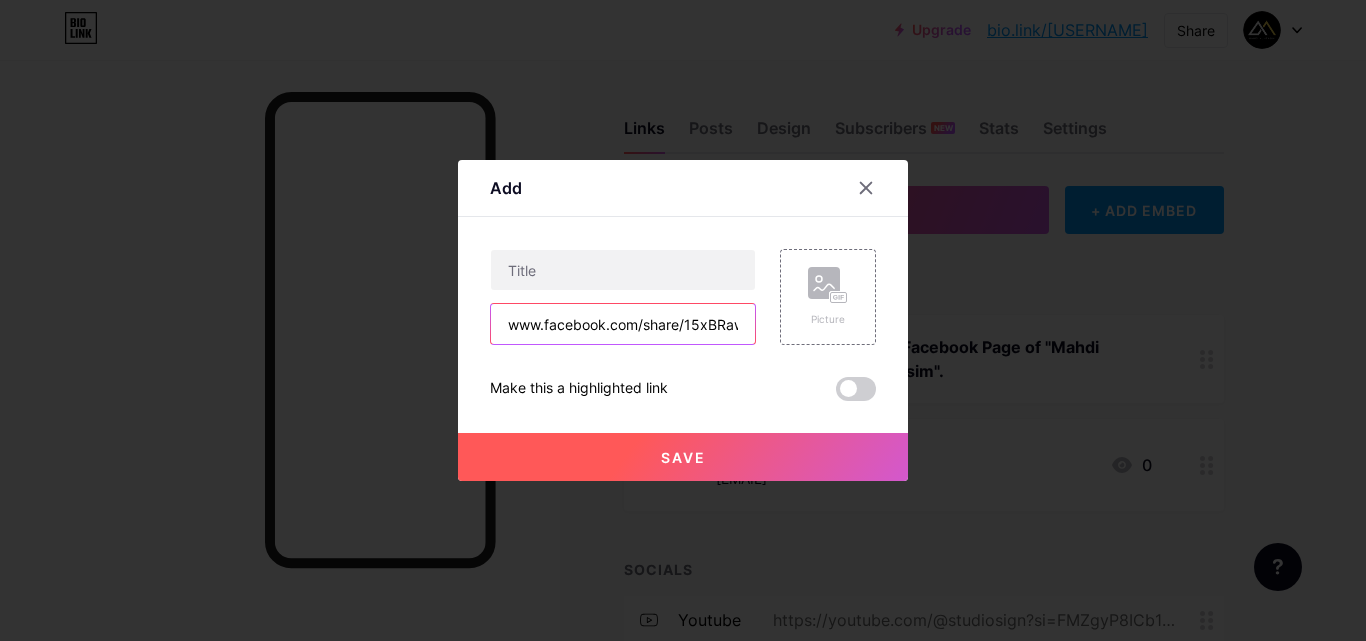 scroll, scrollTop: 0, scrollLeft: 44, axis: horizontal 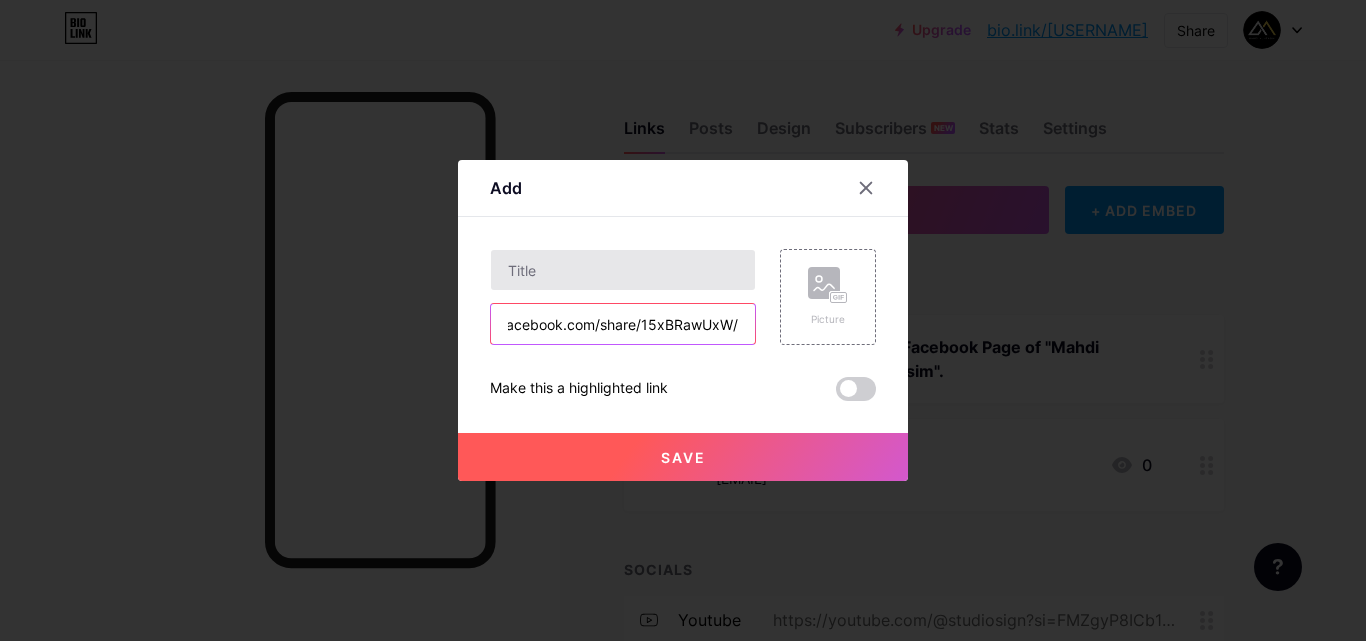 type on "www.facebook.com/share/15xBRawUxW/" 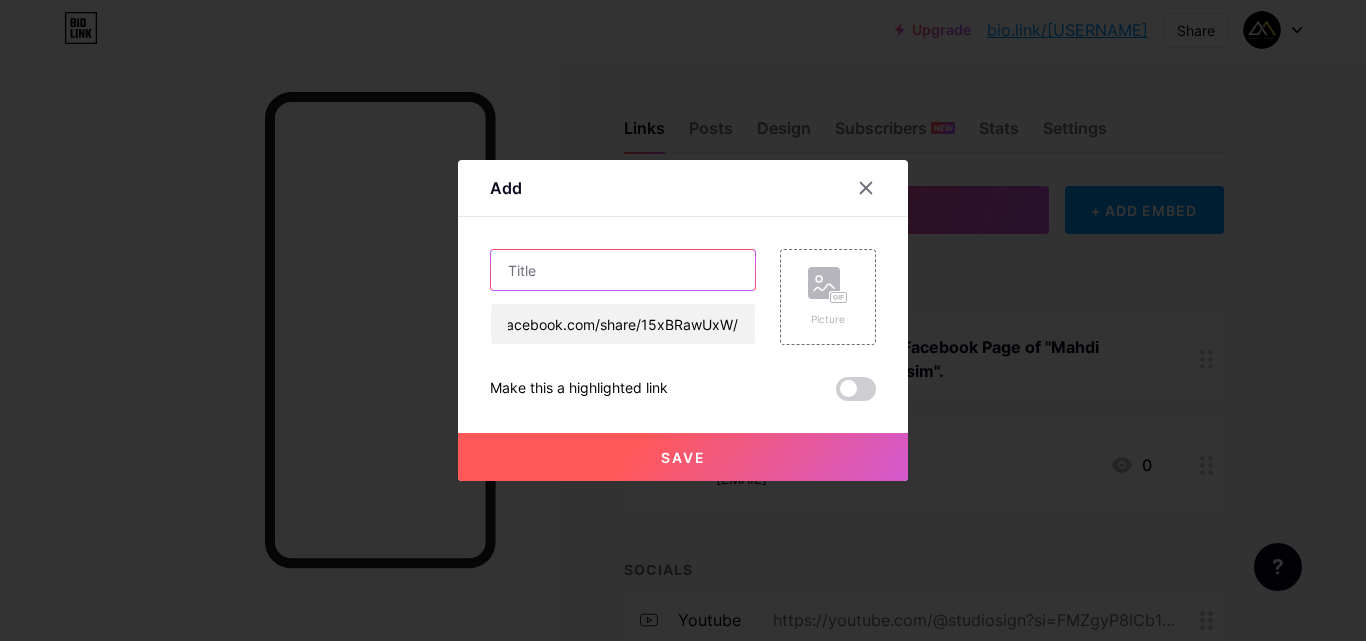 click at bounding box center (623, 270) 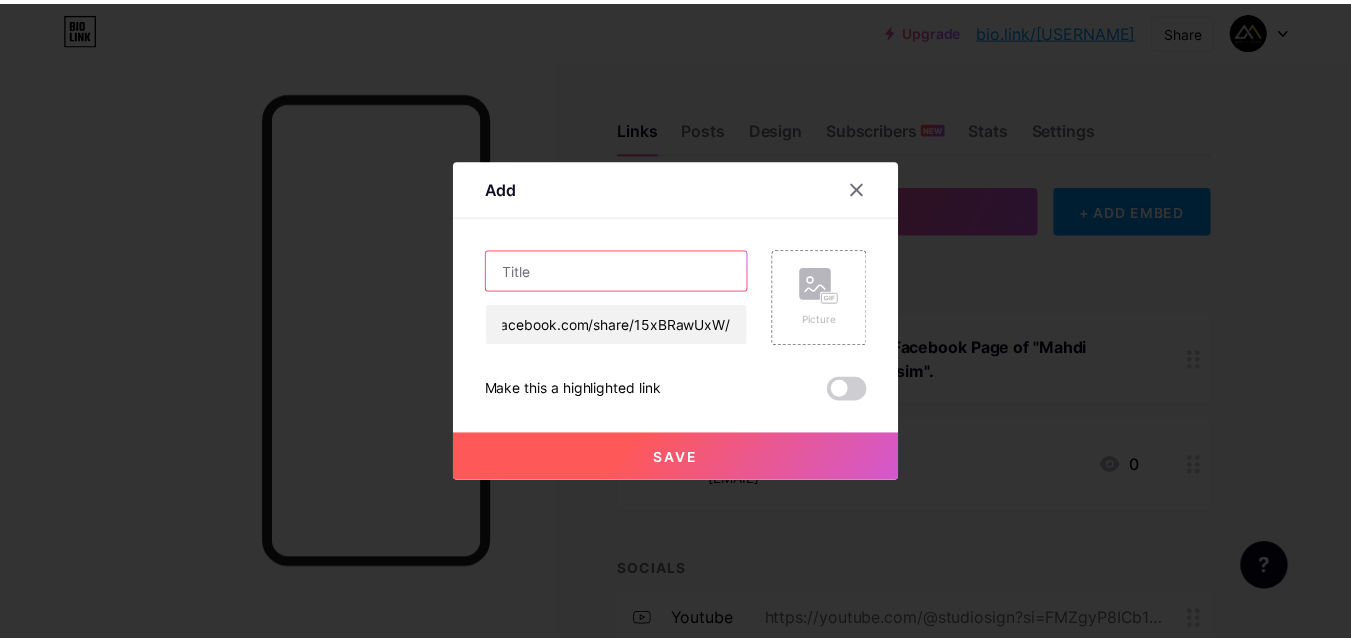 scroll, scrollTop: 0, scrollLeft: 0, axis: both 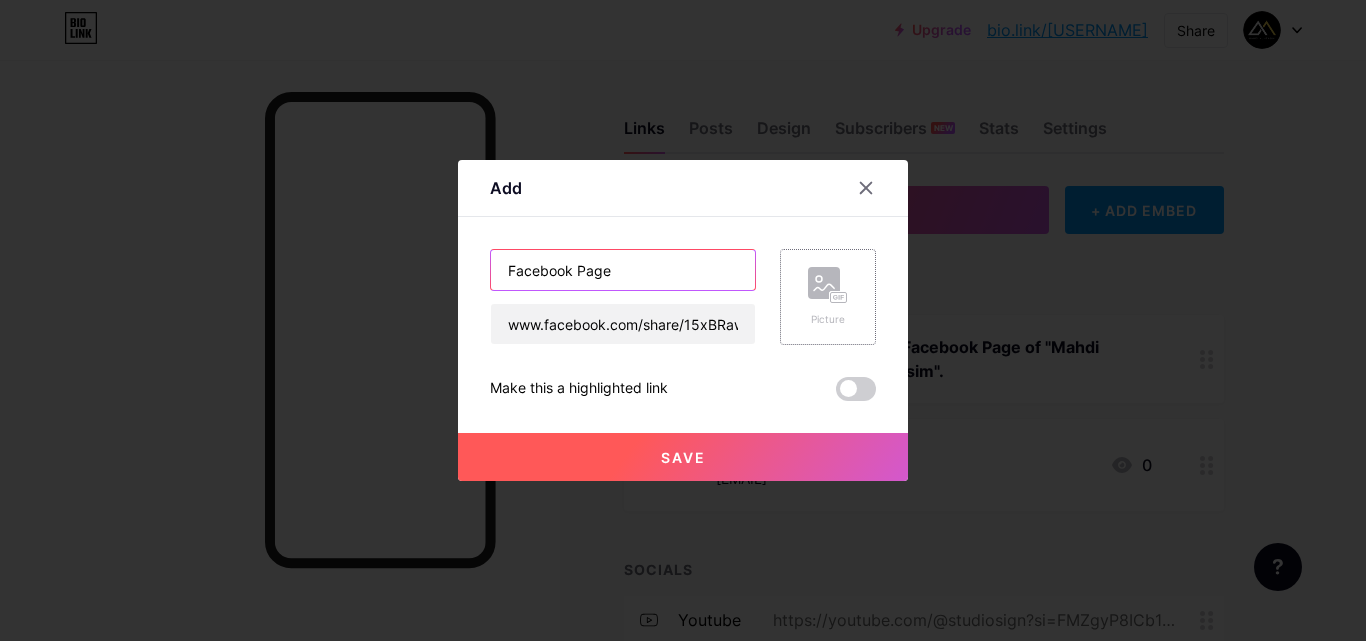 type on "Facebook Page" 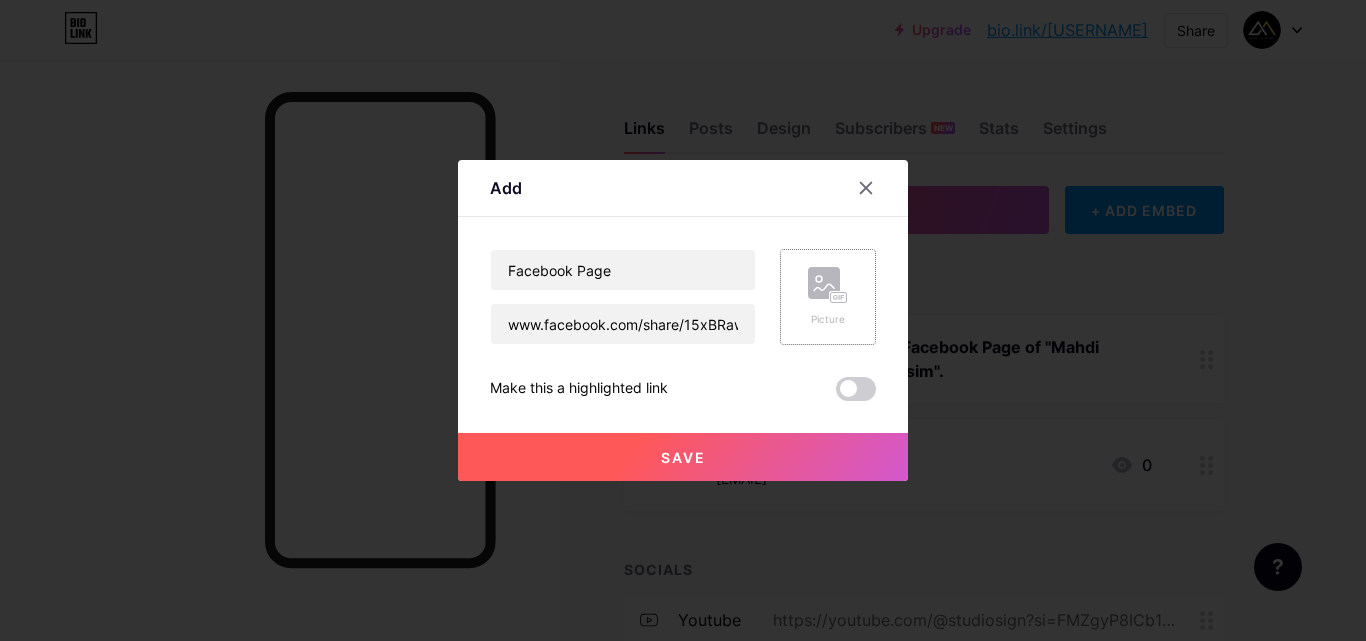 click on "Picture" at bounding box center (828, 319) 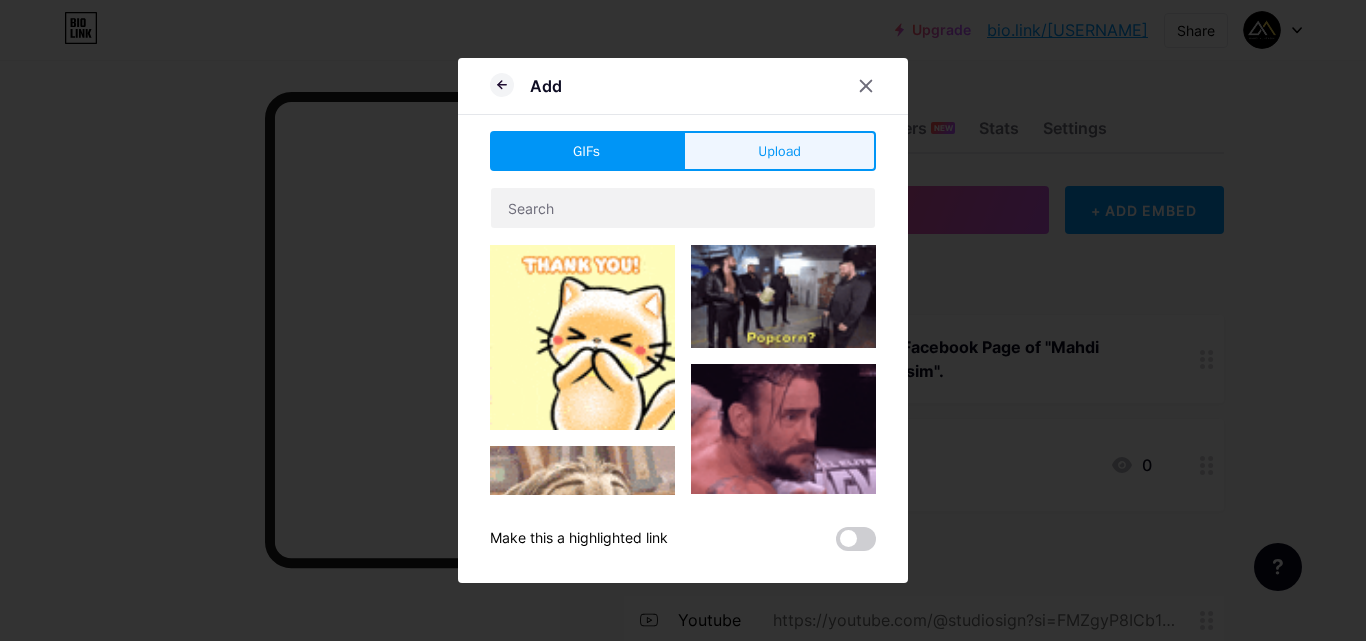 click on "Upload" at bounding box center [779, 151] 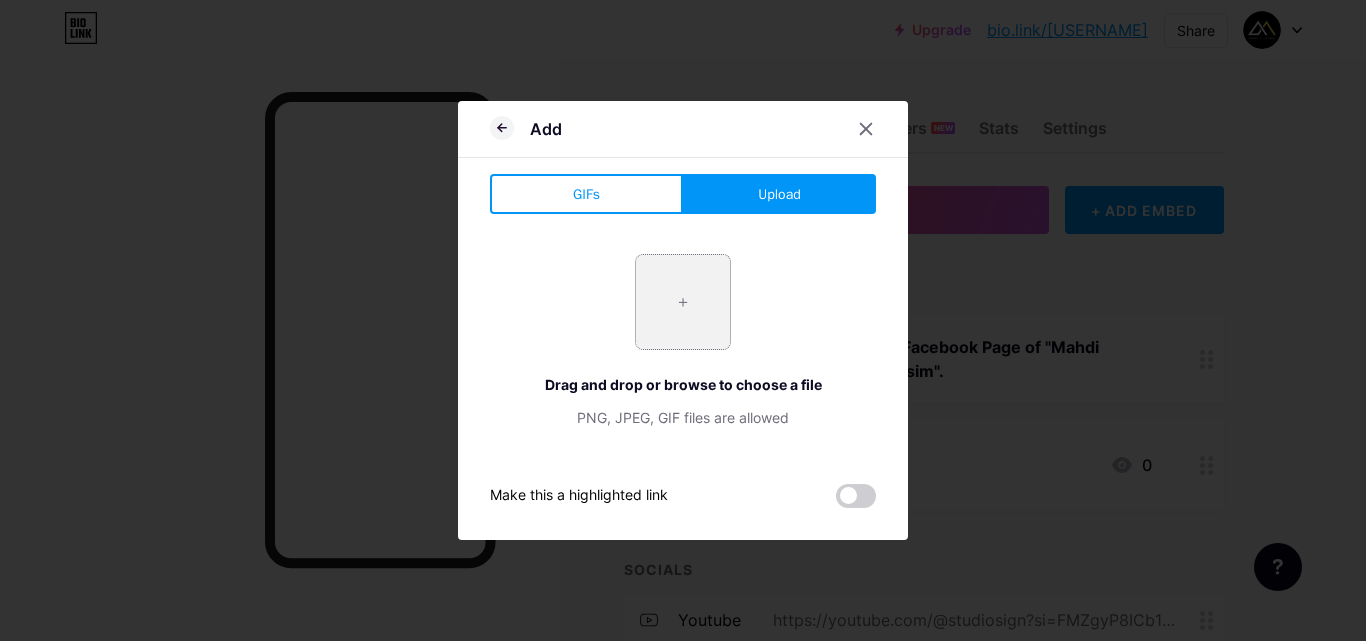click at bounding box center (683, 302) 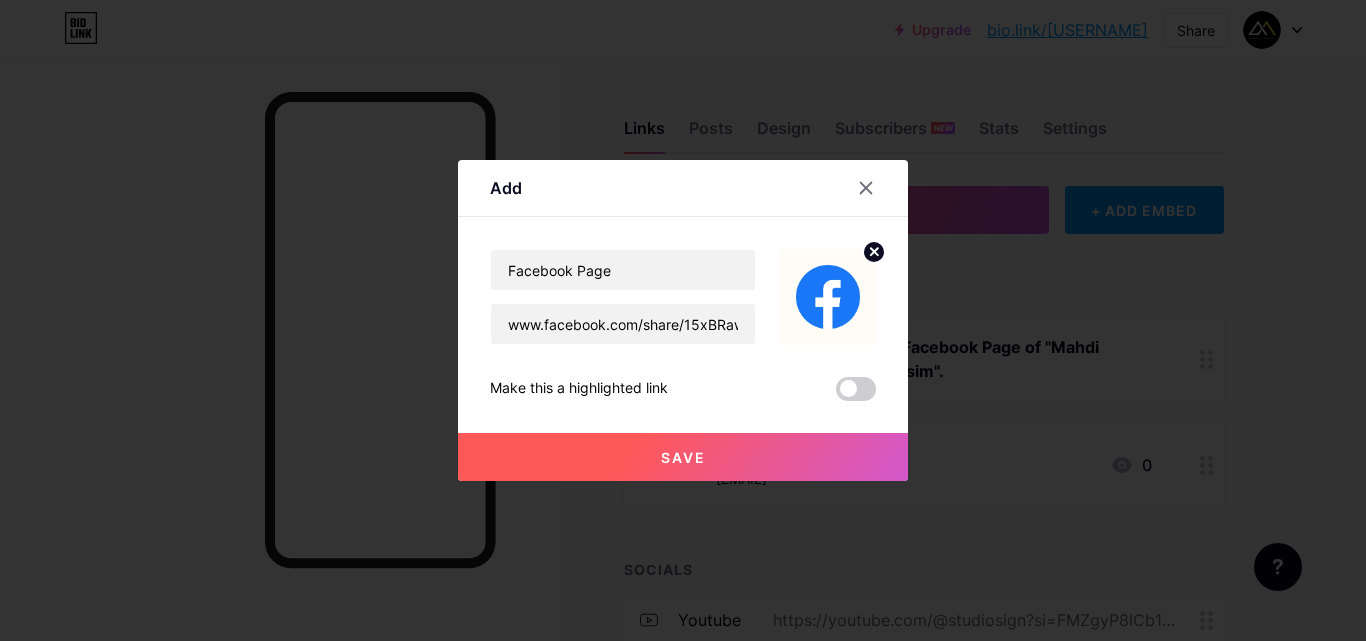 click on "Save" at bounding box center (683, 457) 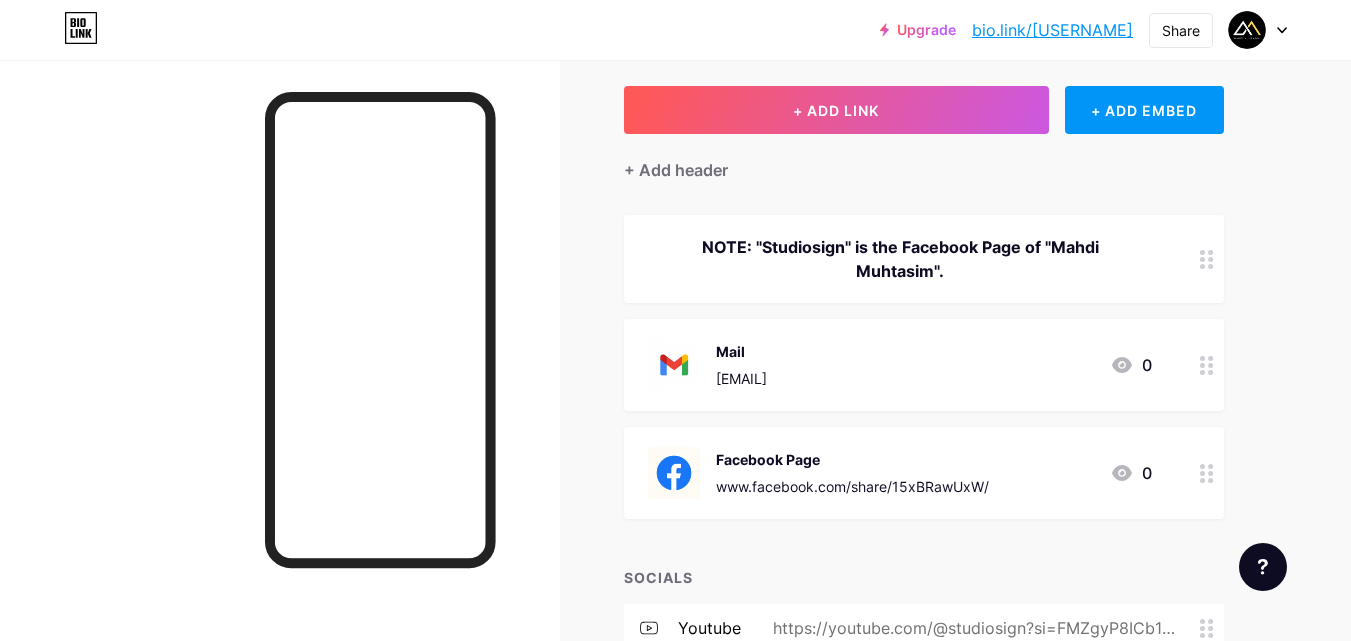 scroll, scrollTop: 200, scrollLeft: 0, axis: vertical 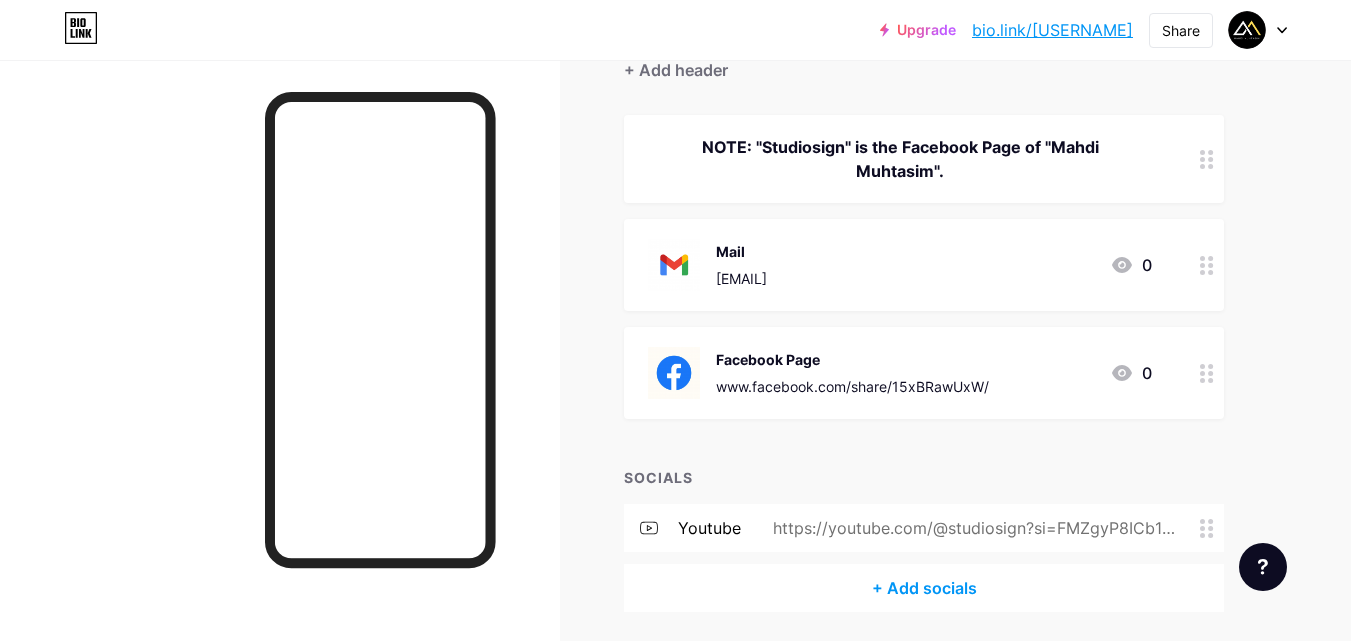 click on "https://youtube.com/@studiosign?si=FMZgyP8ICb10OP0W" at bounding box center (970, 528) 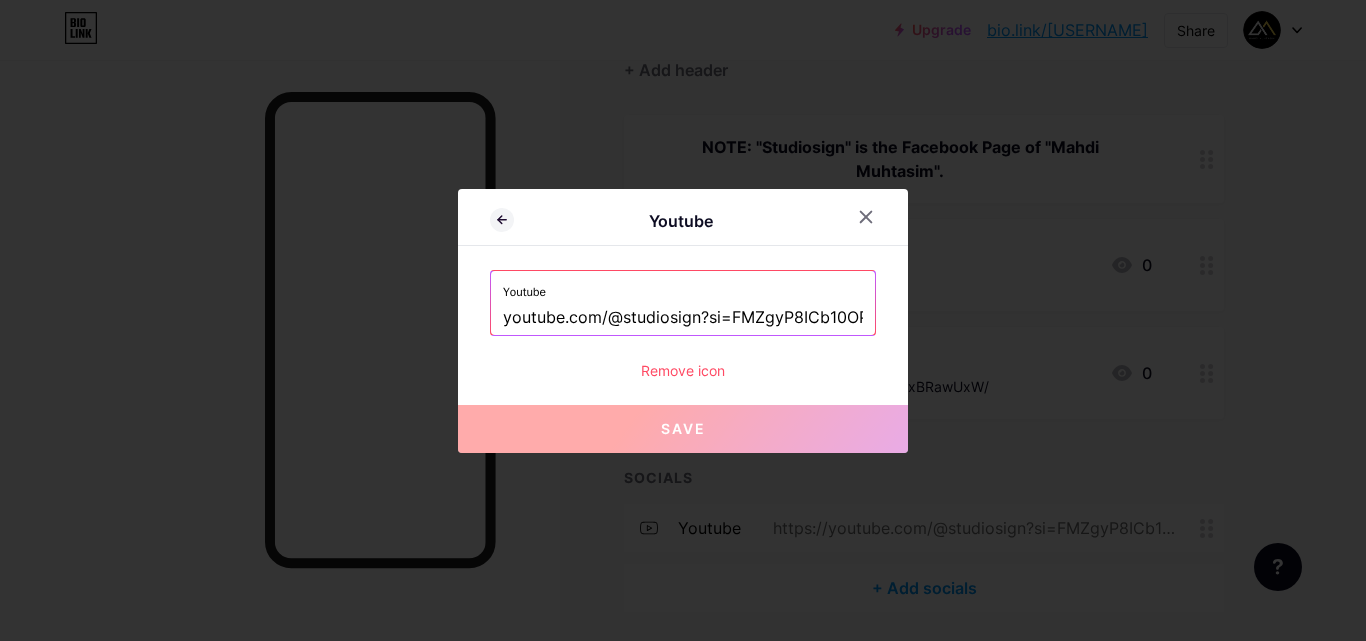 click on "youtube.com/@studiosign?si=FMZgyP8ICb10OP0W" at bounding box center (683, 318) 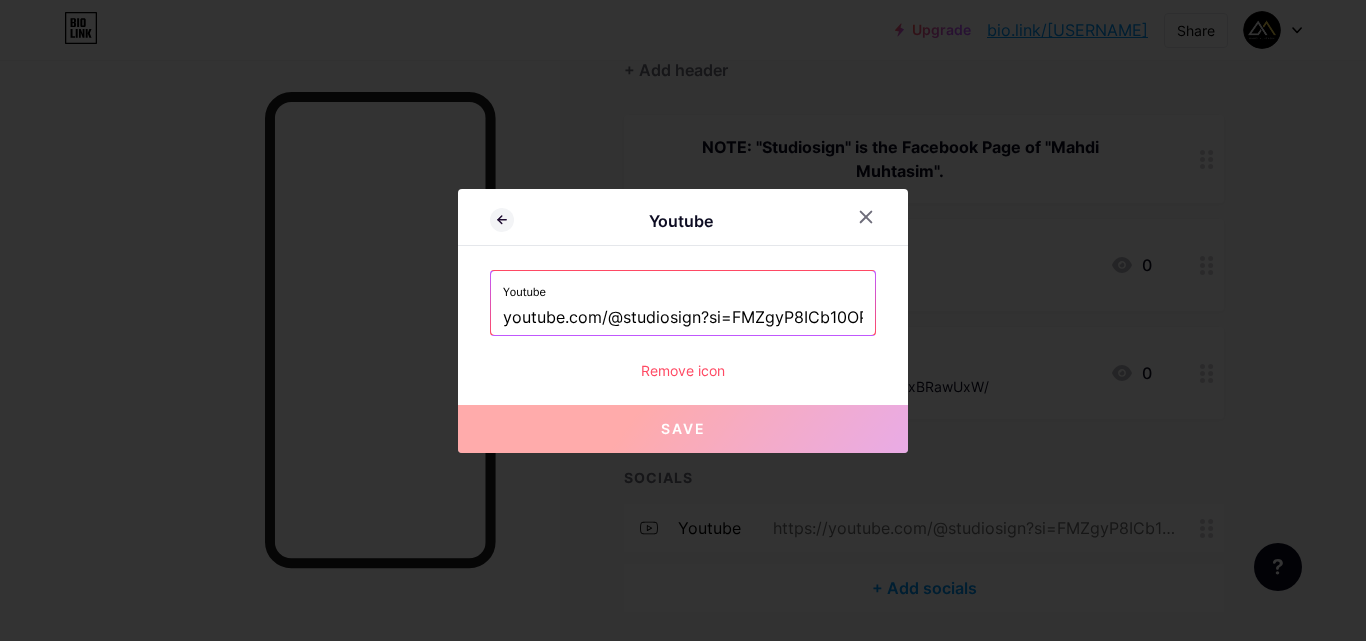 click on "Remove icon" at bounding box center [683, 370] 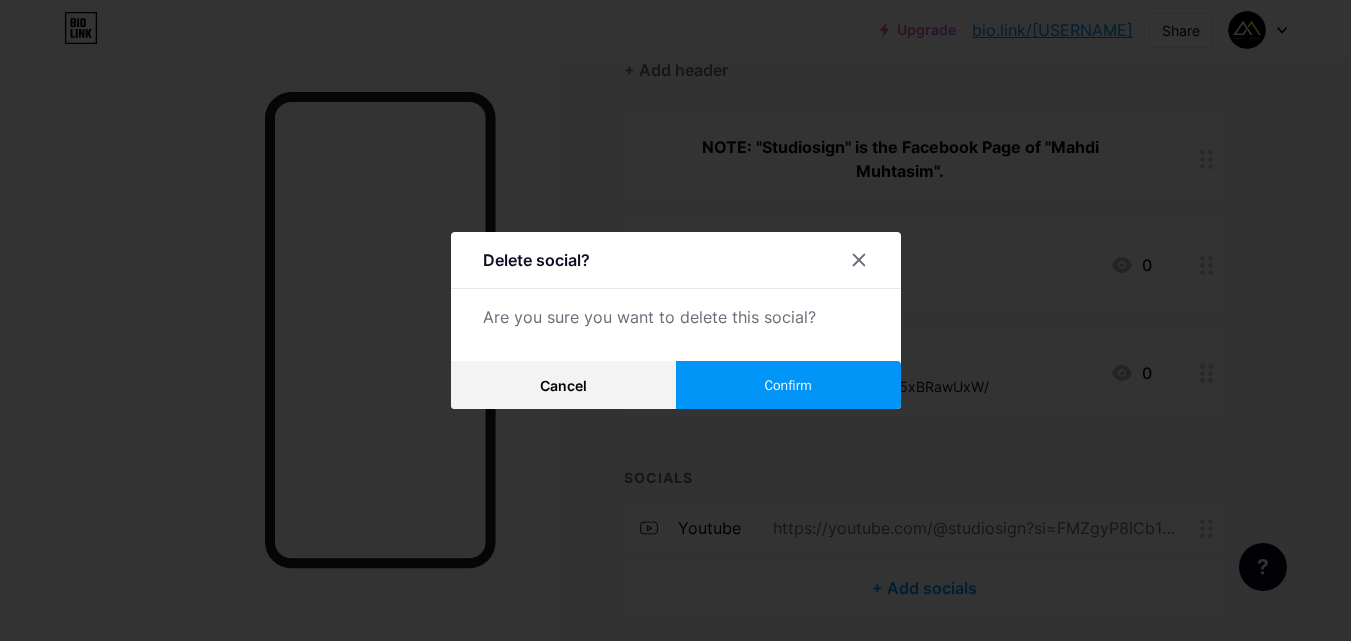 click on "Confirm" at bounding box center (788, 385) 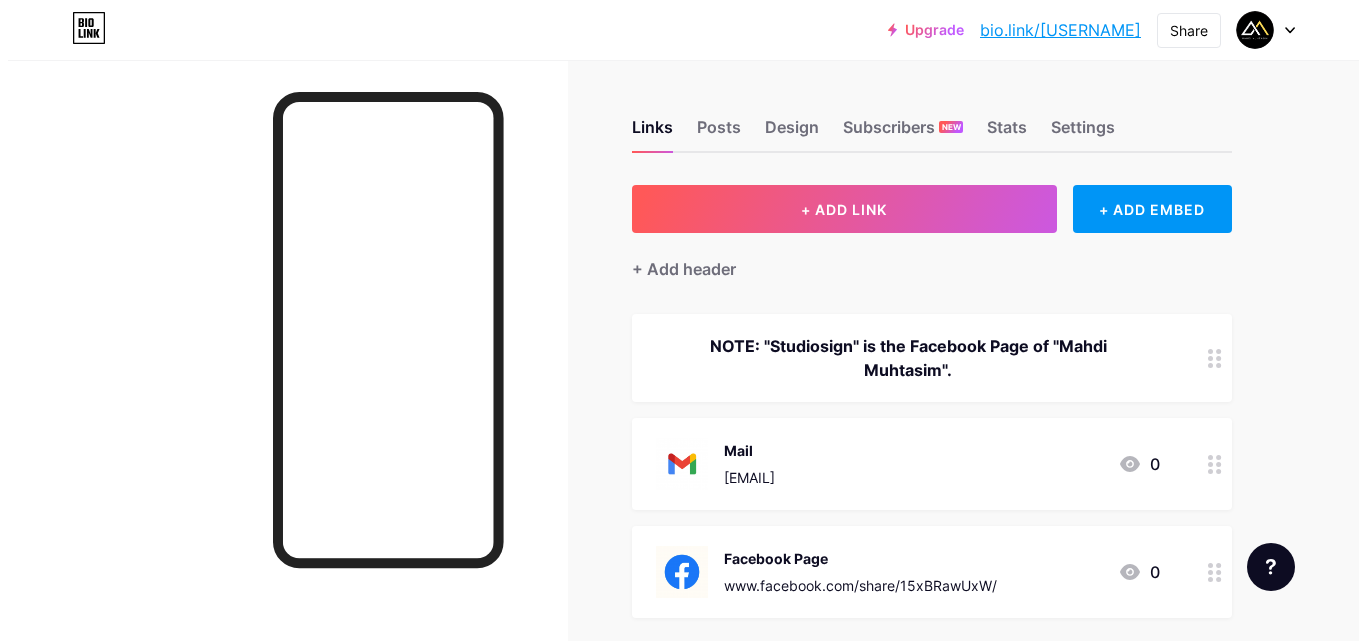 scroll, scrollTop: 0, scrollLeft: 0, axis: both 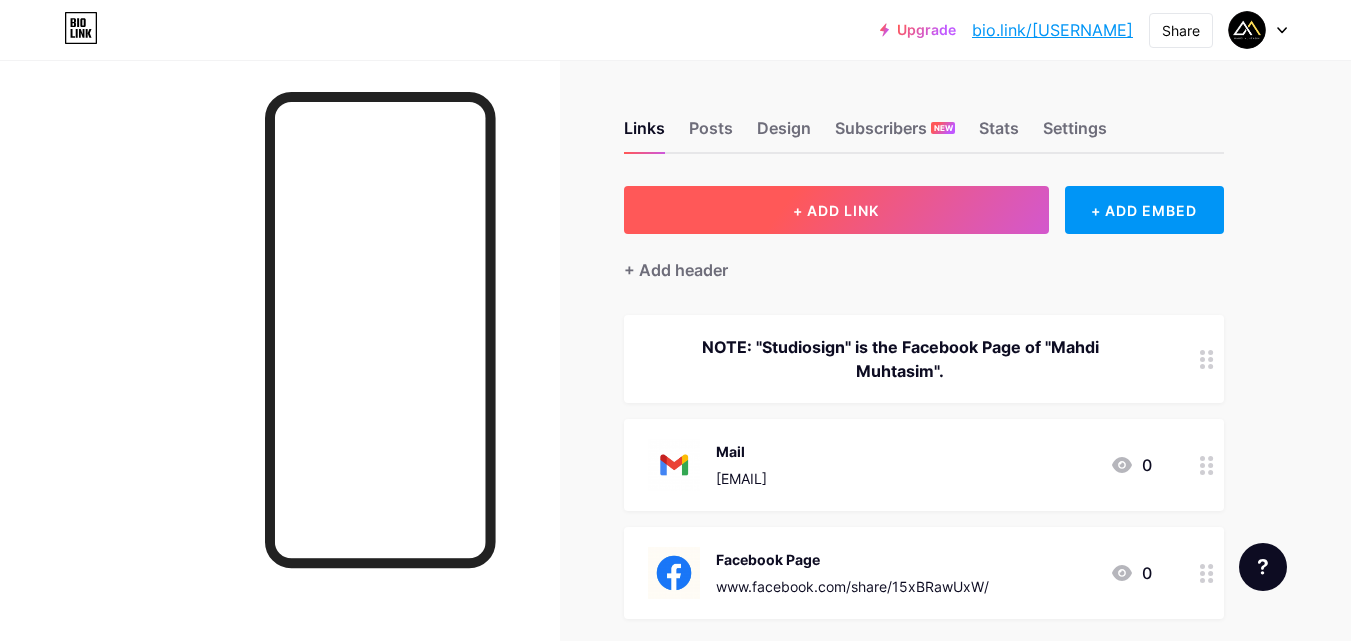 click on "+ ADD LINK" at bounding box center [836, 210] 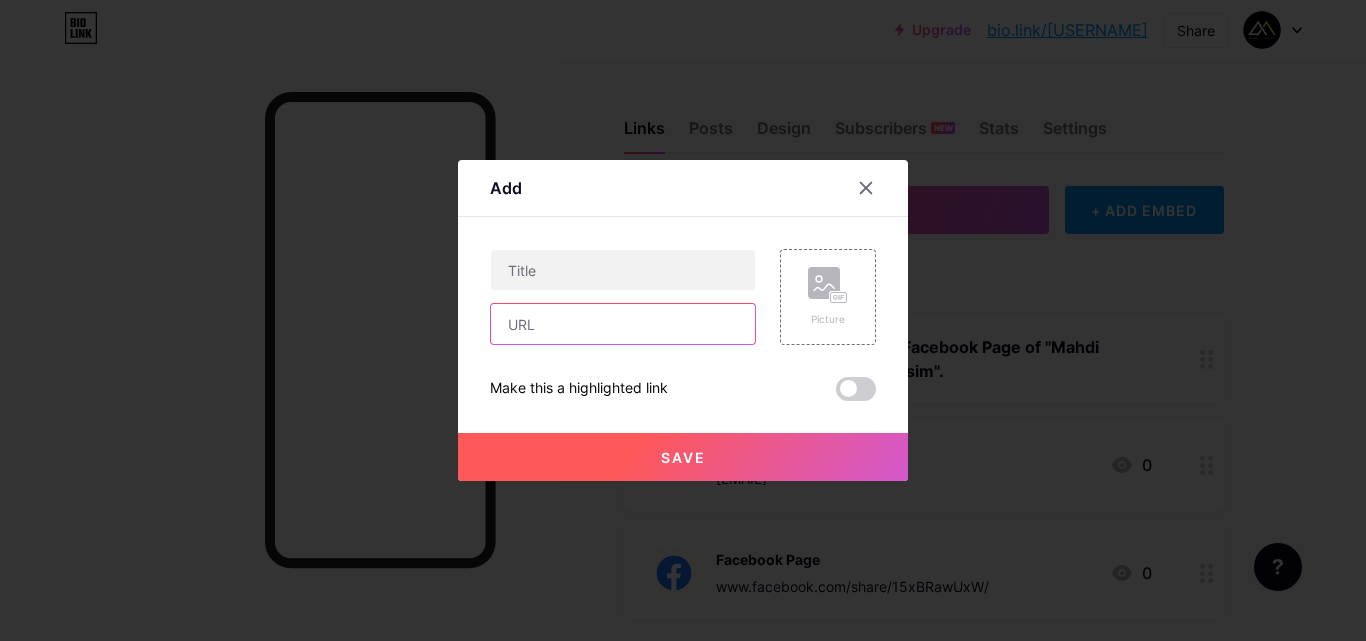 click at bounding box center [623, 324] 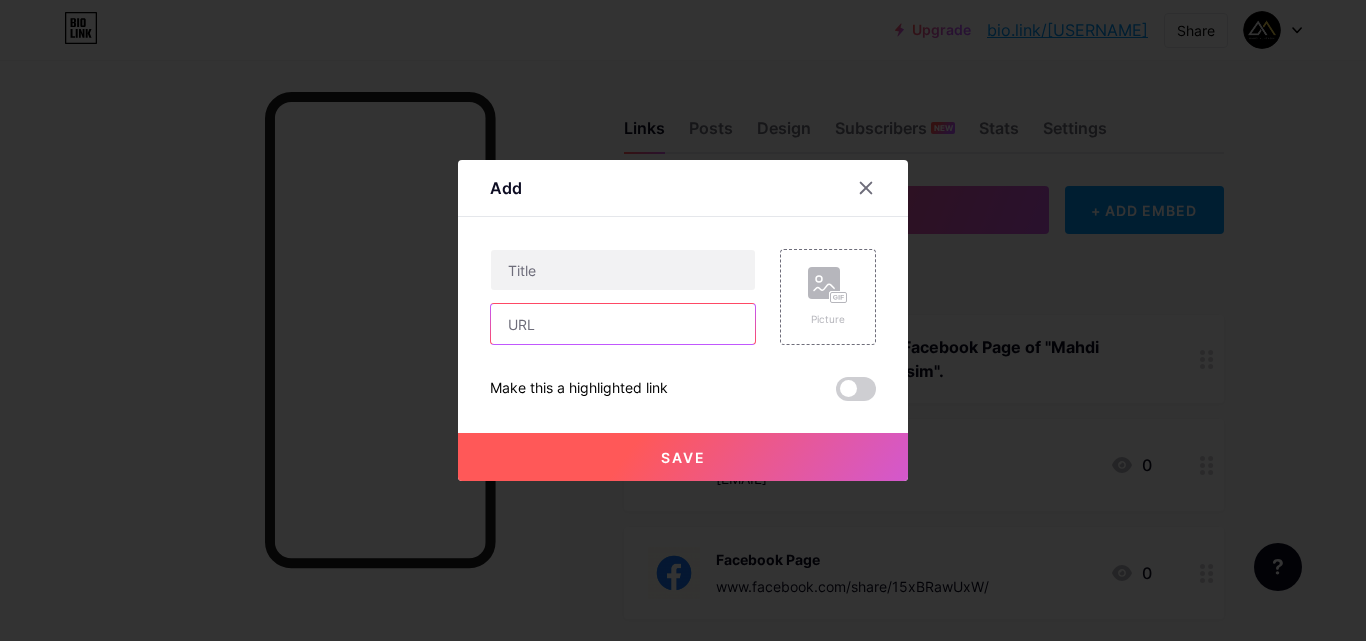 paste on "youtube.com/@studiosign?si=FMZgyP8ICb10OP0W" 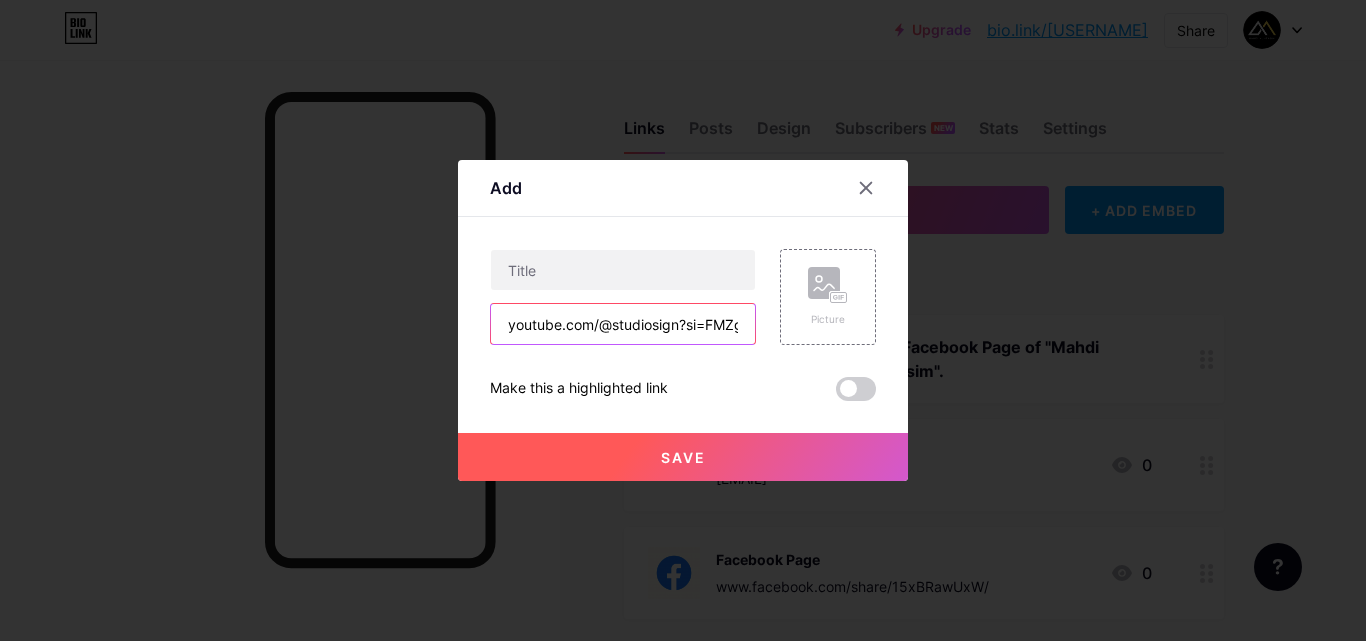 scroll, scrollTop: 0, scrollLeft: 112, axis: horizontal 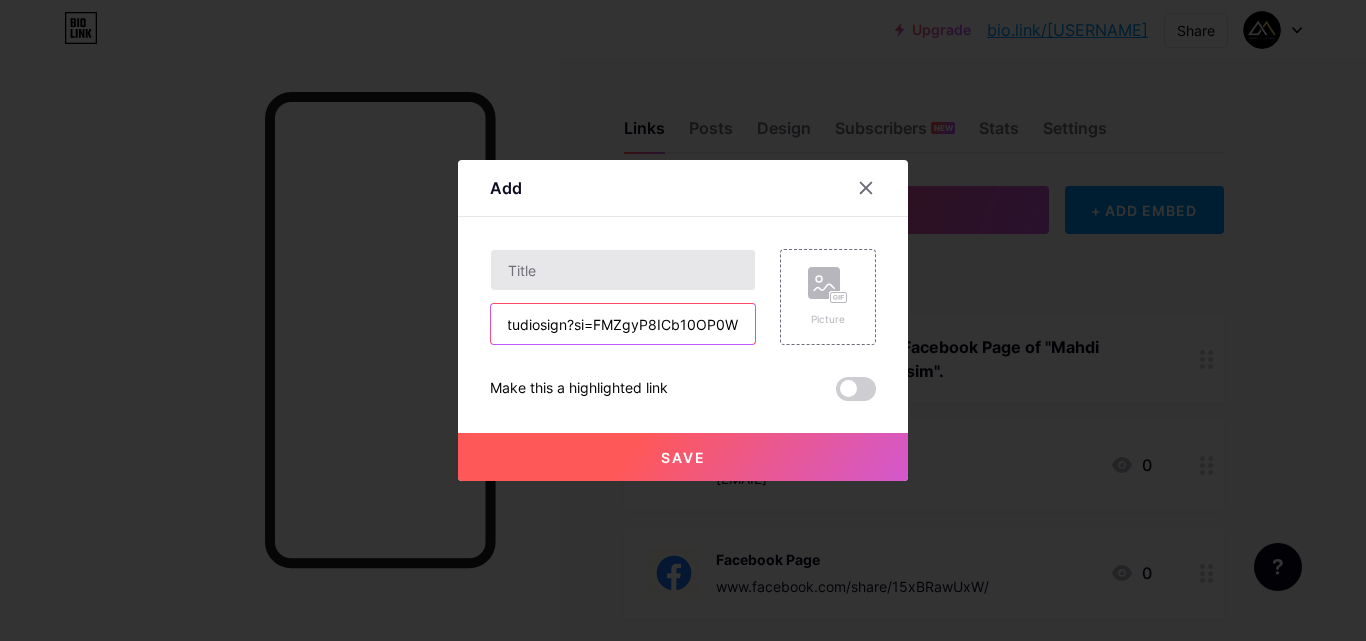 type on "youtube.com/@studiosign?si=FMZgyP8ICb10OP0W" 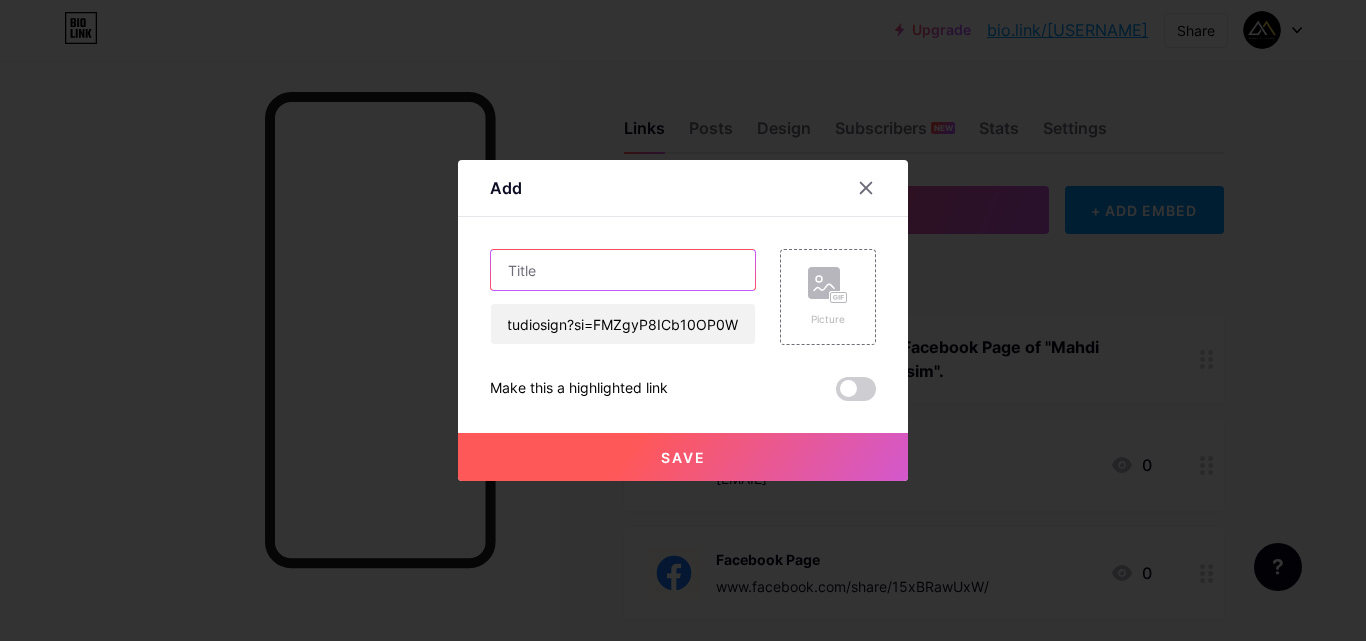 scroll, scrollTop: 0, scrollLeft: 0, axis: both 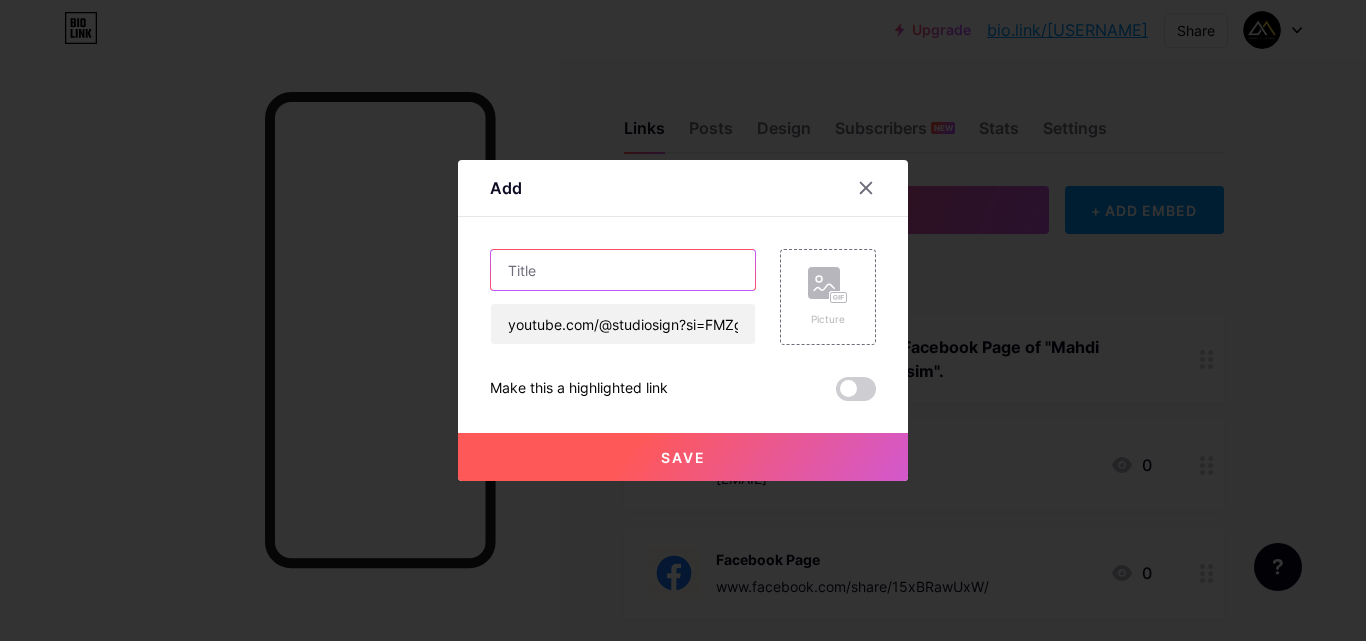 click at bounding box center [623, 270] 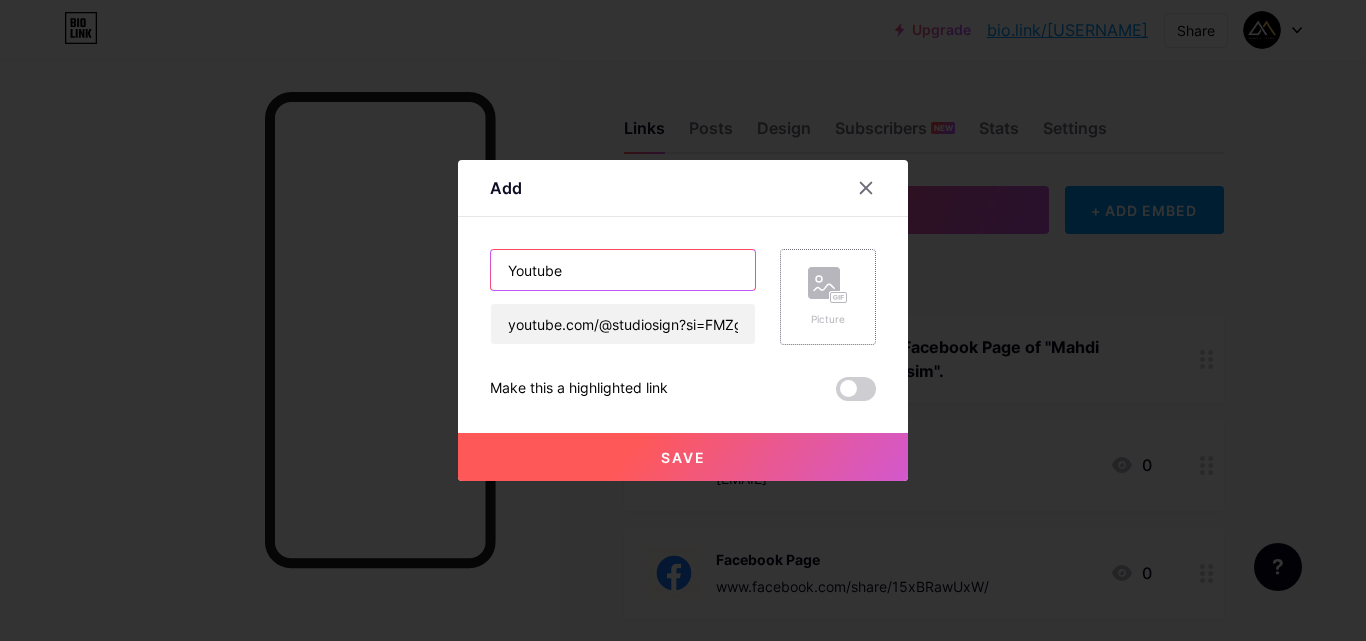 type on "Youtube" 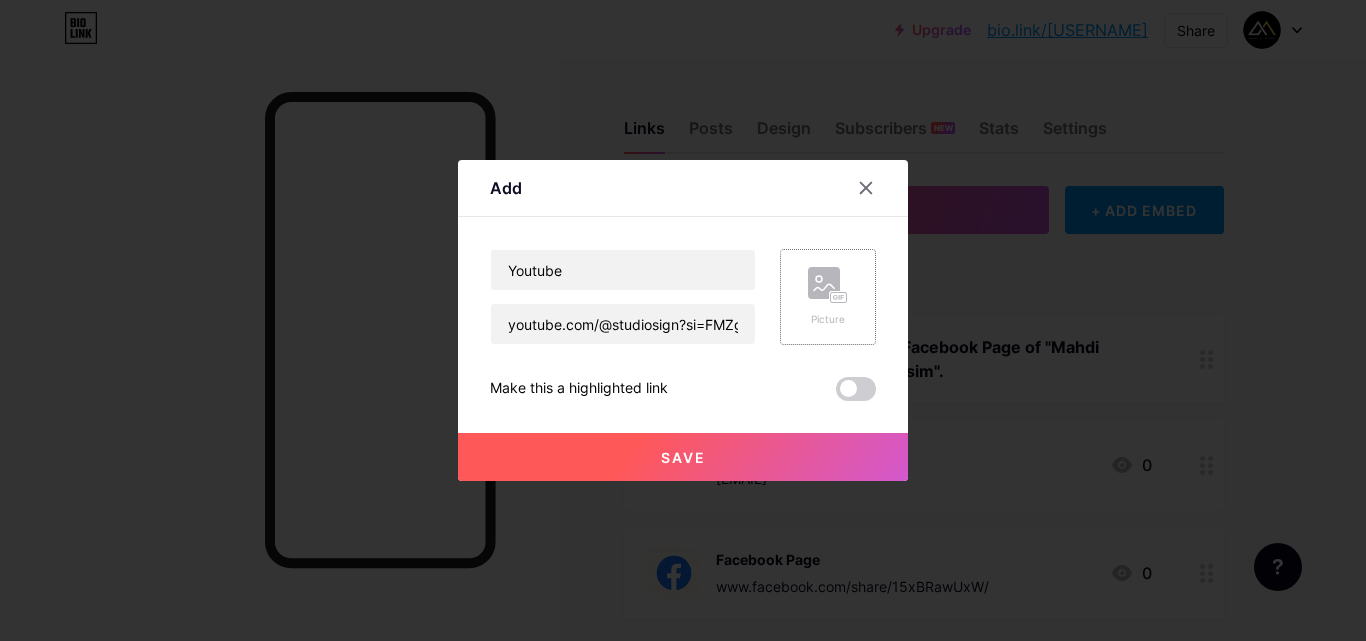 click 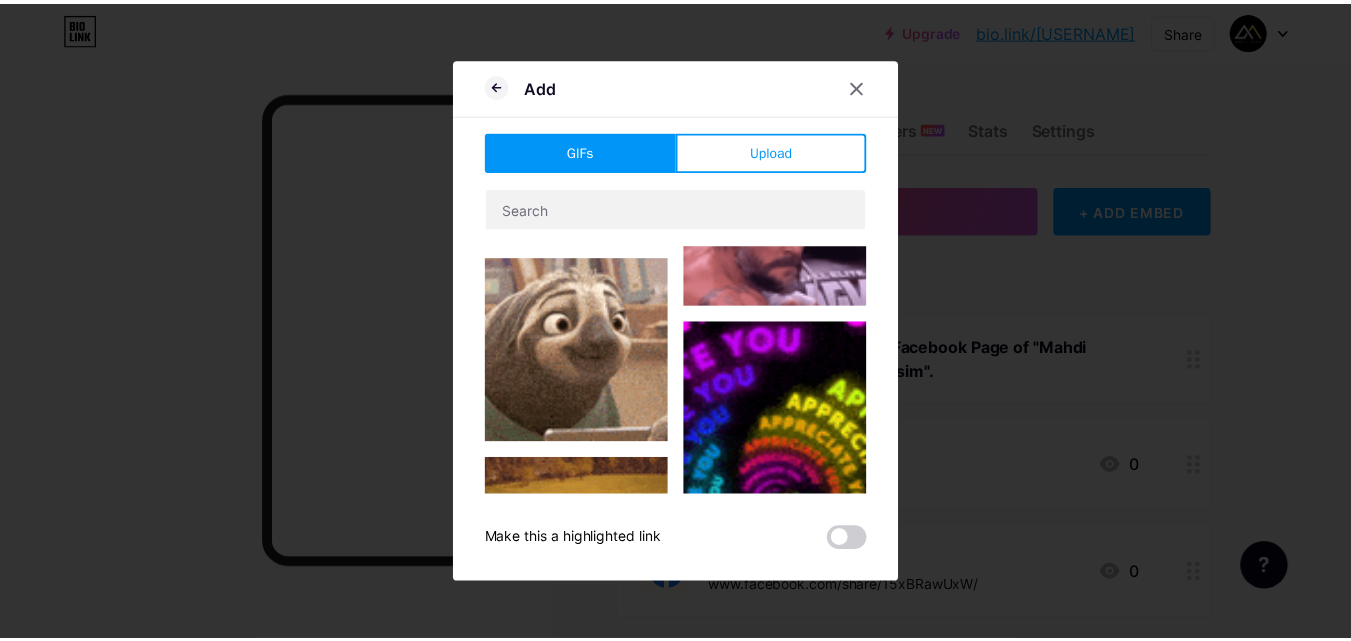 scroll, scrollTop: 0, scrollLeft: 0, axis: both 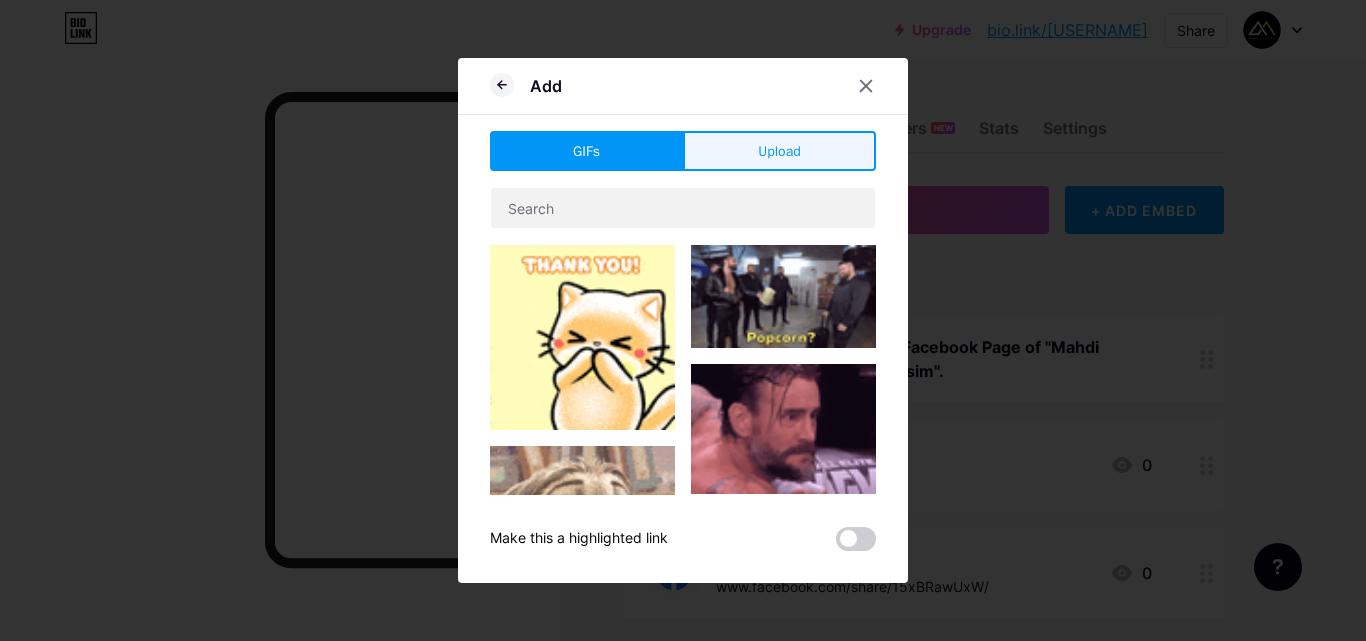 click on "Upload" at bounding box center (779, 151) 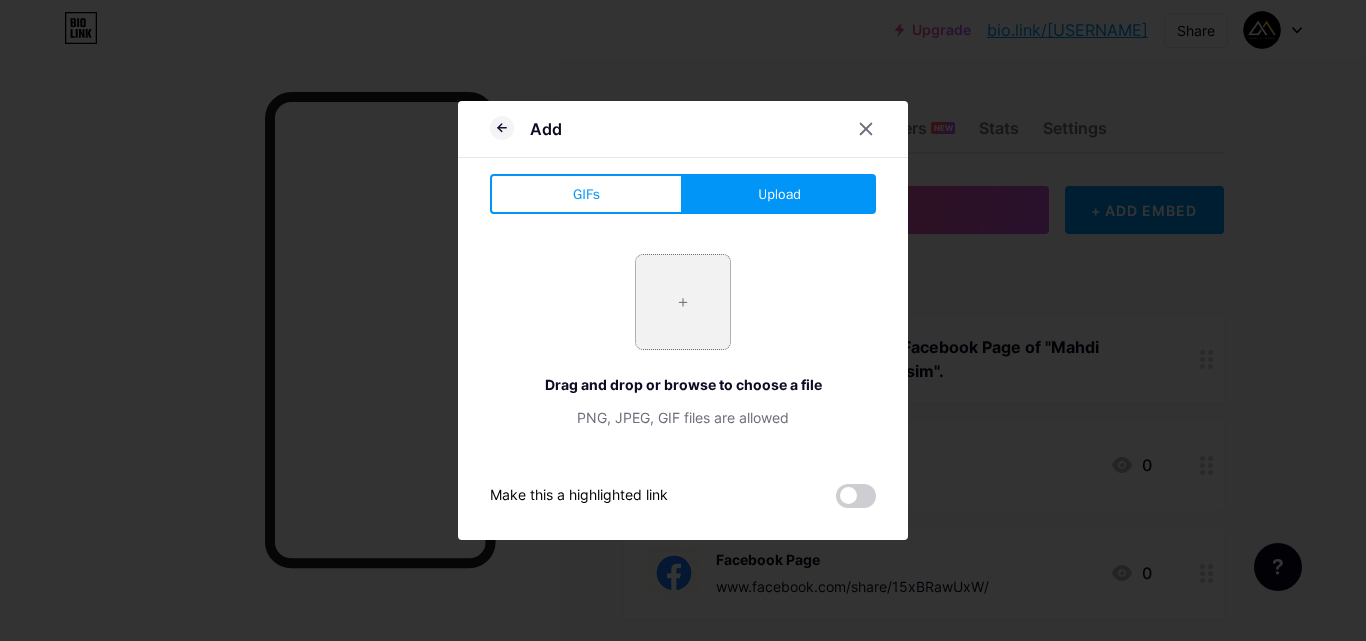 click at bounding box center (683, 302) 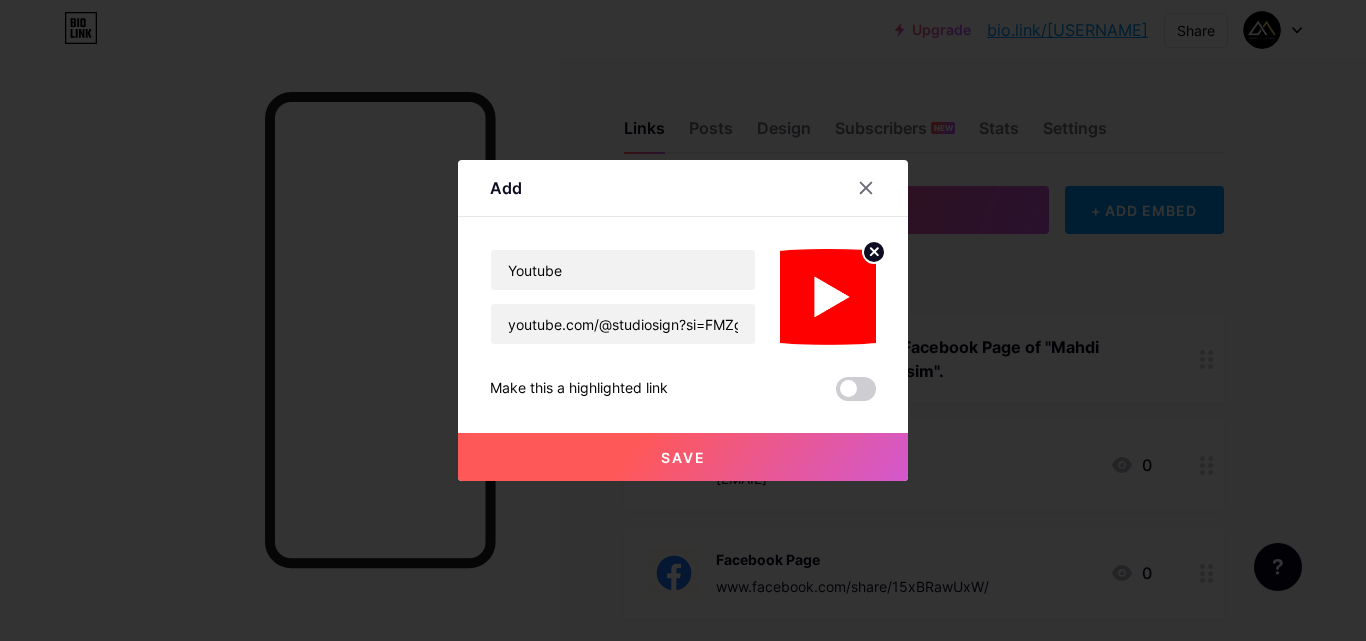 click on "Save" at bounding box center (683, 457) 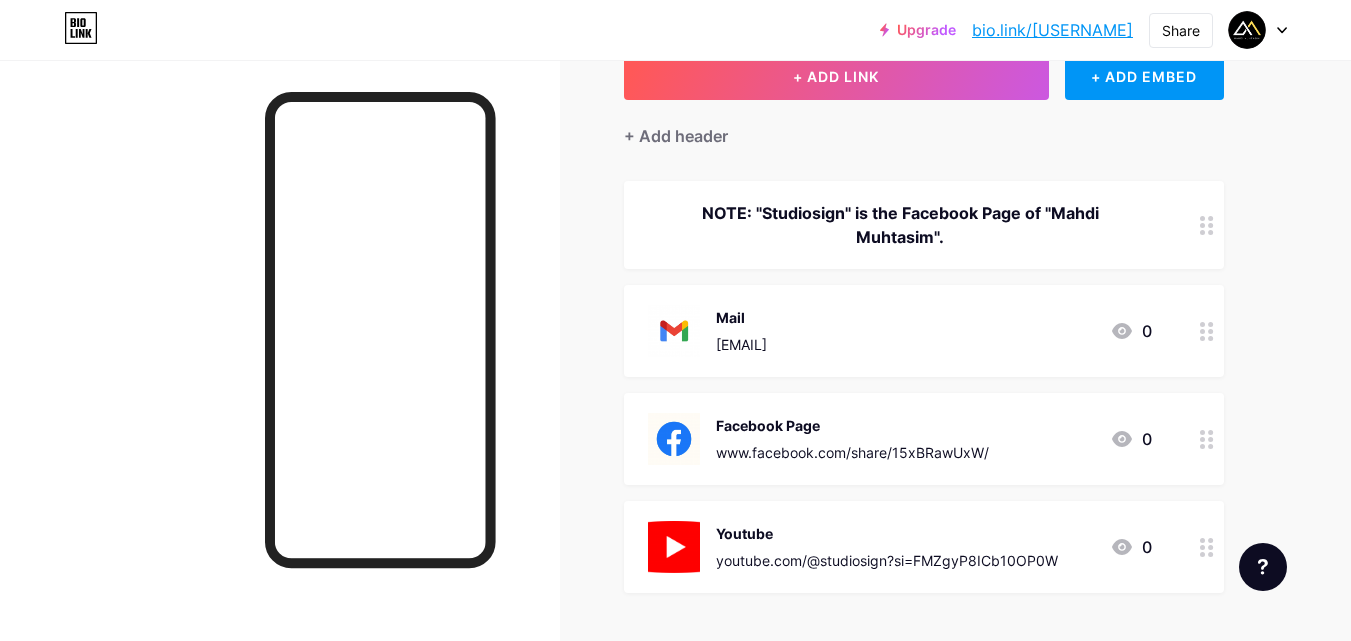 scroll, scrollTop: 100, scrollLeft: 0, axis: vertical 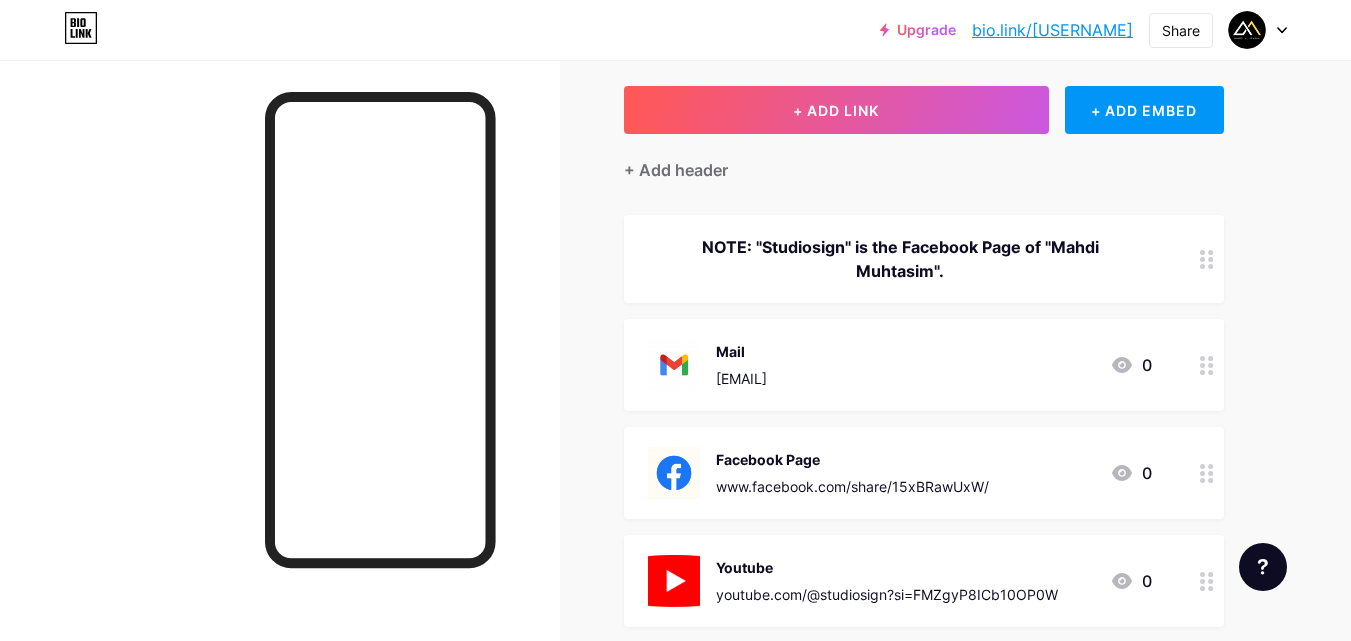 click on "Youtube
youtube.com/@studiosign?si=FMZgyP8ICb10OP0W" at bounding box center [887, 581] 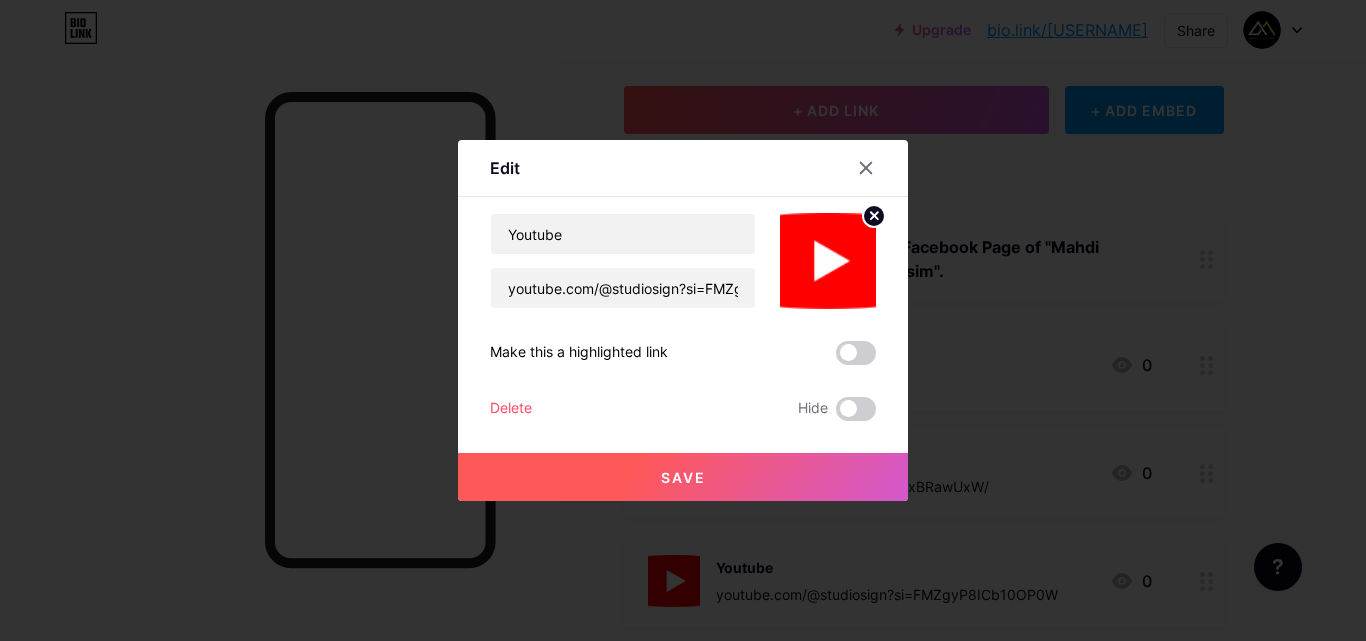 click 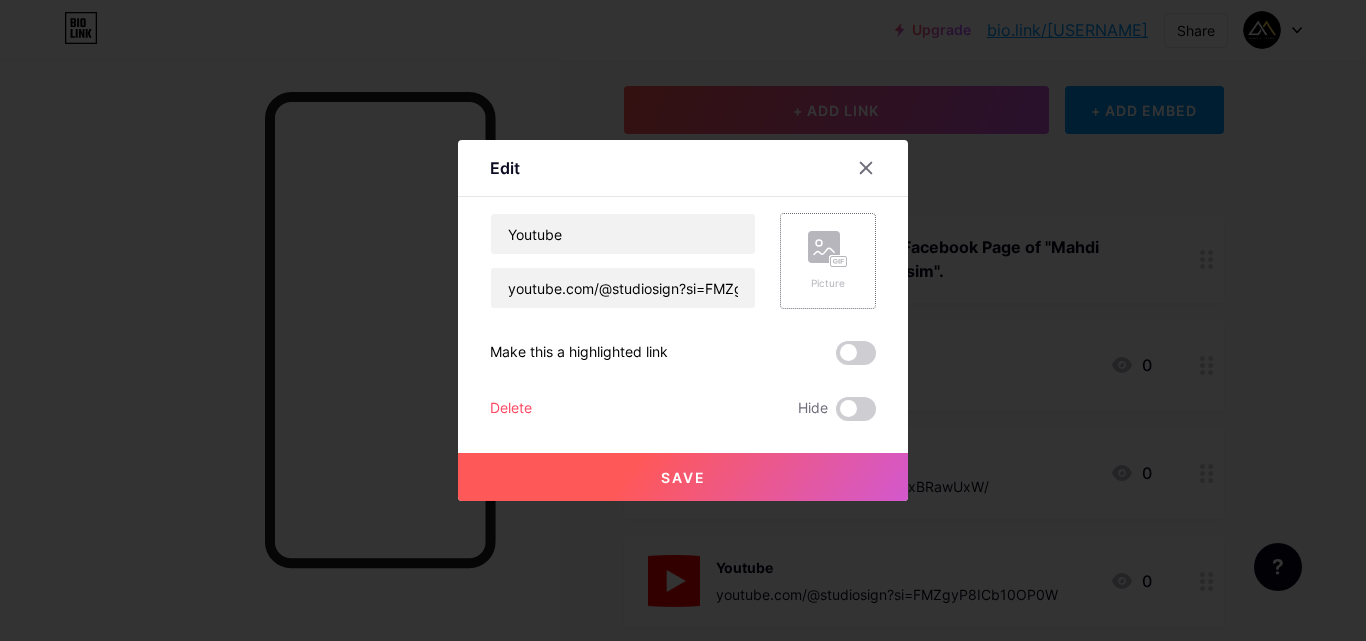 click on "Picture" at bounding box center (828, 261) 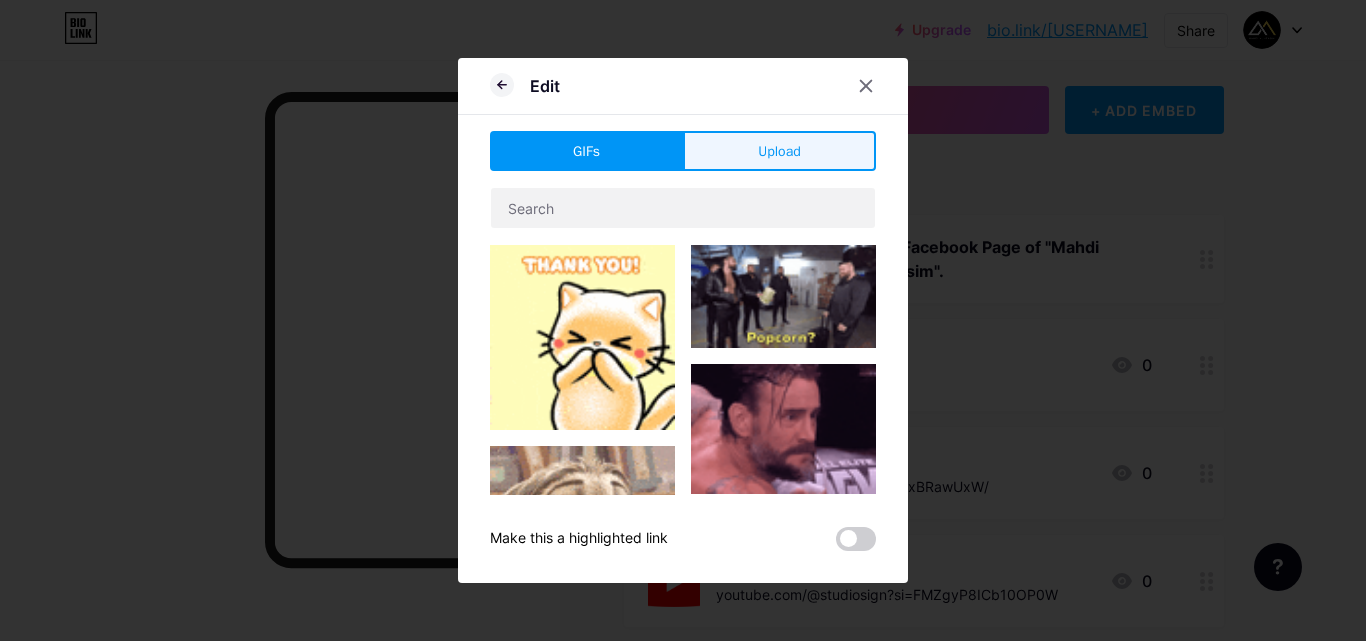 click on "Upload" at bounding box center (779, 151) 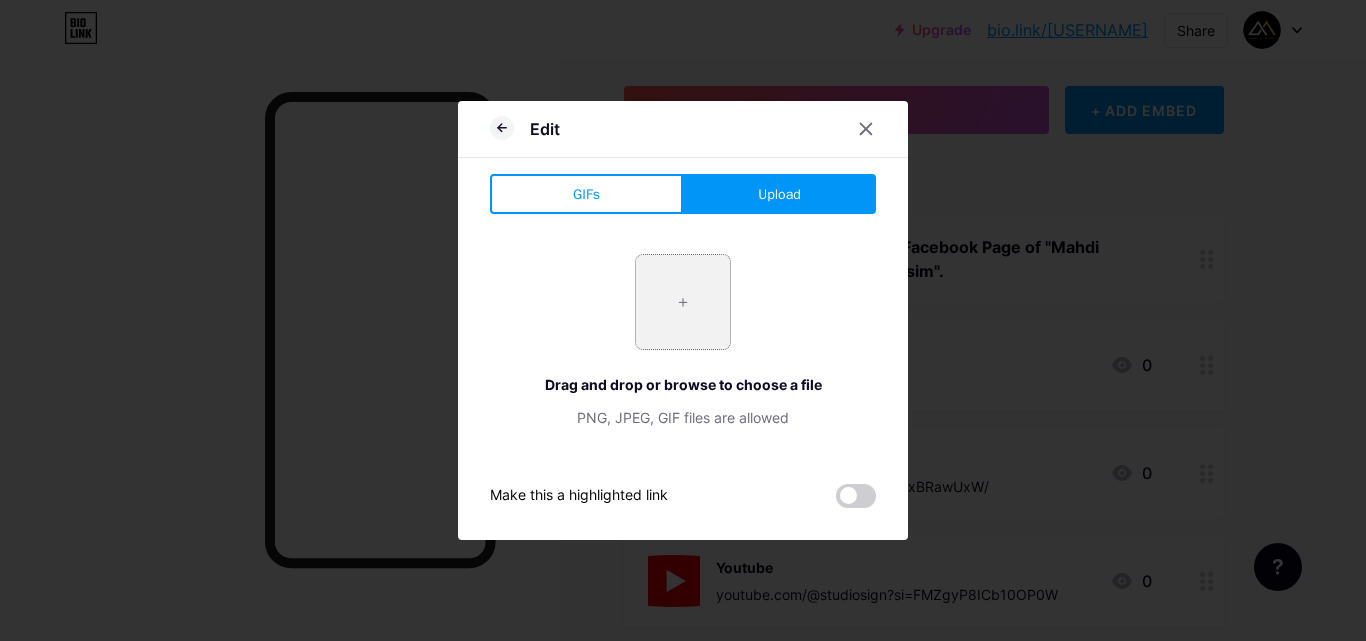 click at bounding box center (683, 302) 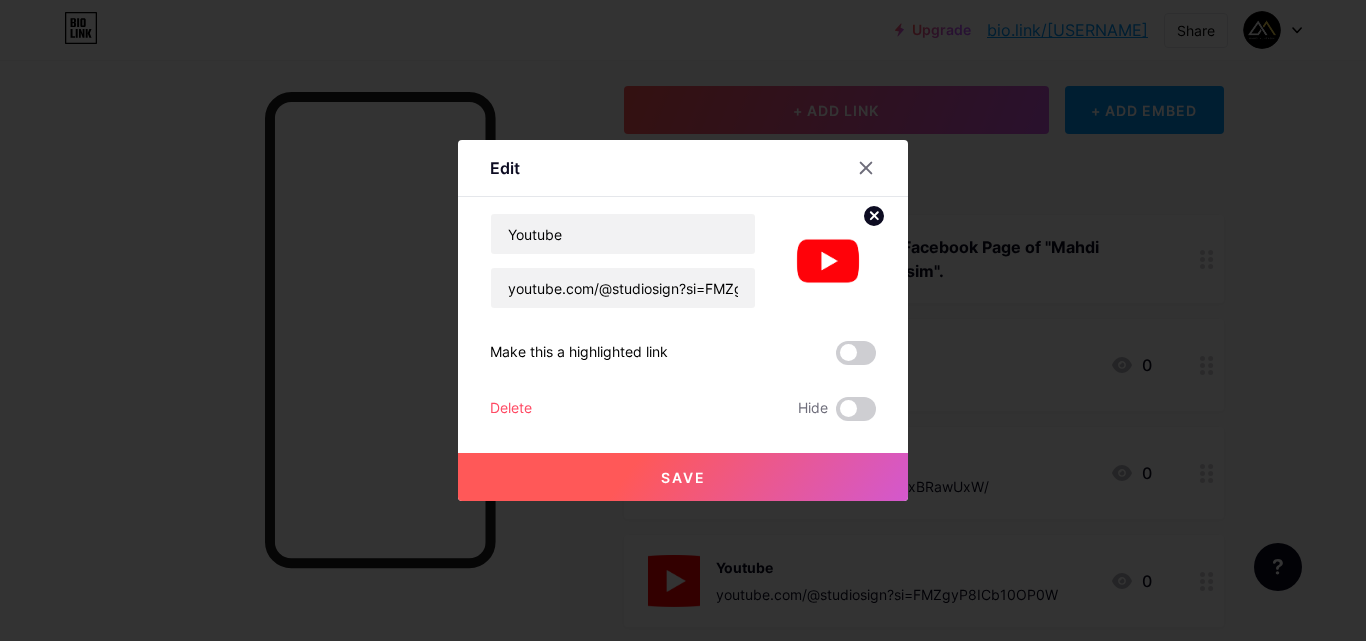 click on "Save" at bounding box center [683, 477] 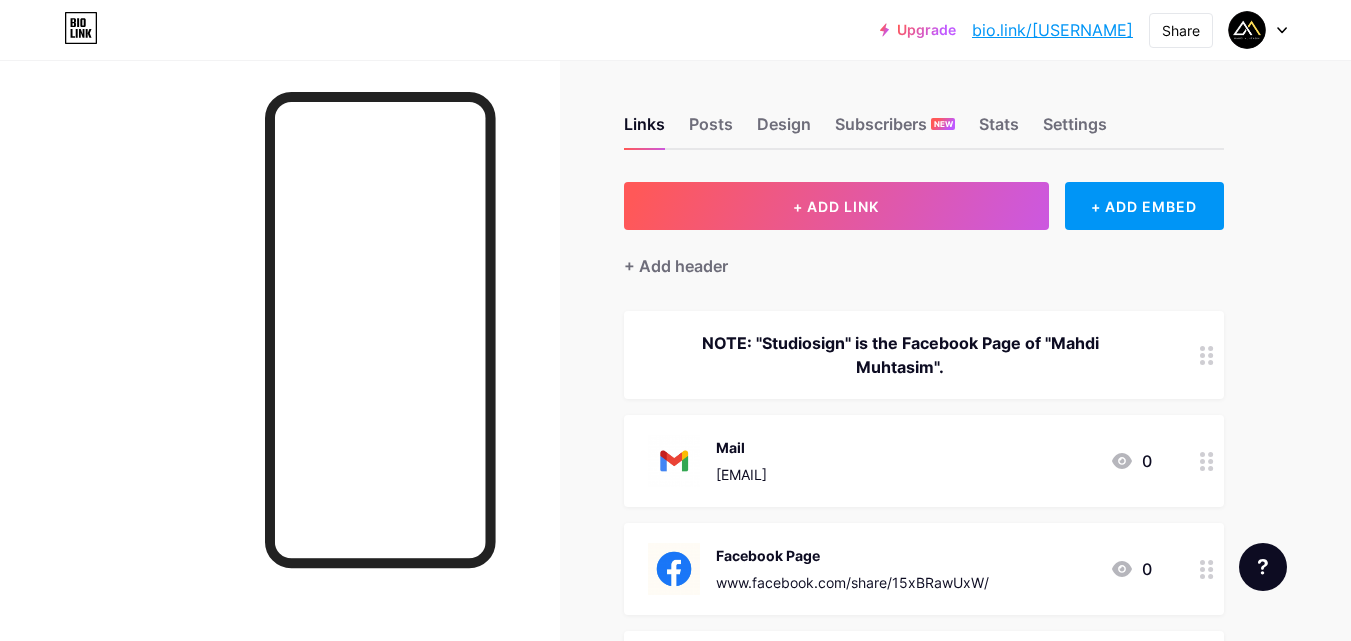 scroll, scrollTop: 0, scrollLeft: 0, axis: both 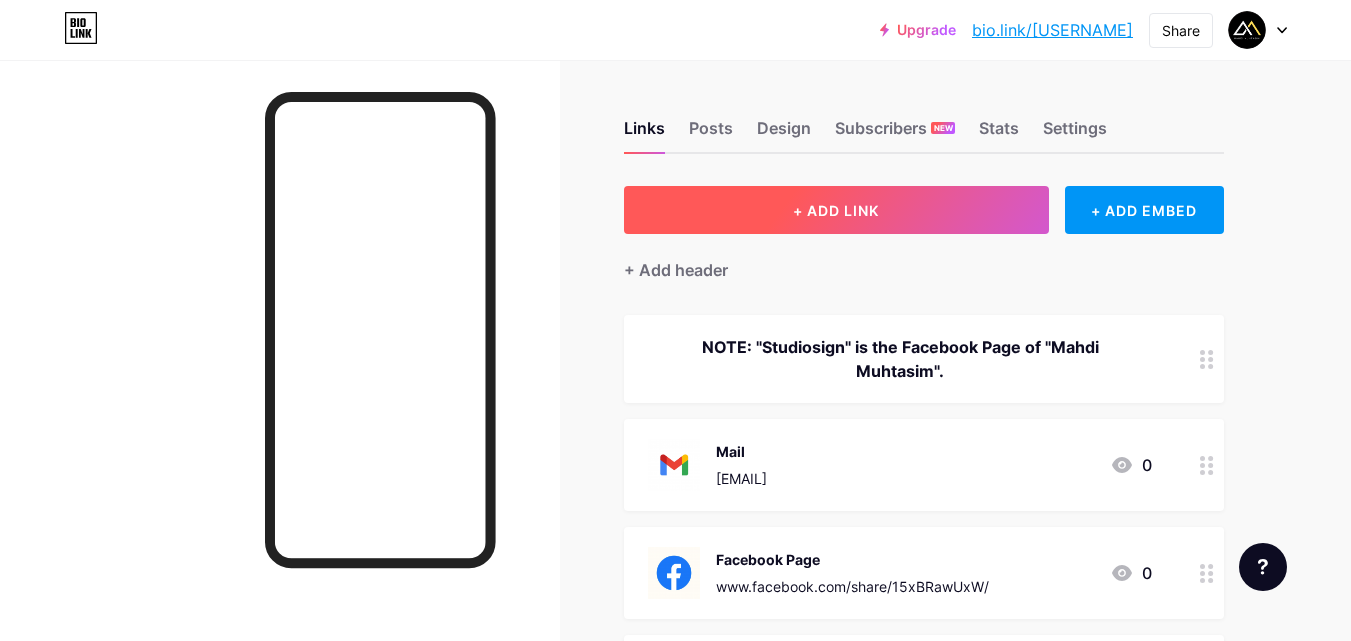 click on "+ ADD LINK" at bounding box center (836, 210) 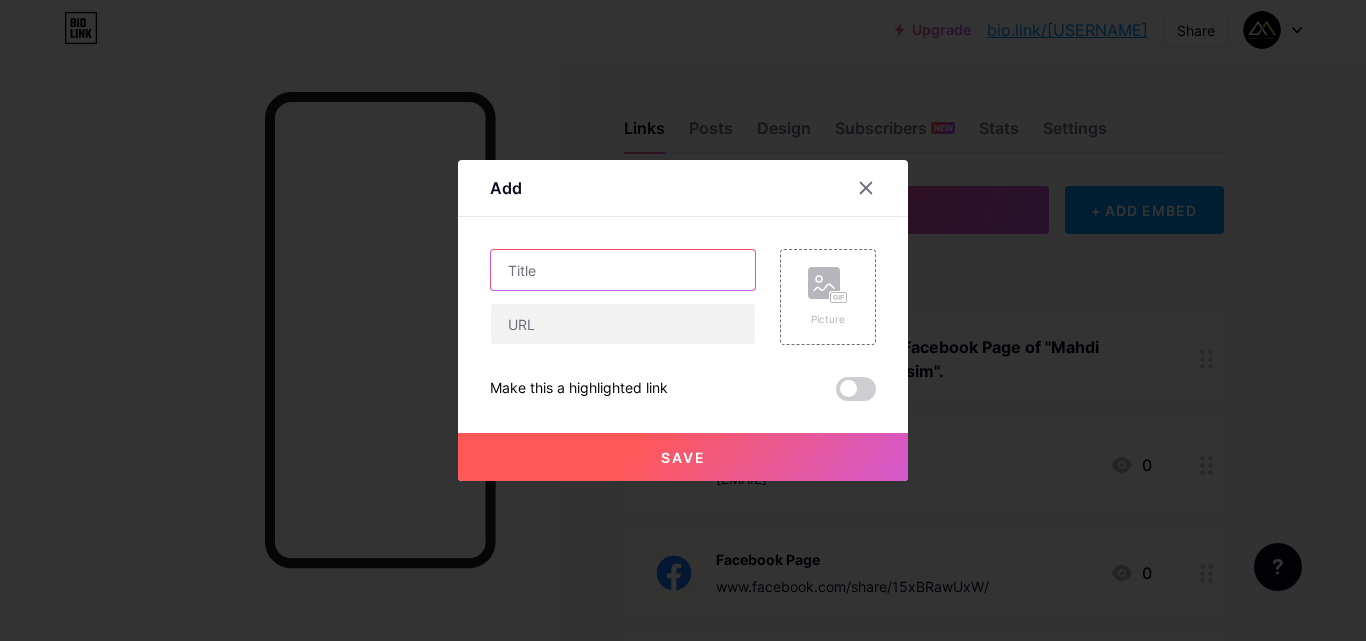 click at bounding box center [623, 270] 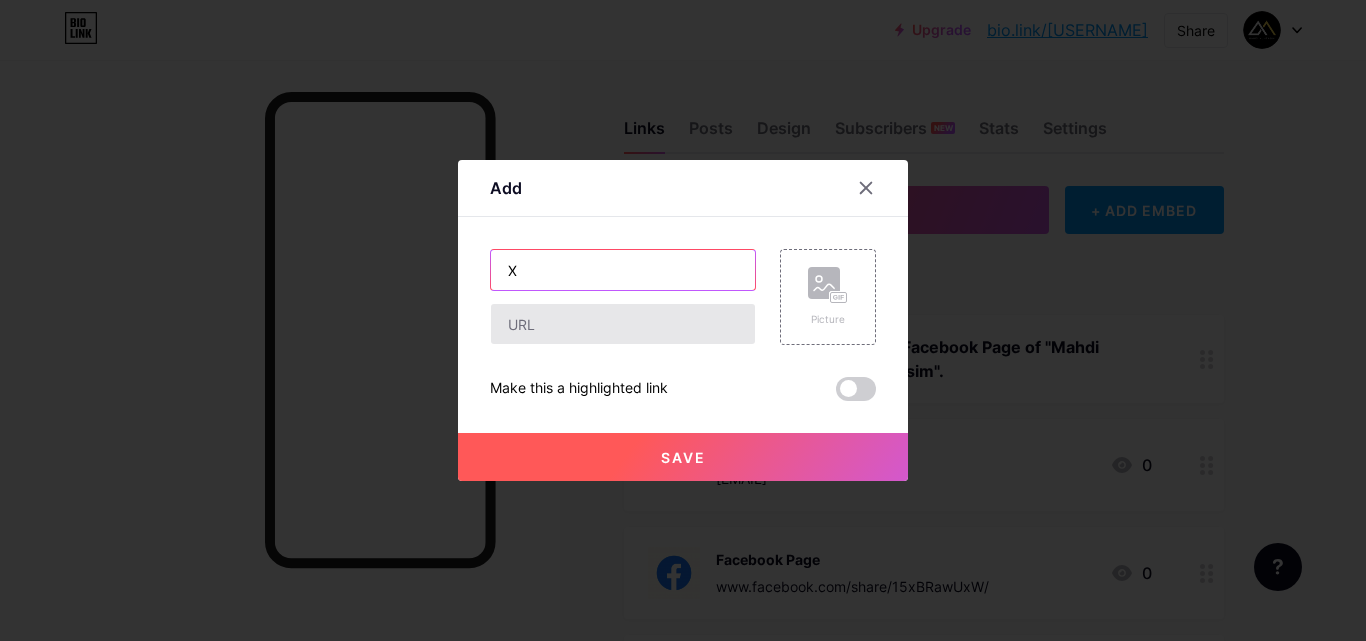 type on "X" 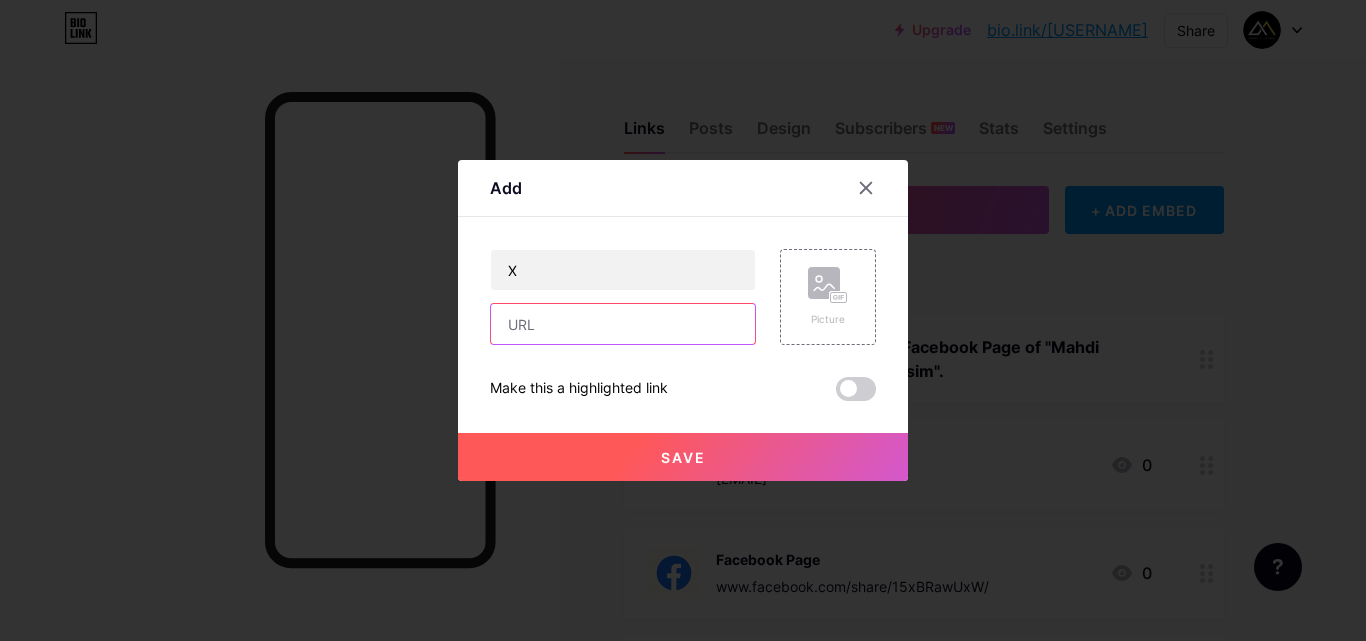 click at bounding box center [623, 324] 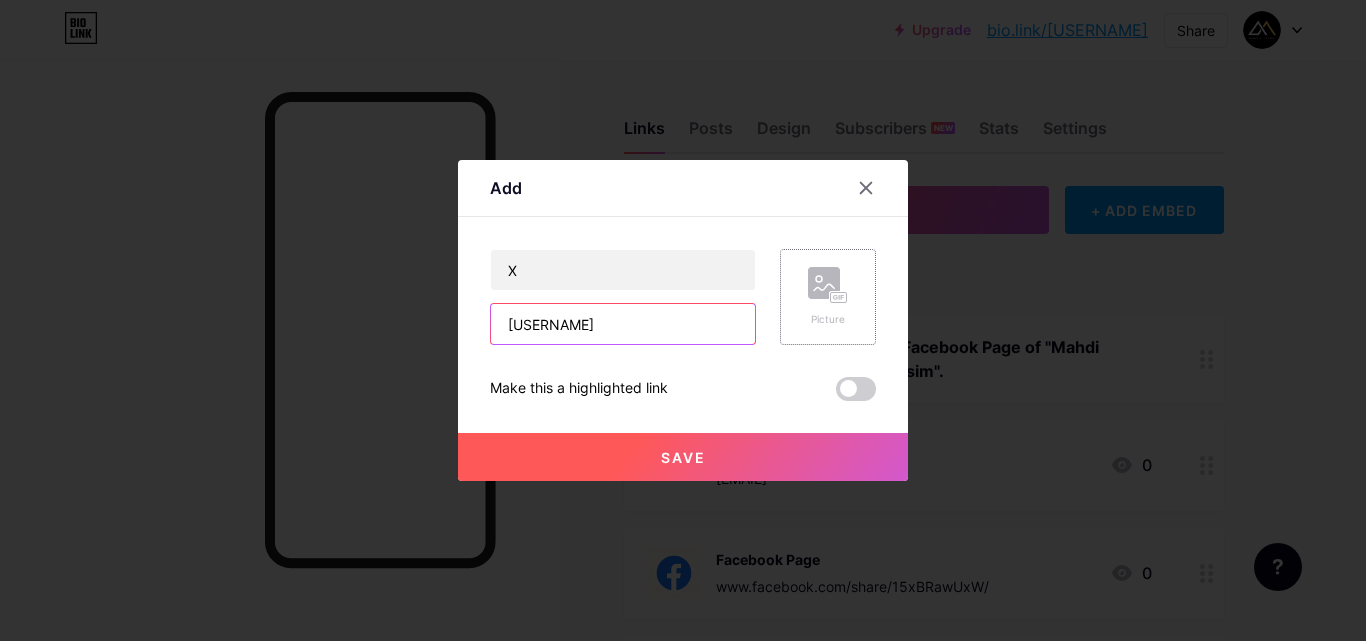 type on "[USERNAME]" 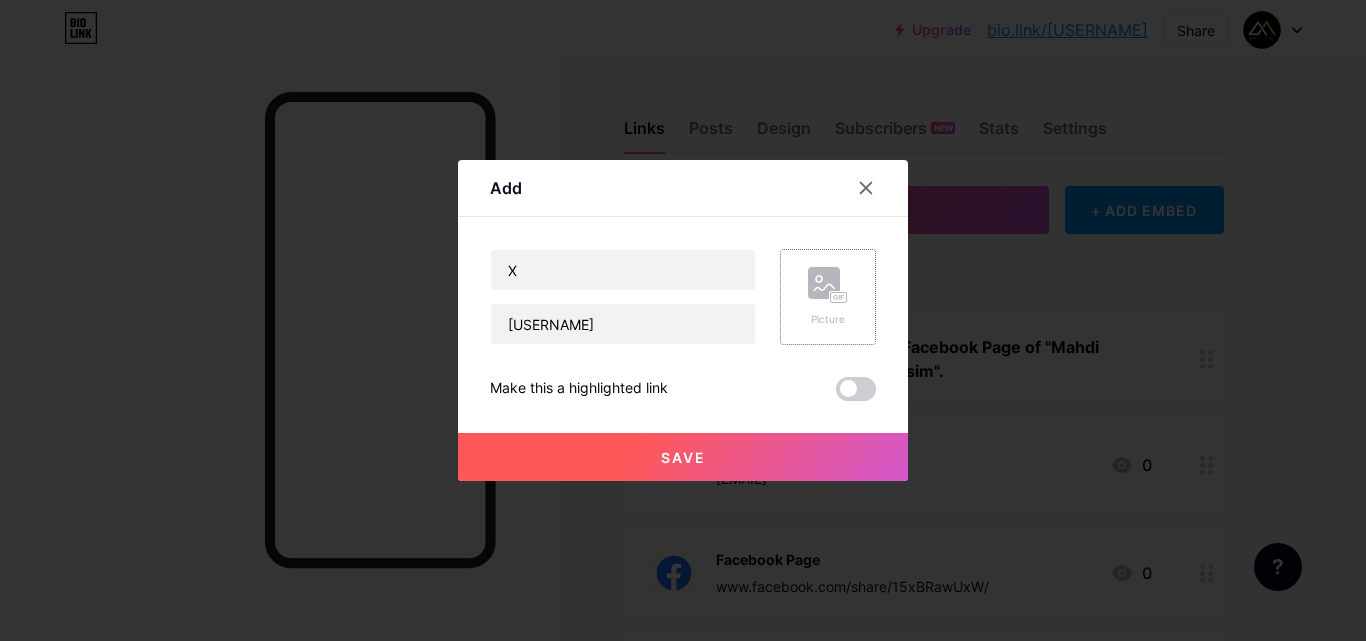 click 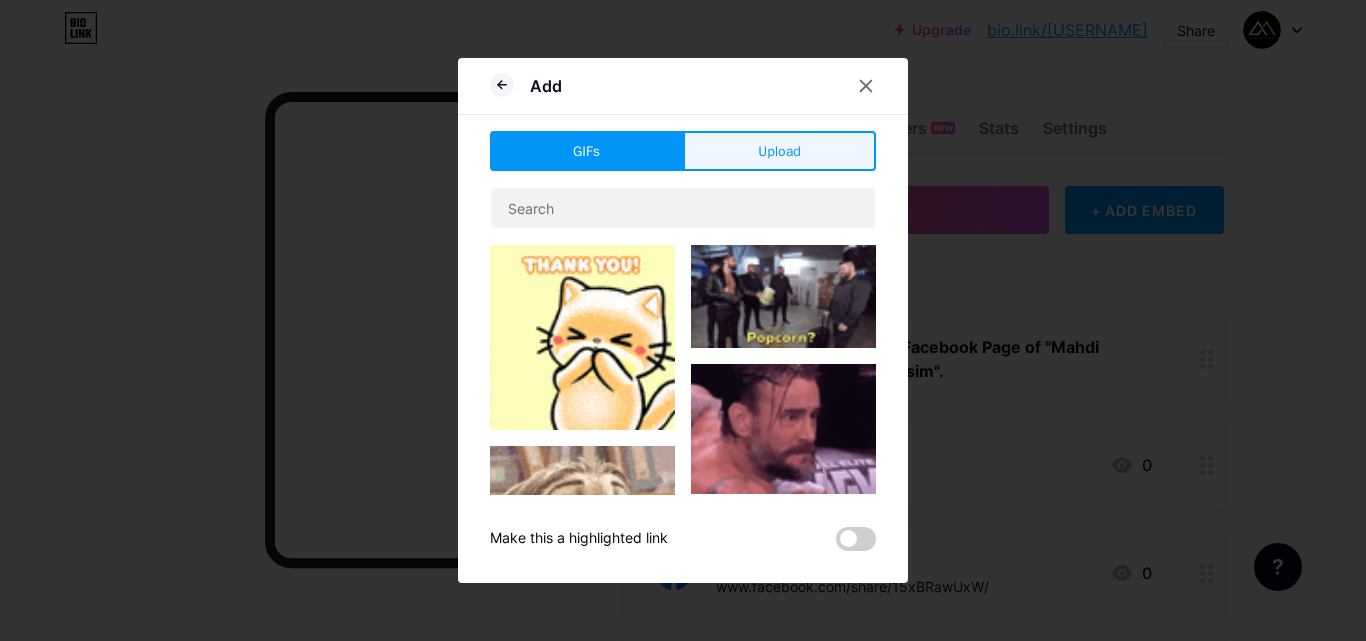 click on "Upload" at bounding box center (779, 151) 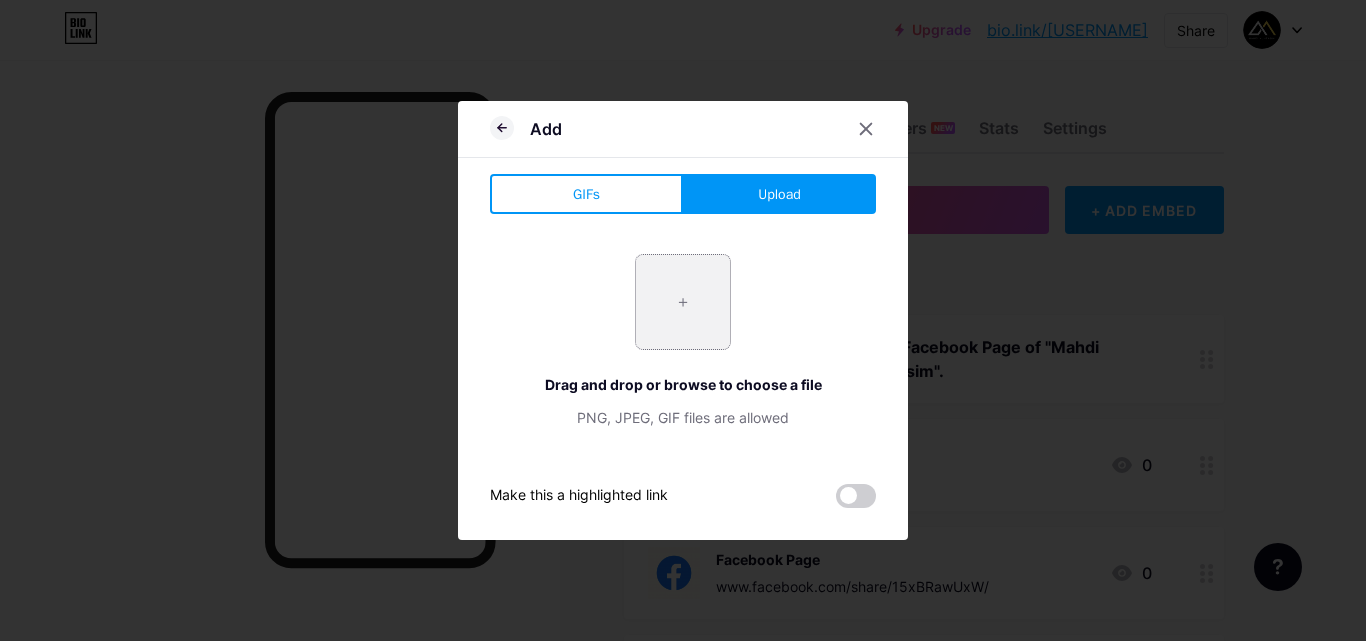 click at bounding box center [683, 302] 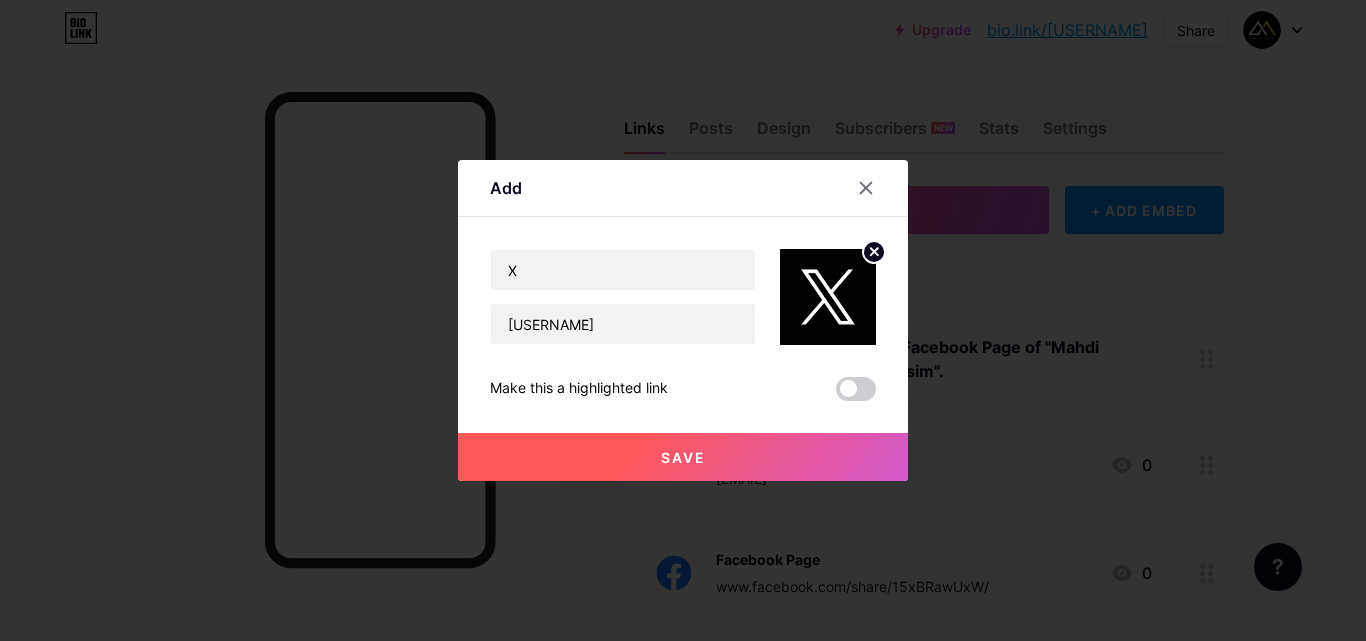 click on "Save" at bounding box center (683, 457) 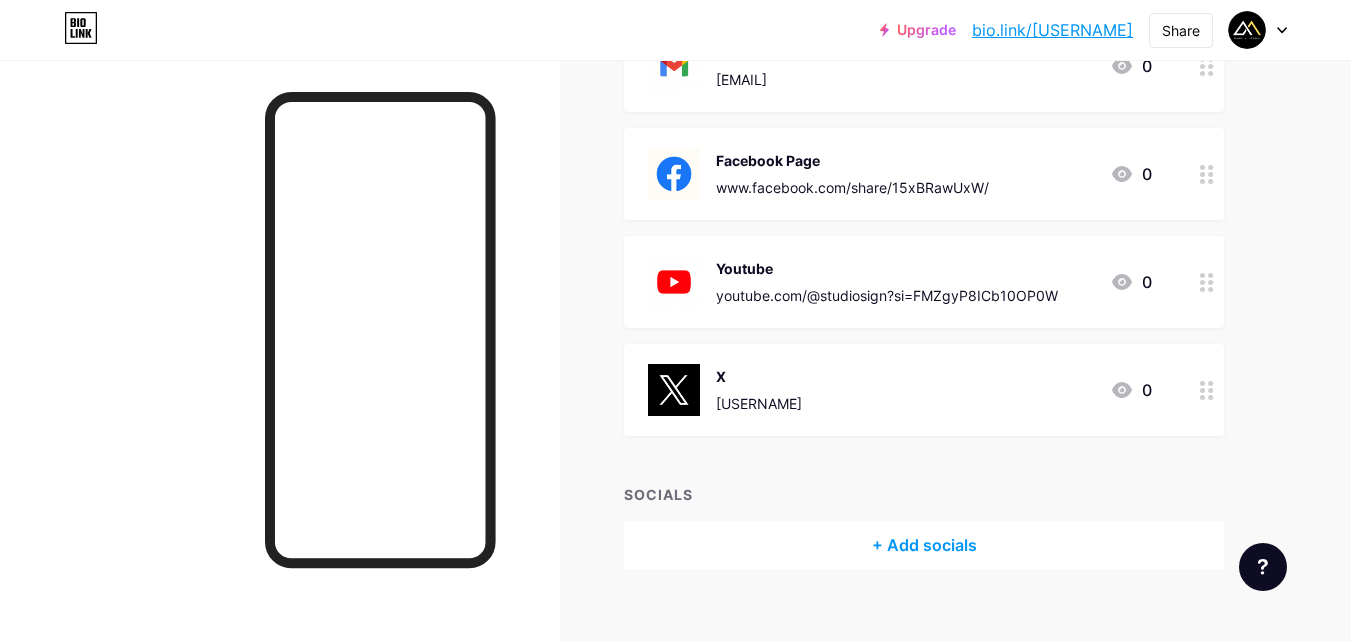 scroll, scrollTop: 400, scrollLeft: 0, axis: vertical 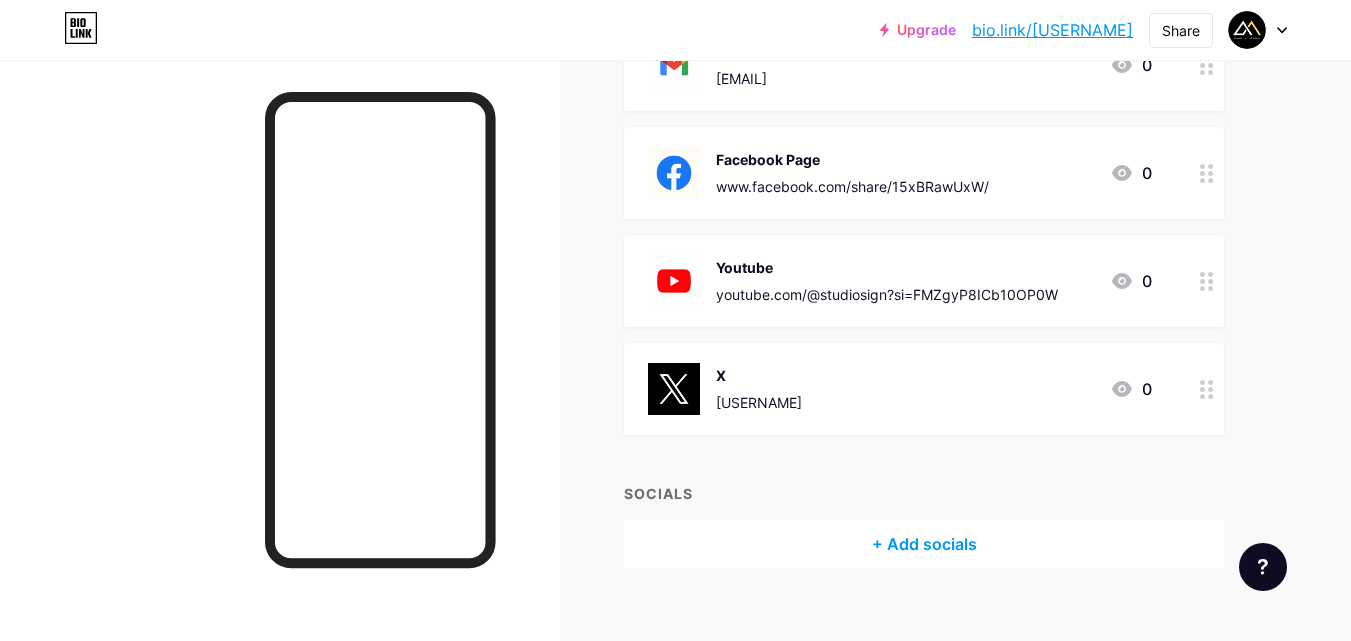 click on "X
[USERNAME]
0" at bounding box center (900, 389) 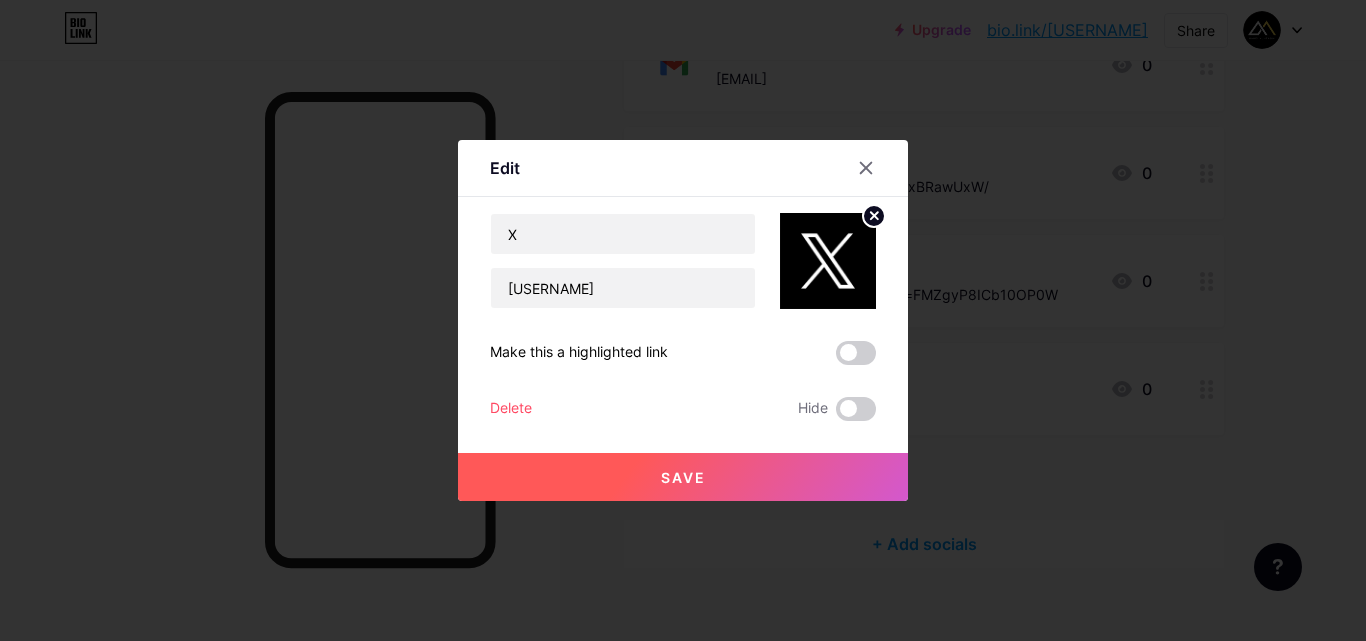 click at bounding box center [828, 261] 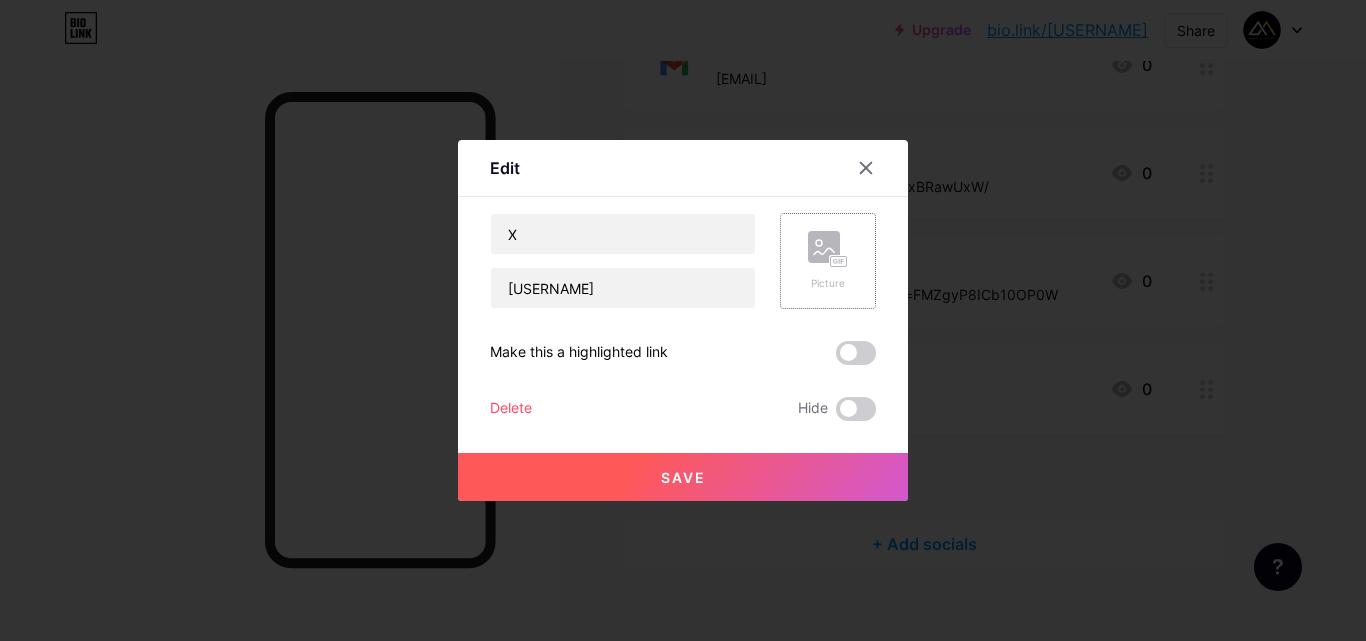 click on "Picture" at bounding box center [828, 261] 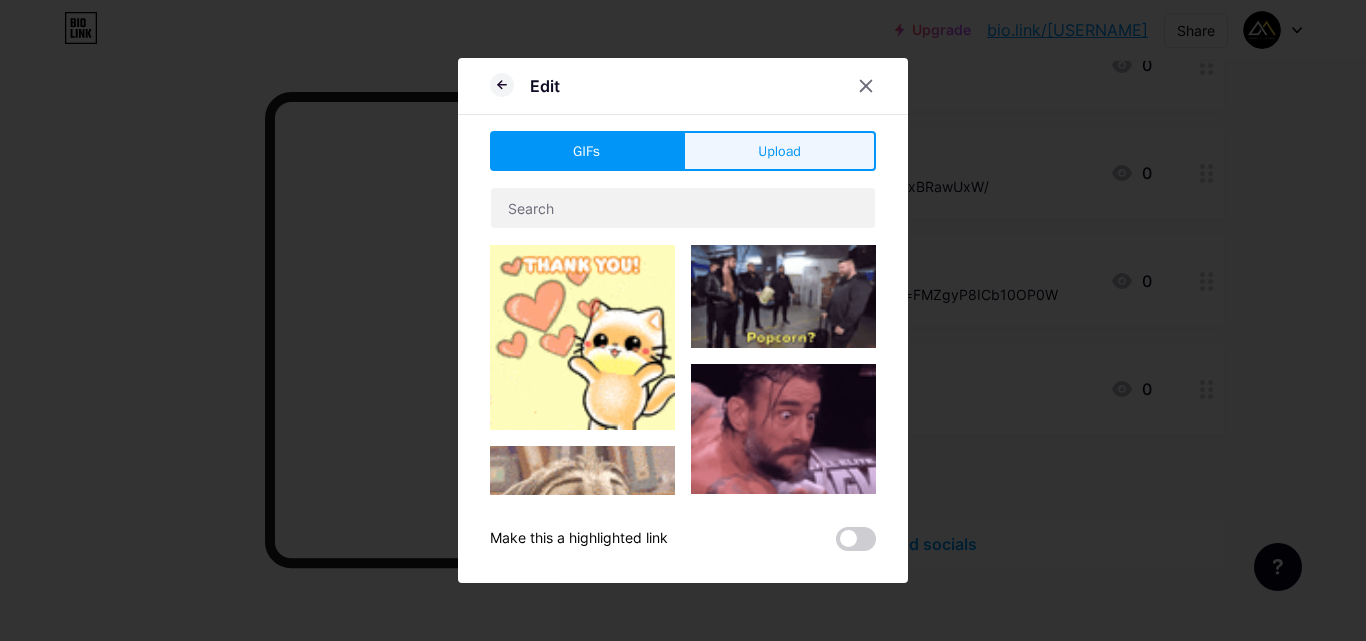 click on "Upload" at bounding box center [779, 151] 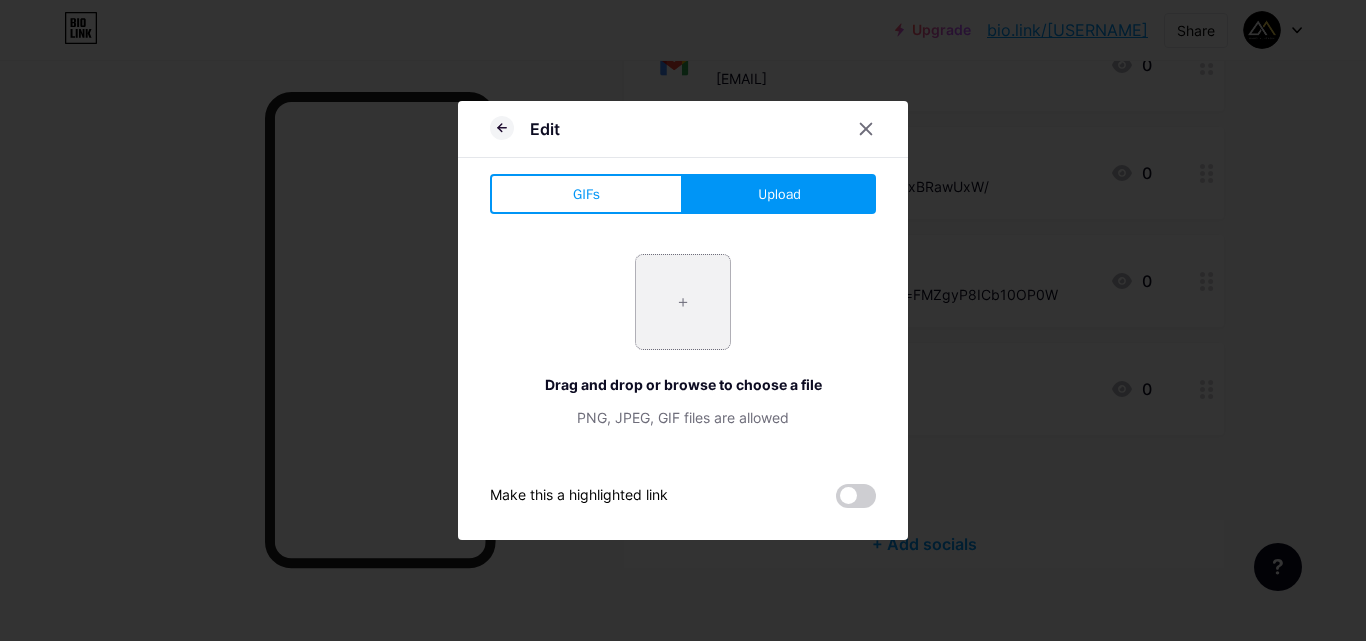 click at bounding box center (683, 302) 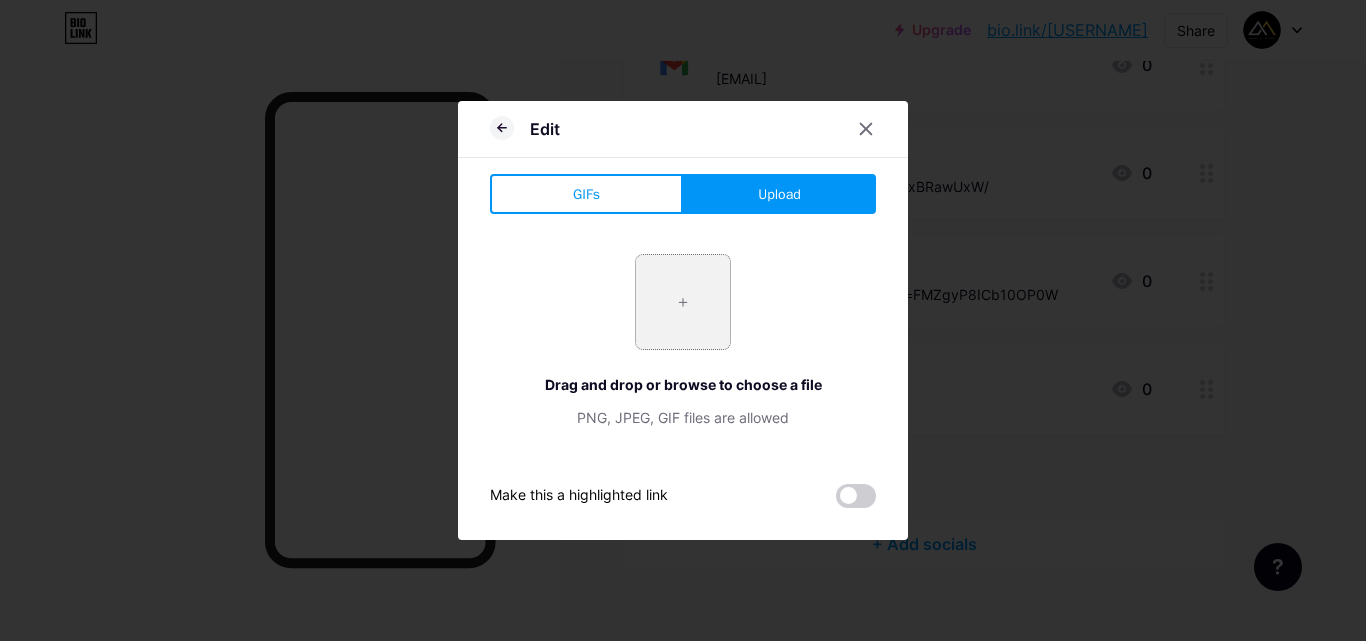 type on "C:\fakepath\download.png" 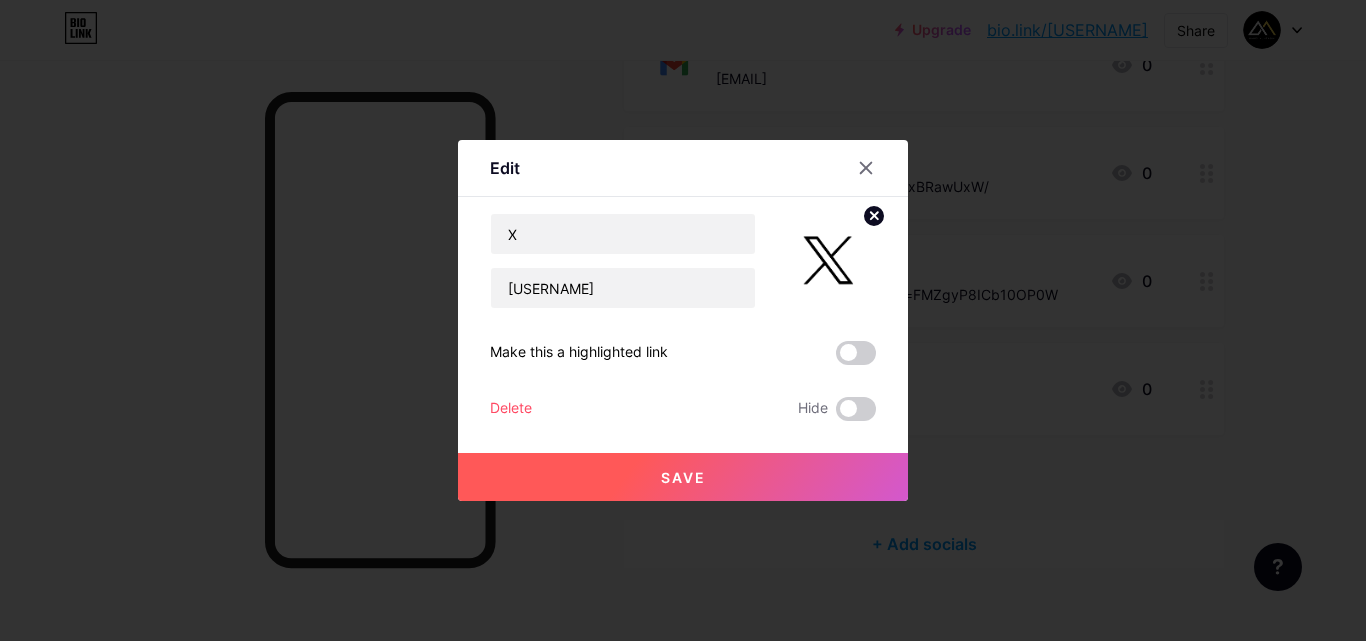 click on "Save" at bounding box center [683, 477] 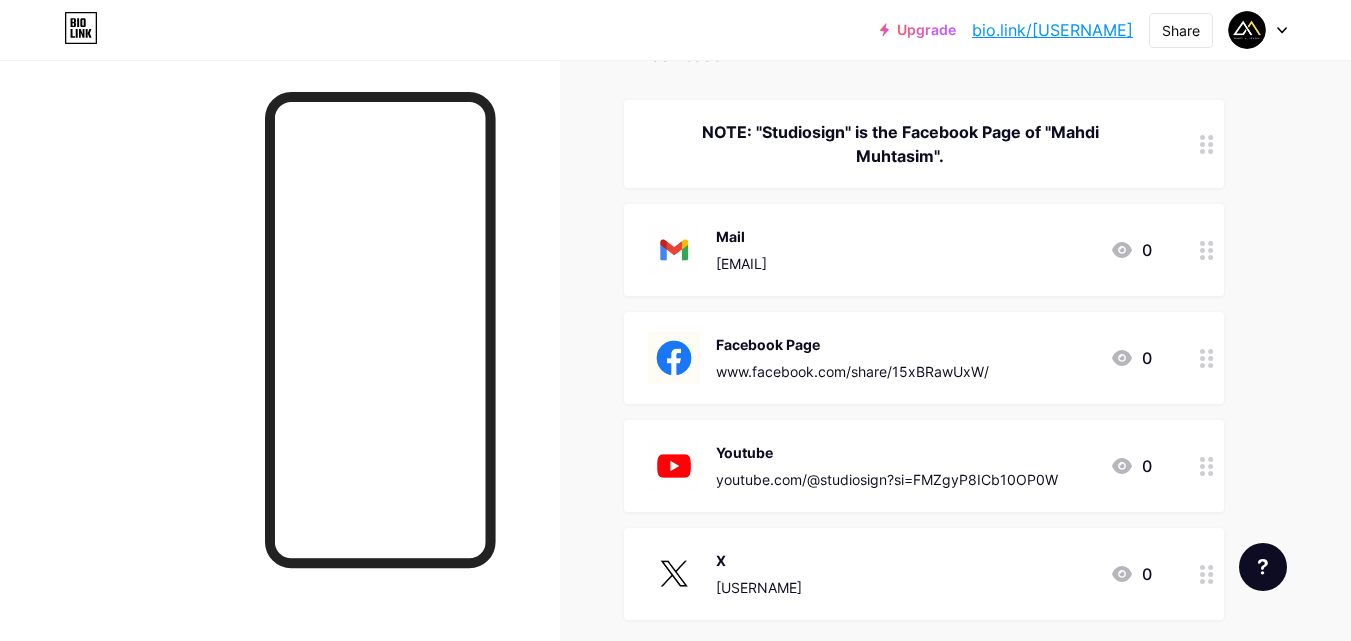 scroll, scrollTop: 200, scrollLeft: 0, axis: vertical 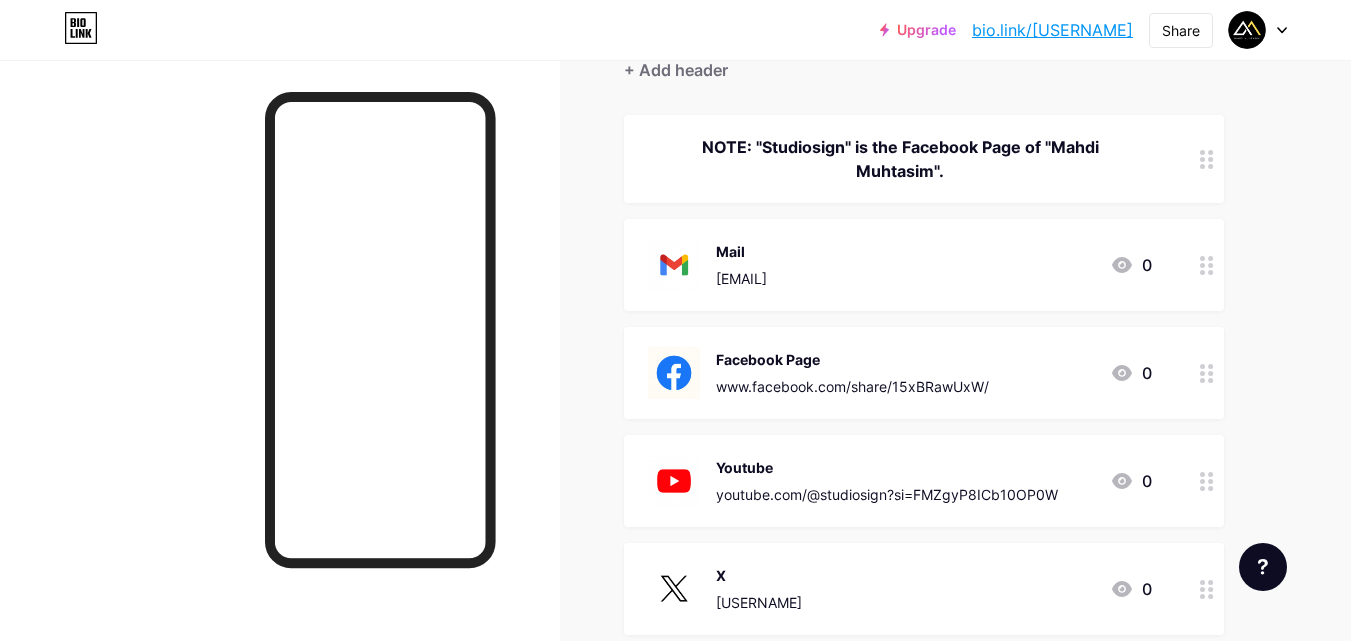 click on "bio.link/[USERNAME]" at bounding box center (1052, 30) 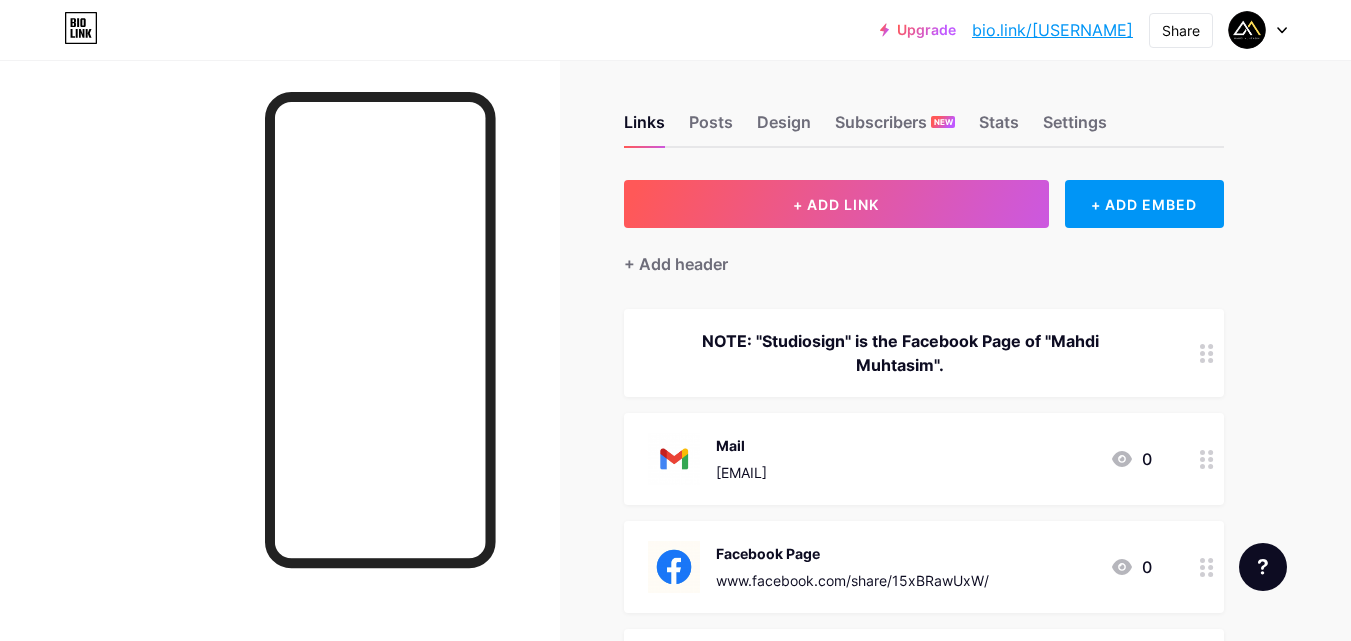 scroll, scrollTop: 0, scrollLeft: 0, axis: both 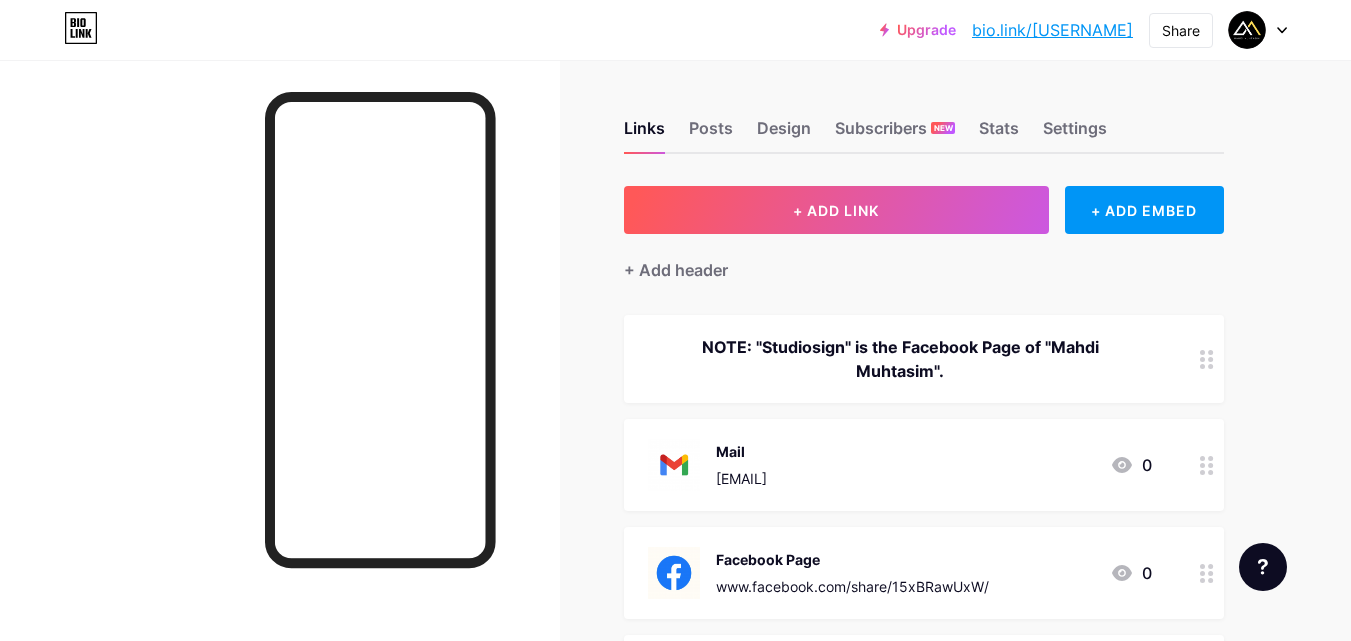 drag, startPoint x: 1035, startPoint y: 31, endPoint x: 1278, endPoint y: 147, distance: 269.26752 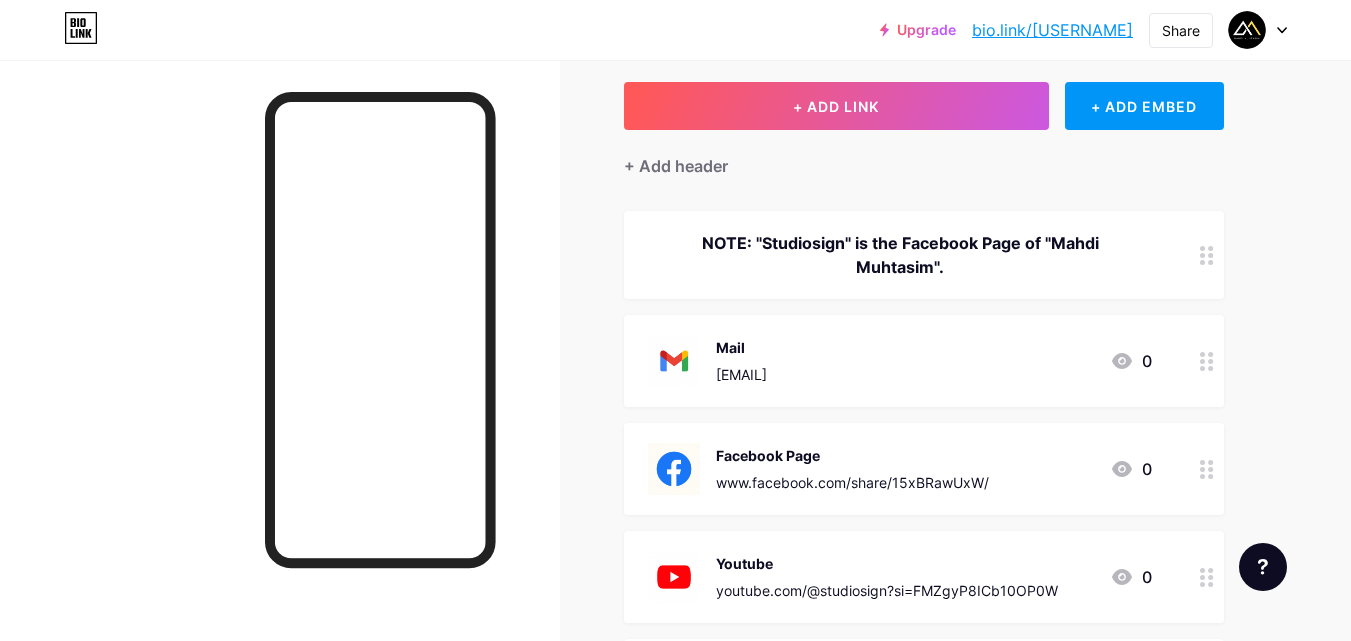 scroll, scrollTop: 0, scrollLeft: 0, axis: both 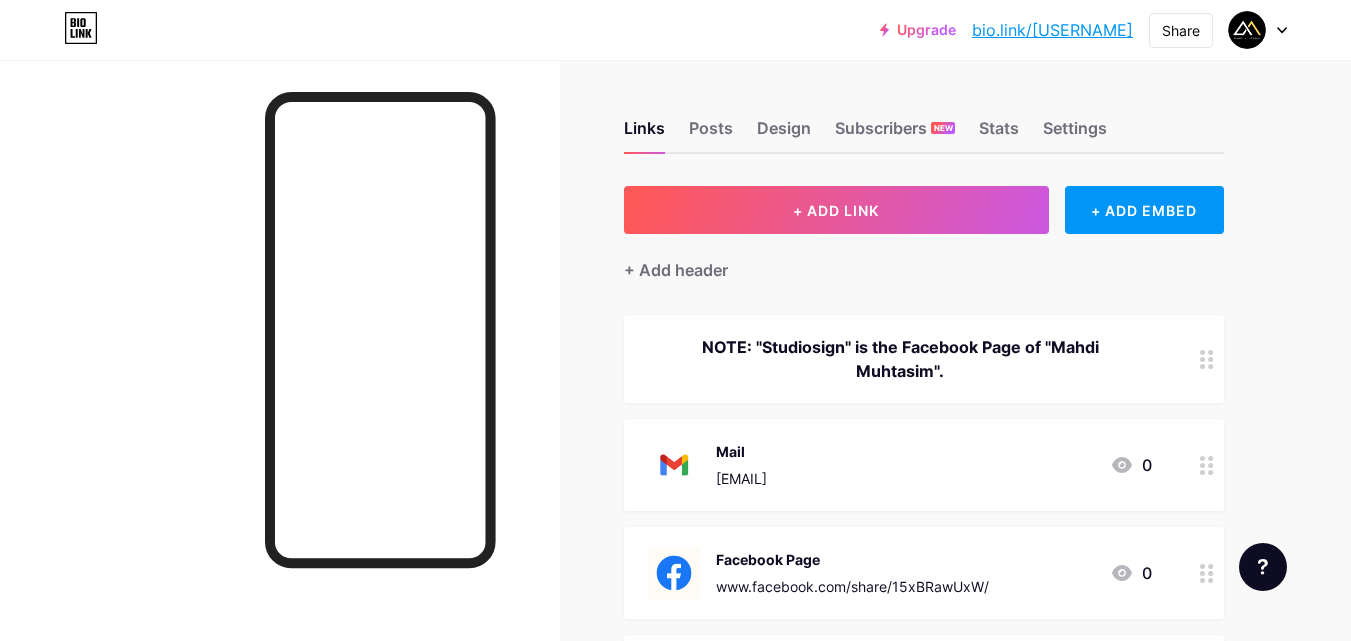 click on "bio.link/[USERNAME]" at bounding box center [1052, 30] 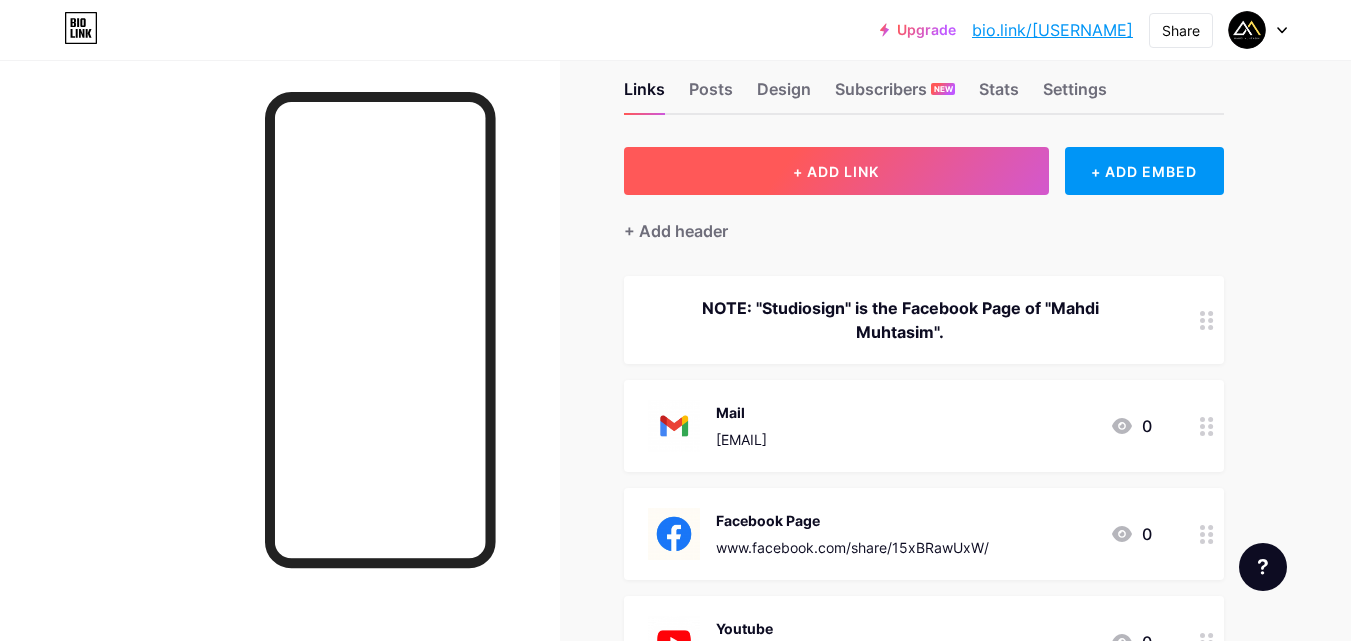 scroll, scrollTop: 26, scrollLeft: 0, axis: vertical 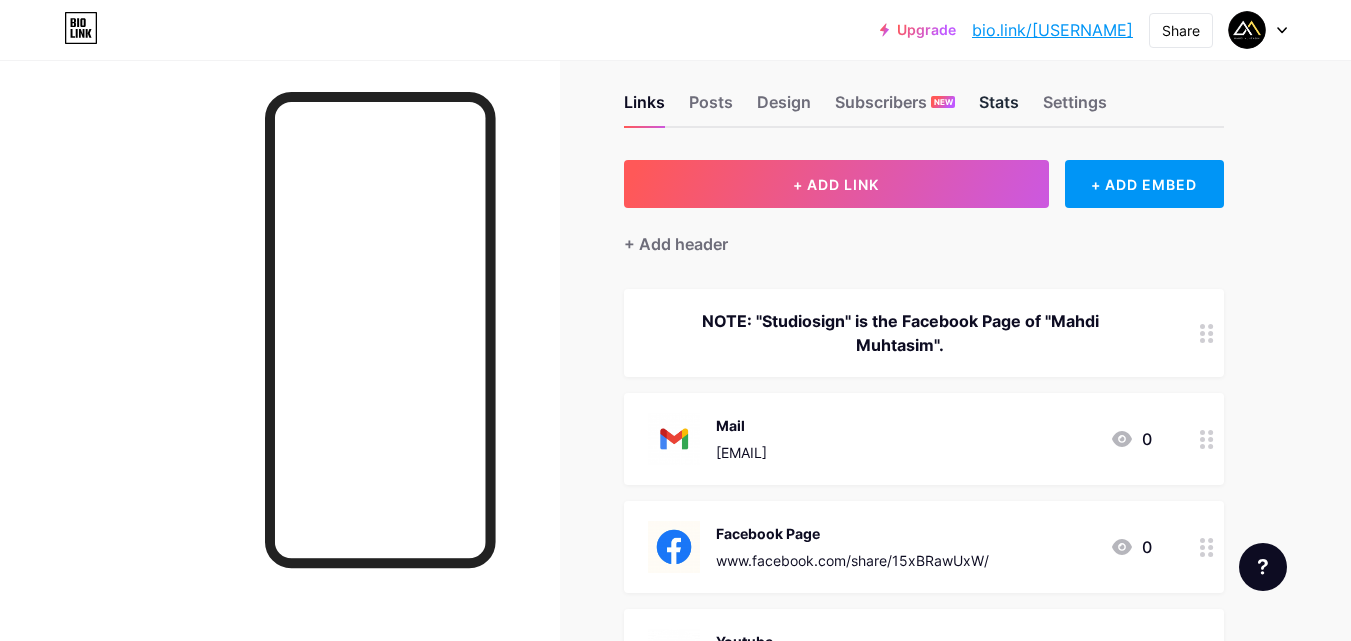 click on "Stats" at bounding box center (999, 108) 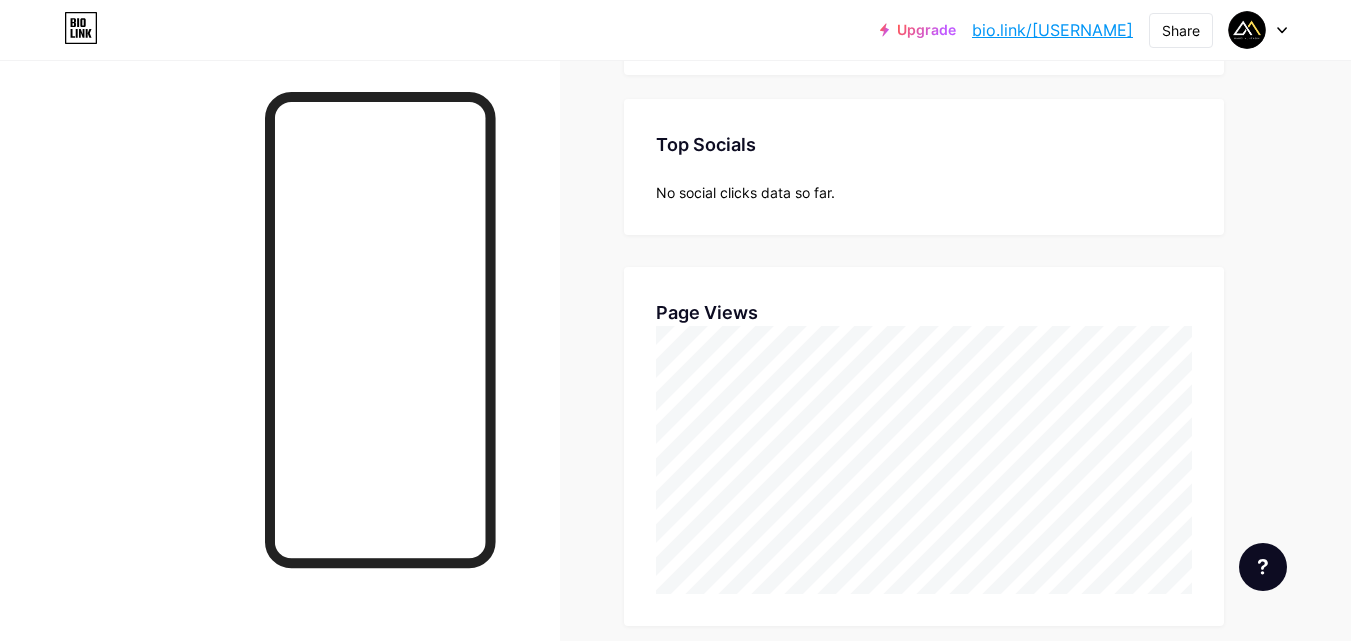 scroll, scrollTop: 800, scrollLeft: 0, axis: vertical 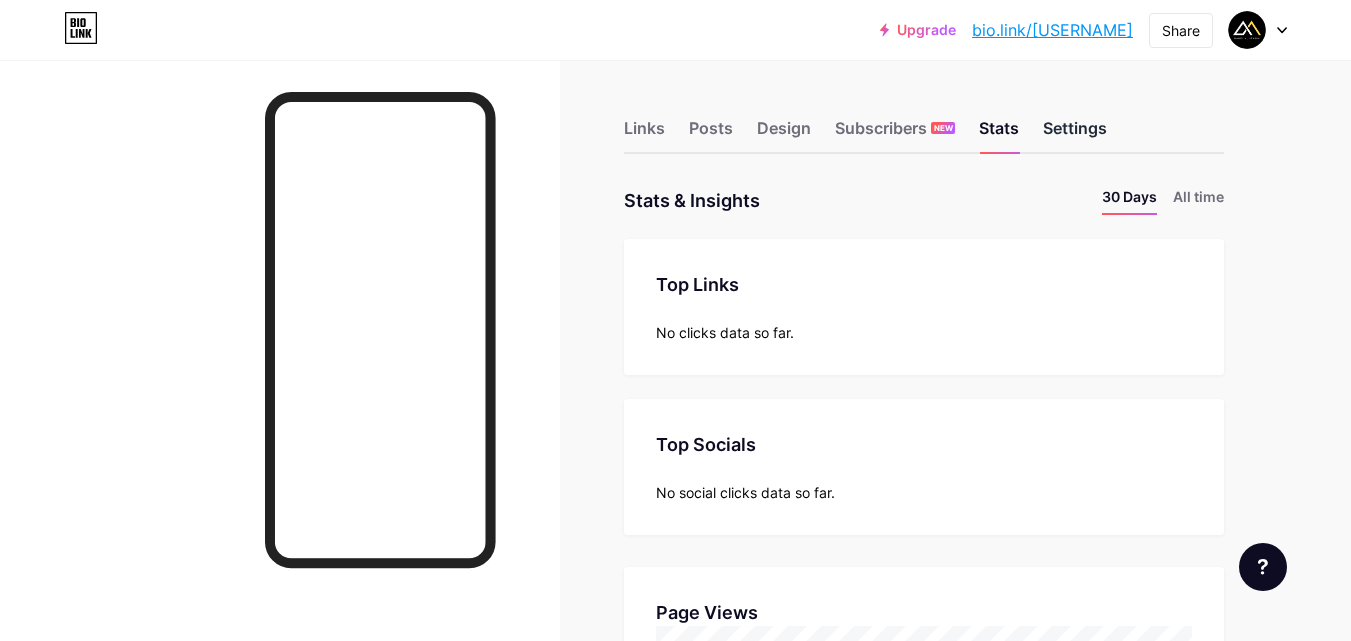 click on "Settings" at bounding box center (1075, 134) 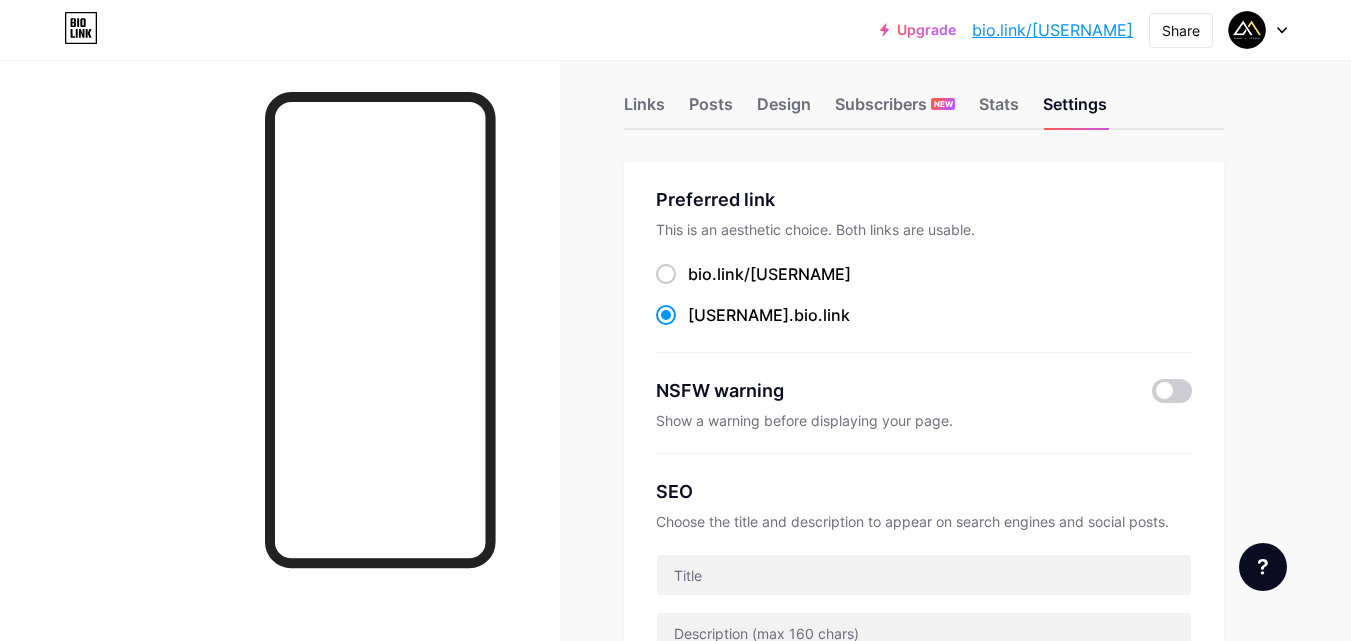 scroll, scrollTop: 0, scrollLeft: 0, axis: both 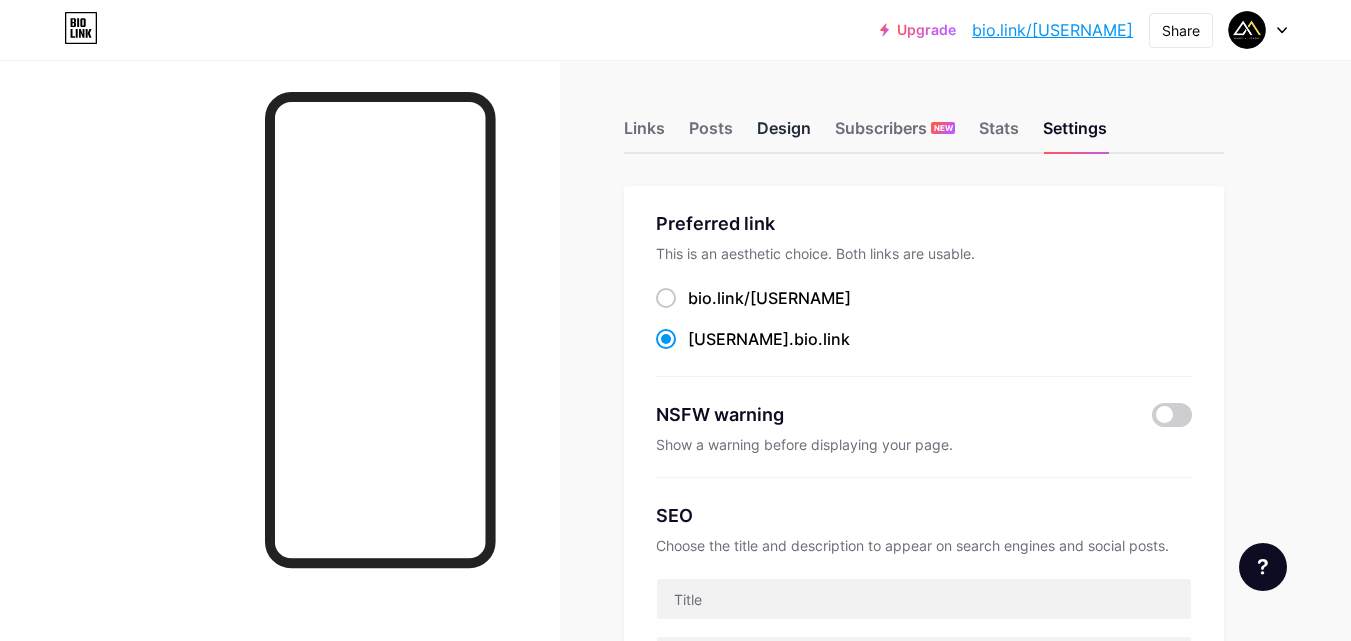 click on "Design" at bounding box center (784, 134) 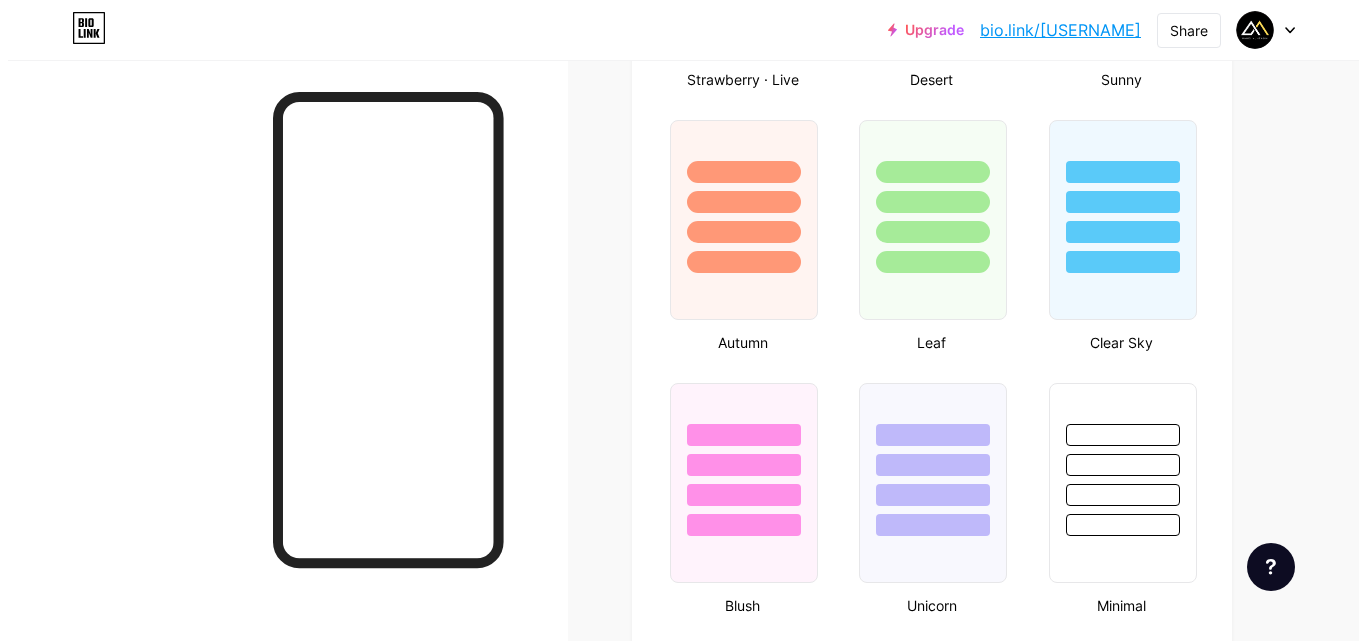 scroll, scrollTop: 2756, scrollLeft: 0, axis: vertical 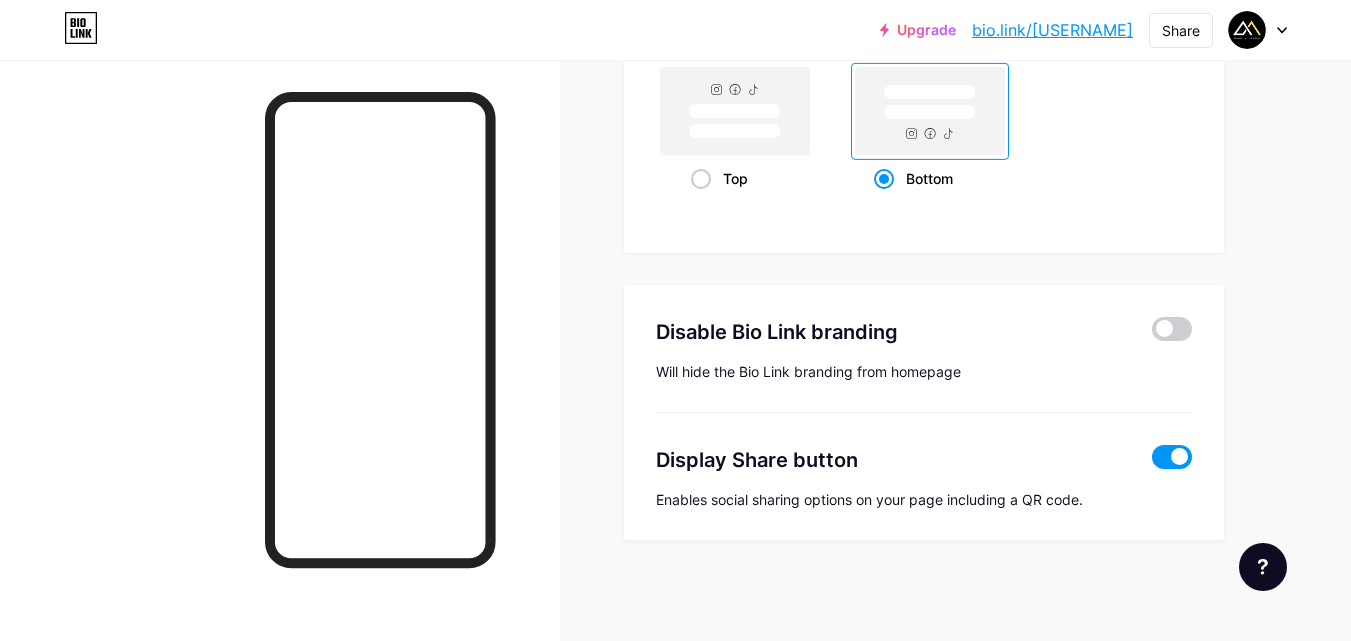 click at bounding box center (1172, 457) 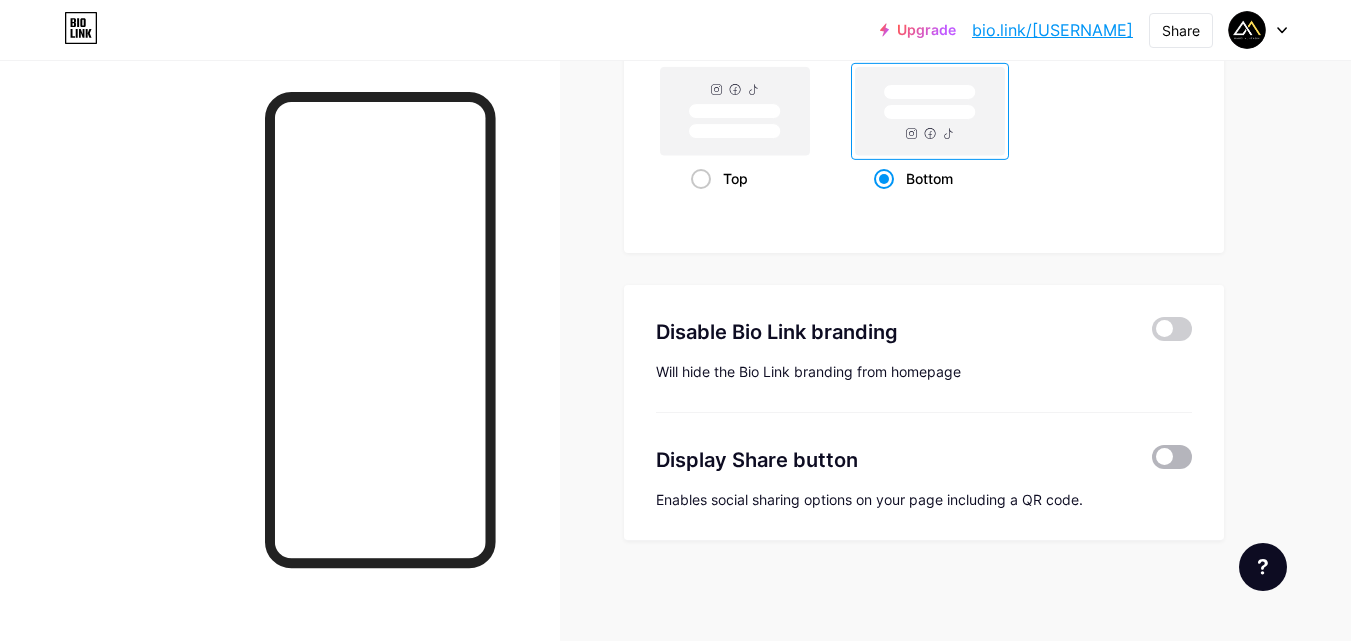 click at bounding box center [1172, 457] 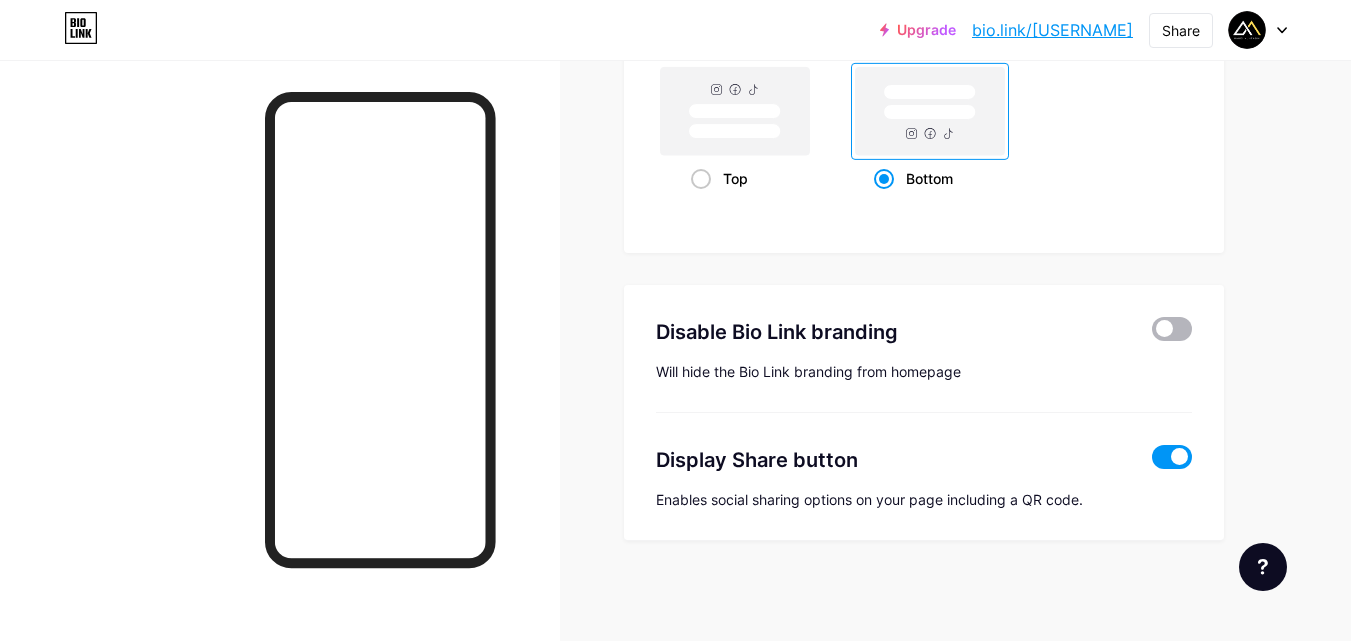 click at bounding box center [1172, 329] 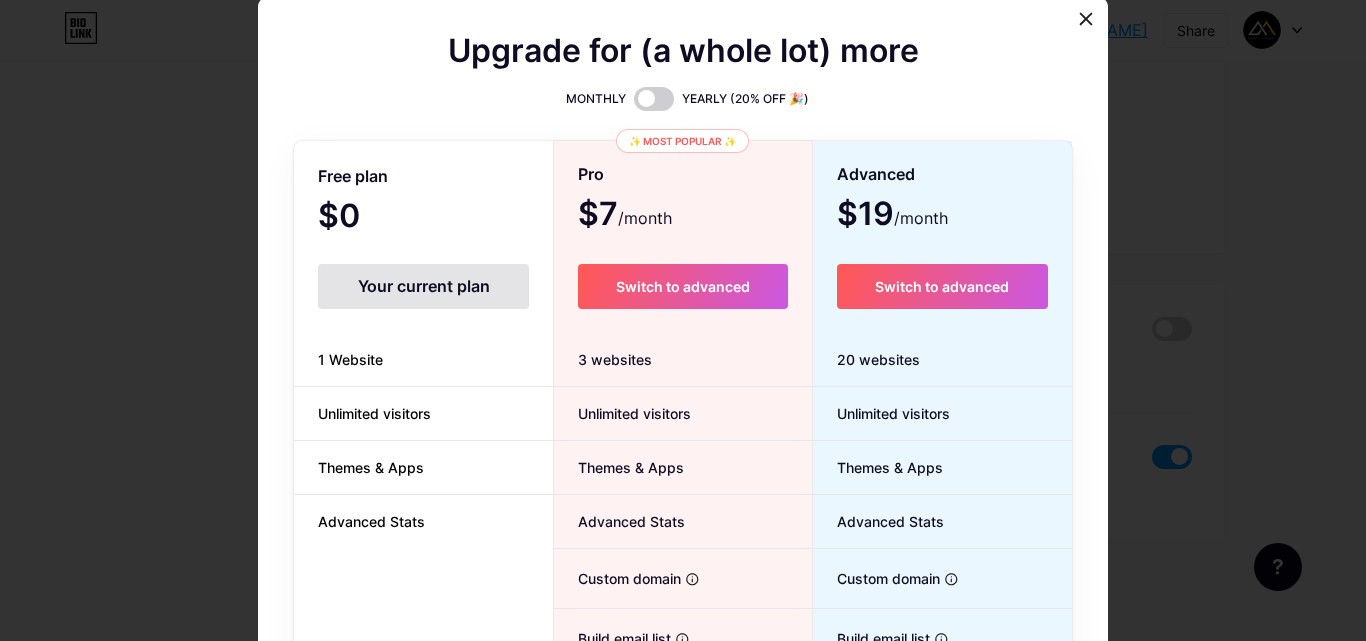 click on "Your current plan" at bounding box center [423, 286] 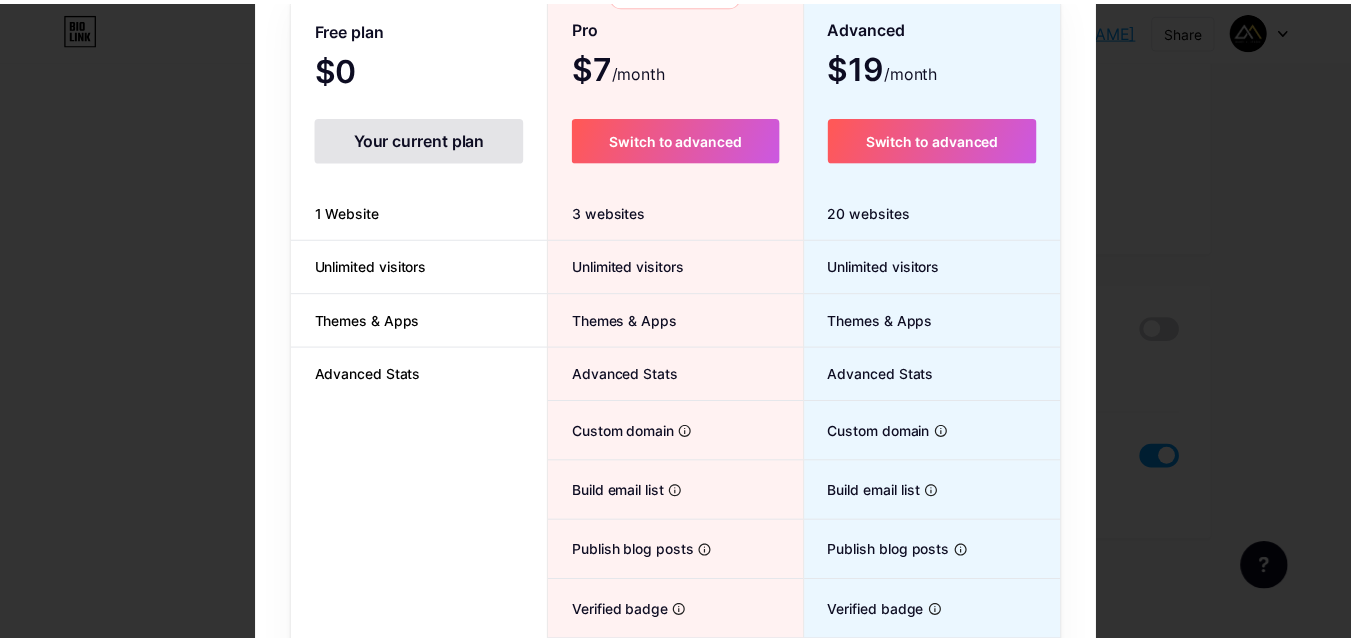 scroll, scrollTop: 0, scrollLeft: 0, axis: both 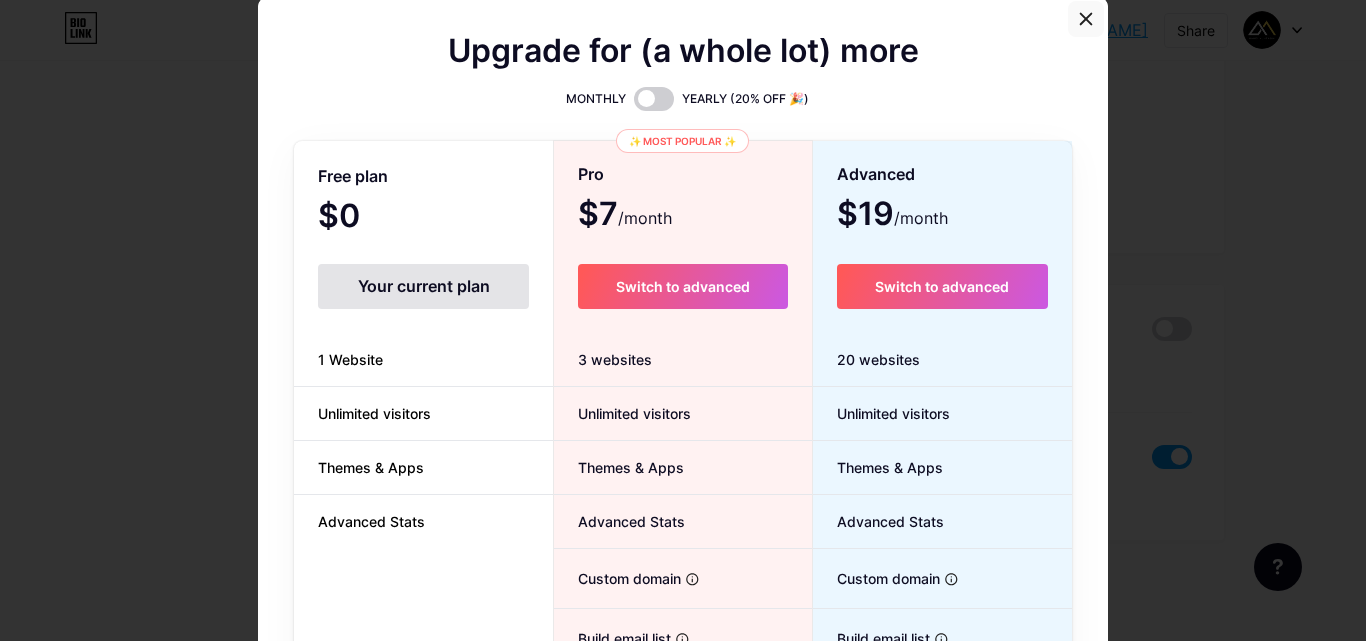 click at bounding box center [1086, 19] 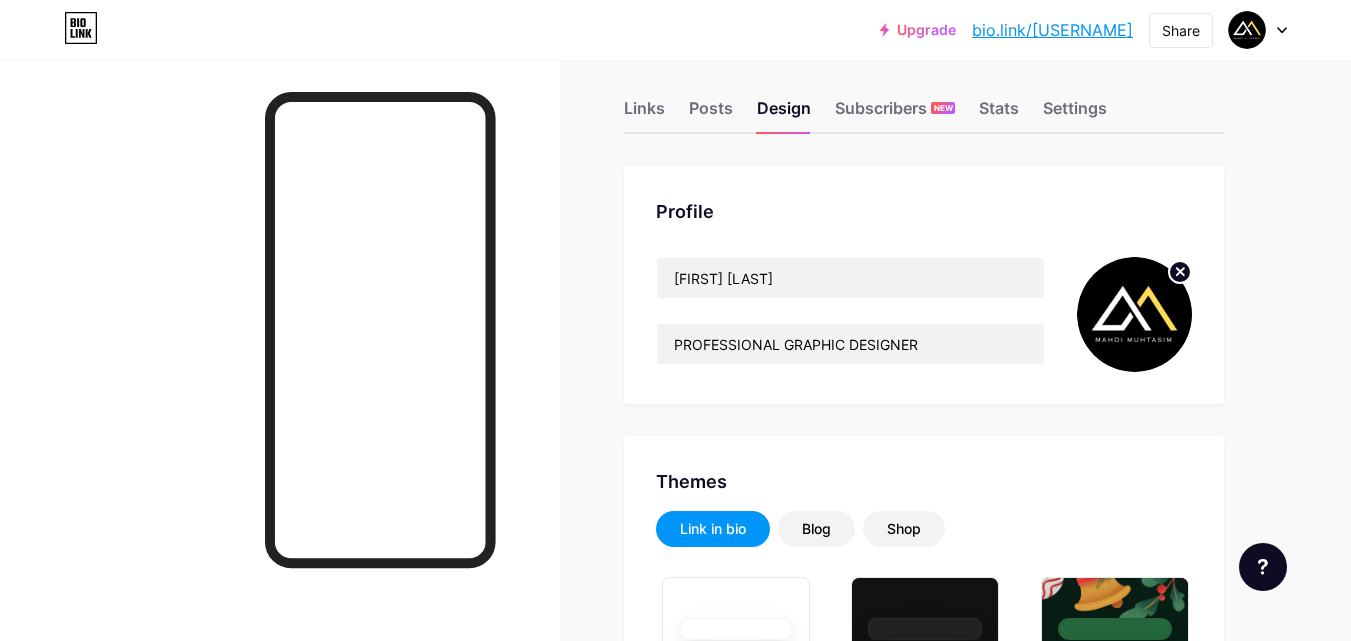 scroll, scrollTop: 0, scrollLeft: 0, axis: both 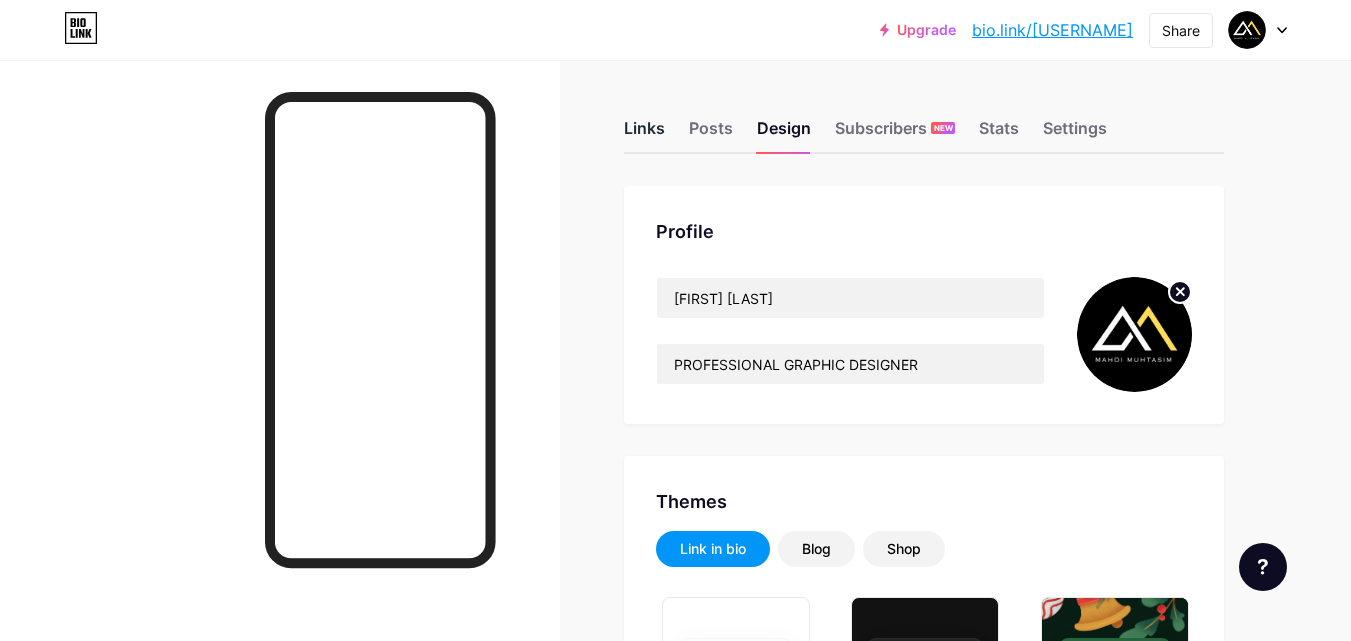 click on "Links" at bounding box center [644, 134] 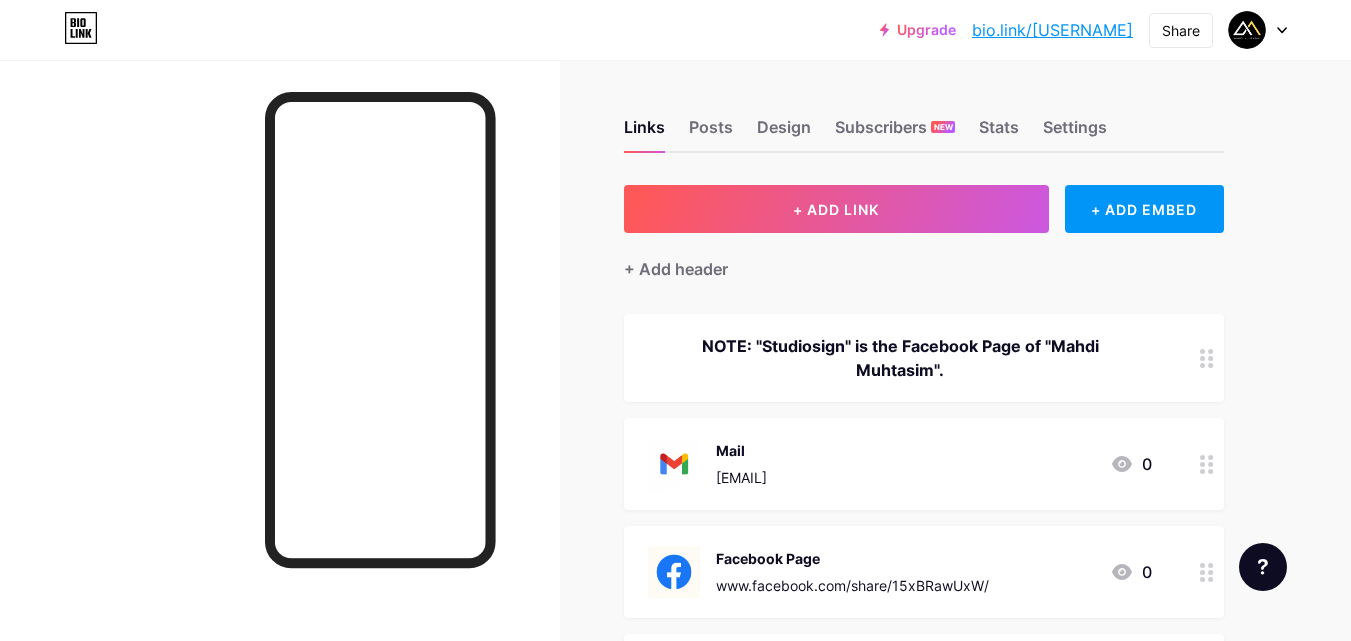 scroll, scrollTop: 0, scrollLeft: 0, axis: both 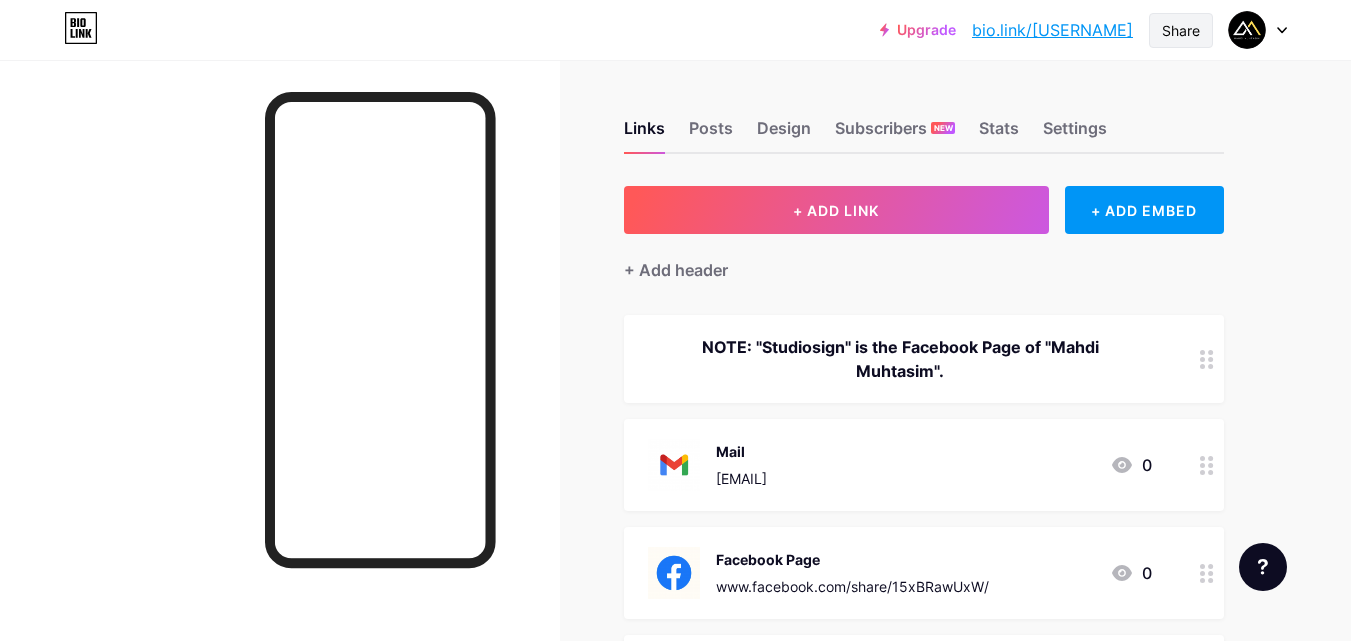 click on "Share" at bounding box center [1181, 30] 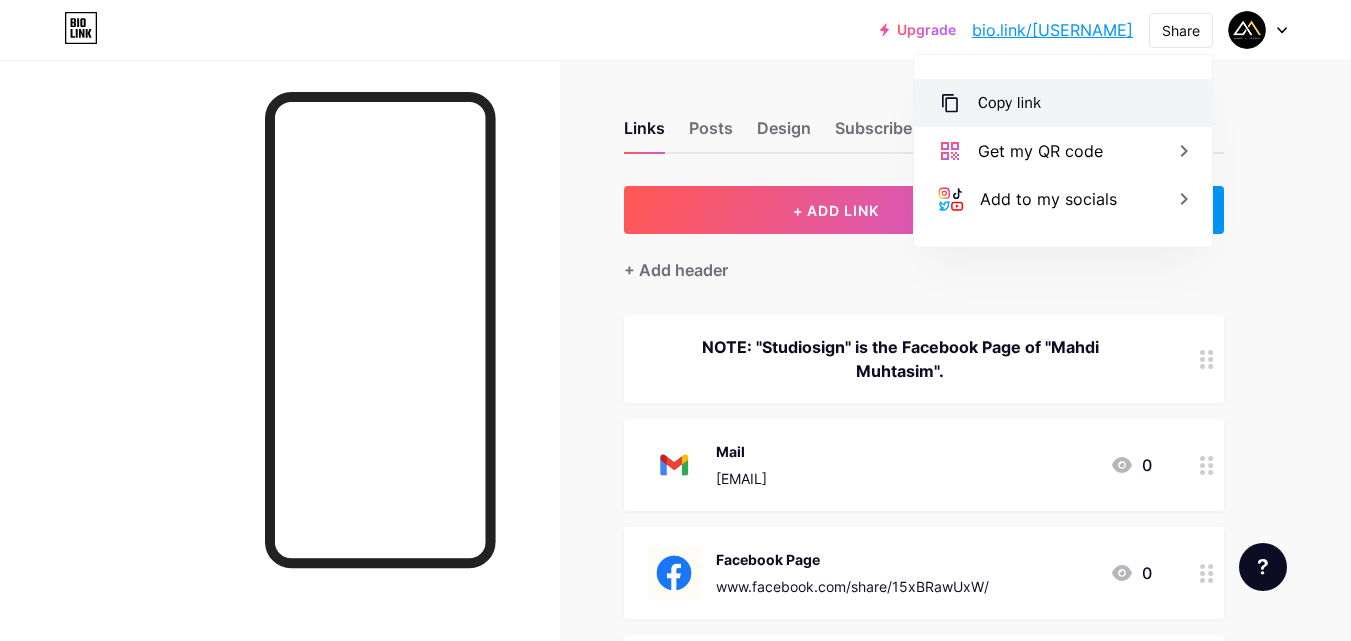click on "Copy link" at bounding box center (1063, 103) 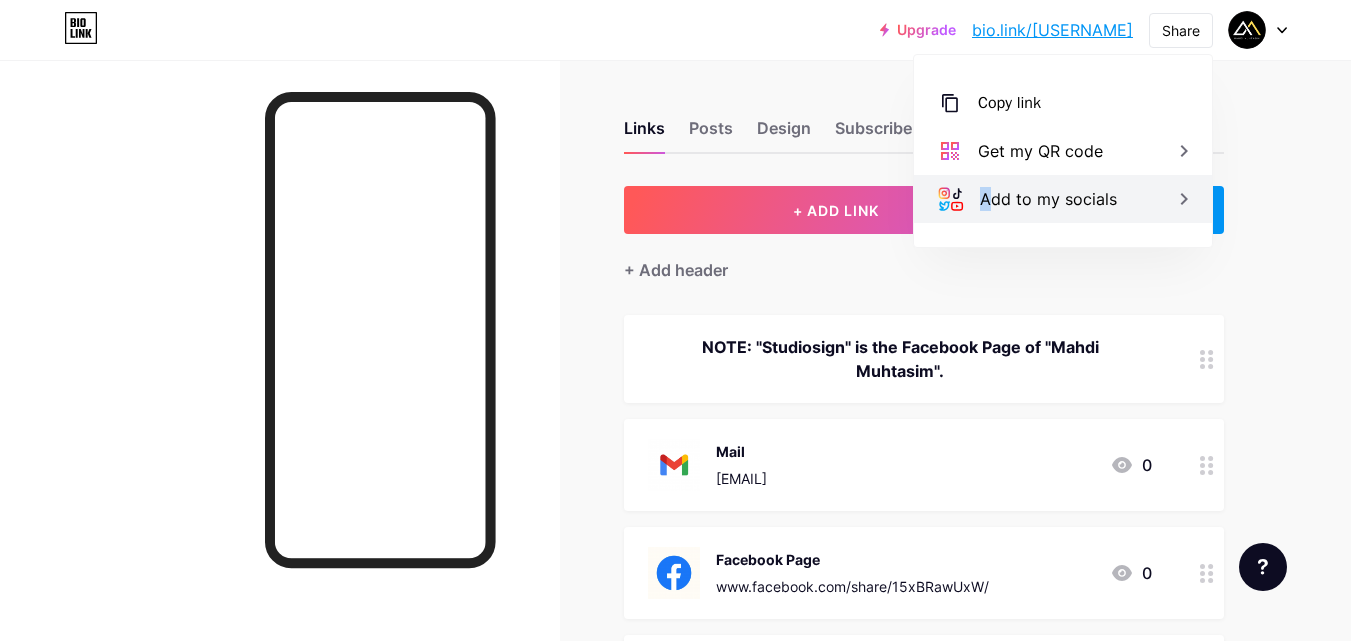 click on "Add to my socials" at bounding box center (1063, 199) 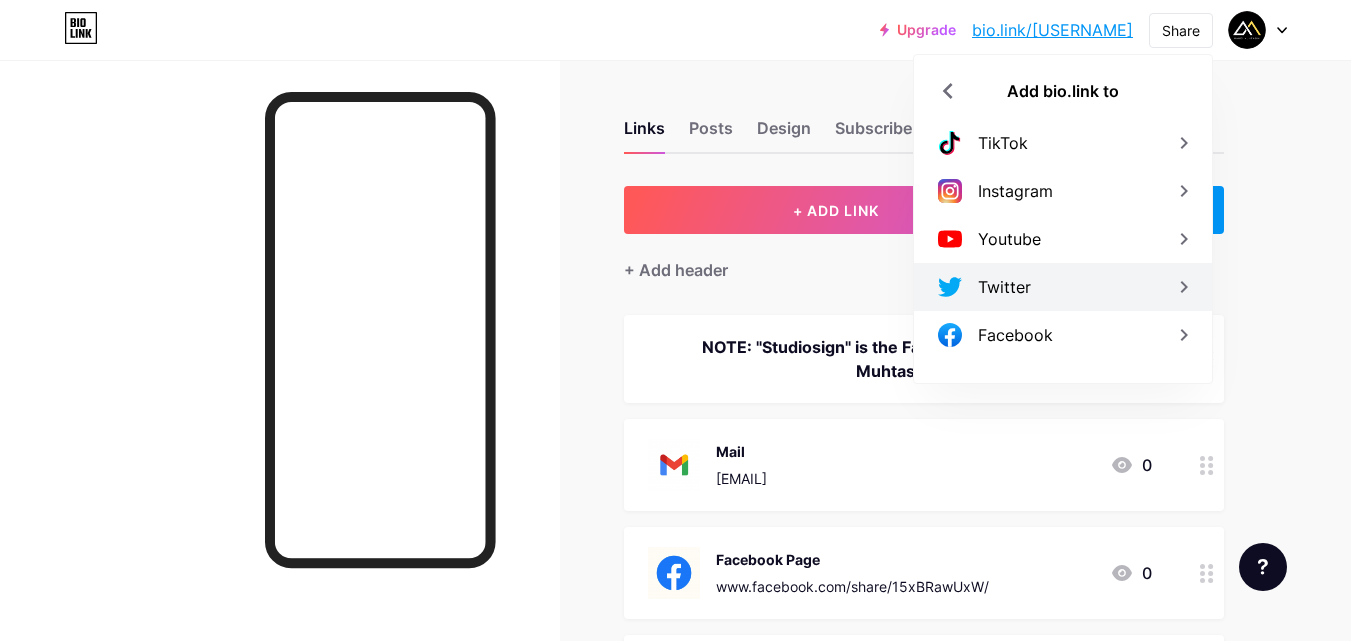click on "Twitter" at bounding box center [1063, 287] 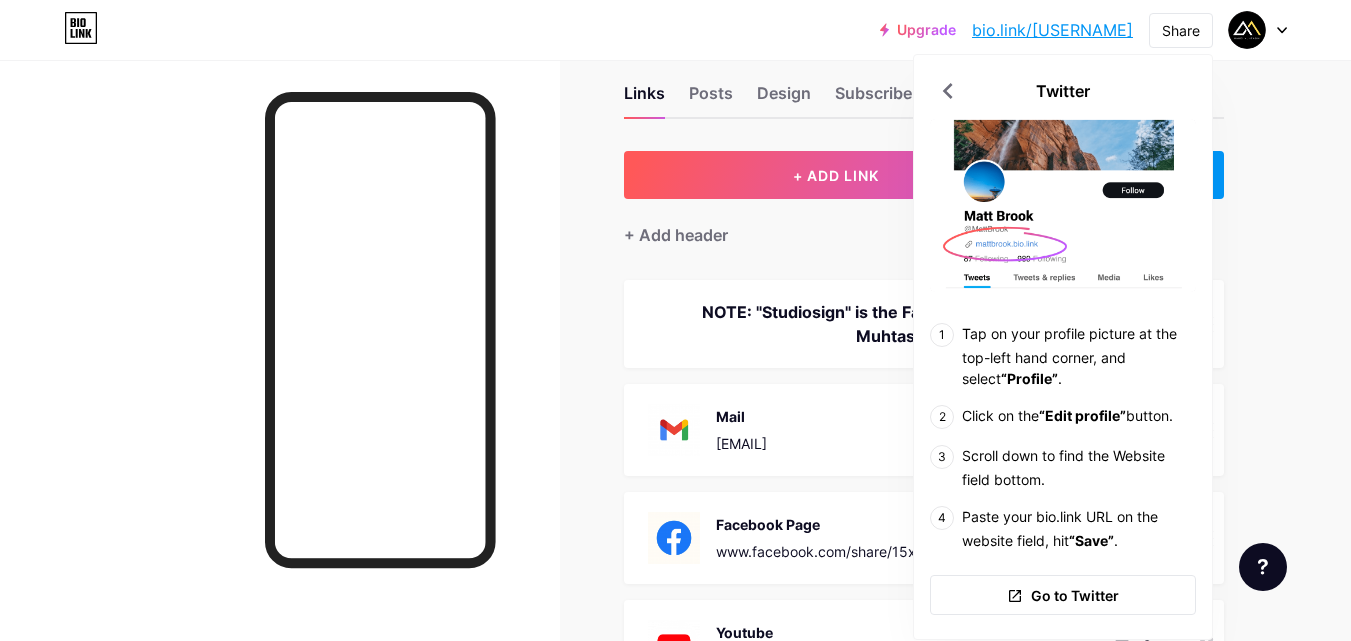scroll, scrollTop: 0, scrollLeft: 0, axis: both 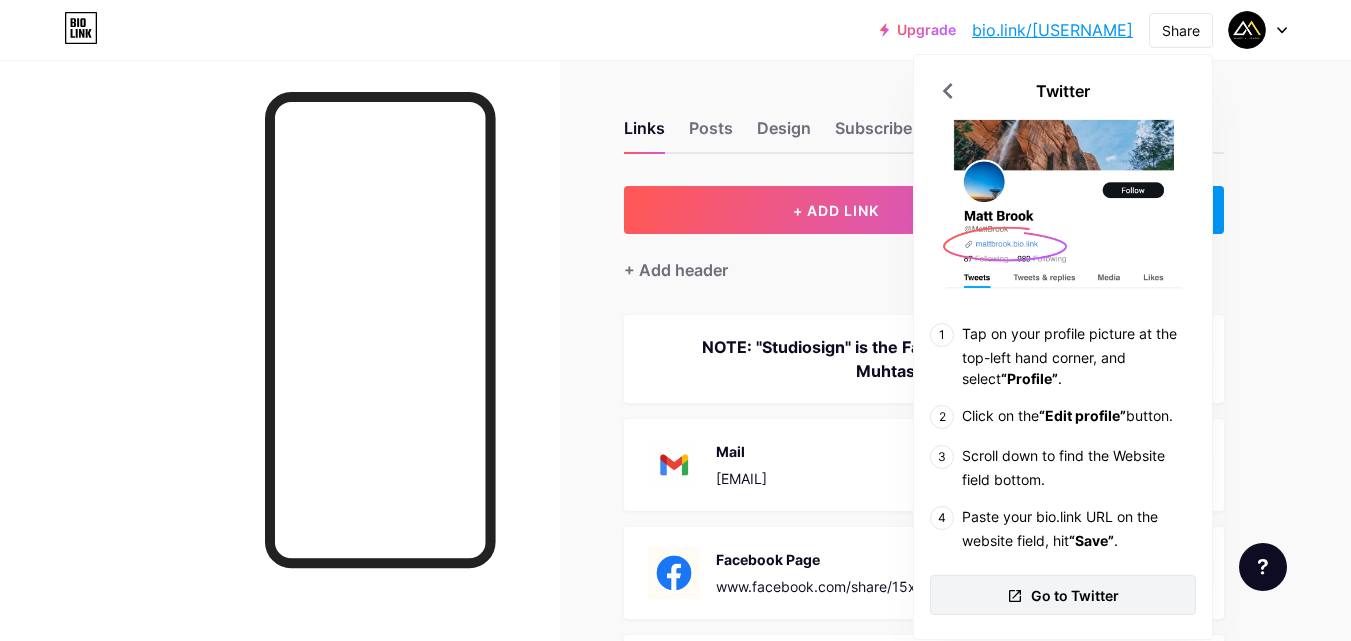 click on "Go to Twitter" at bounding box center (1075, 595) 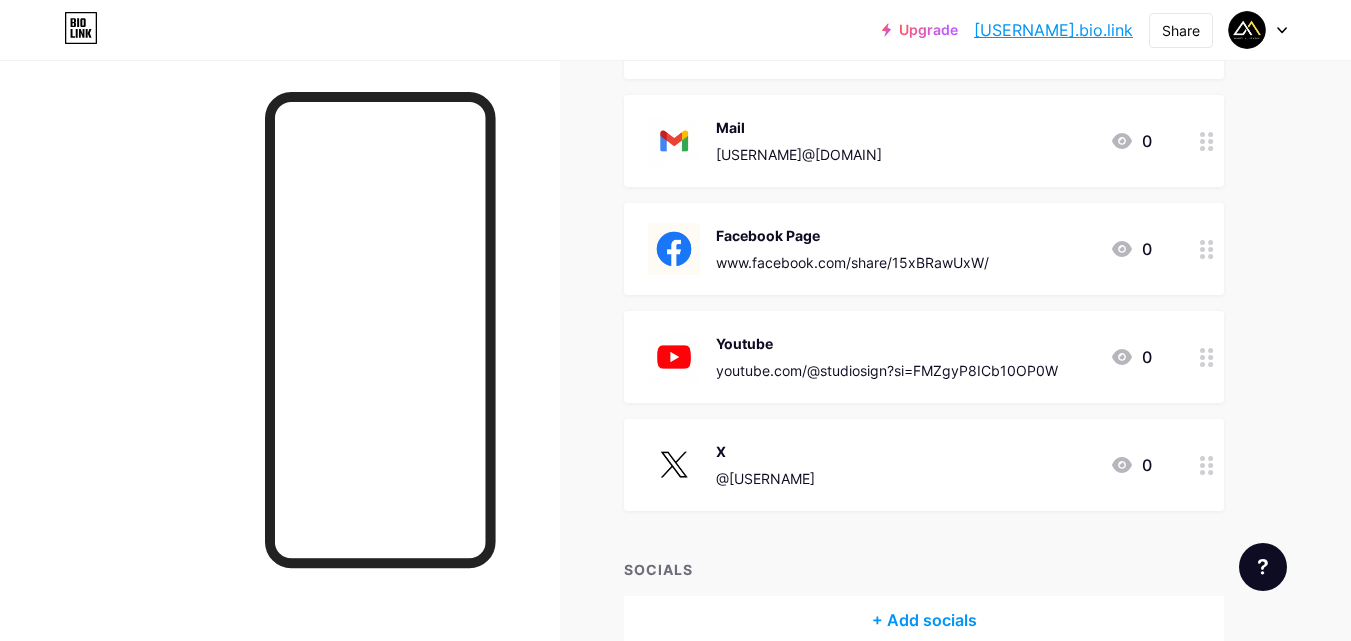 scroll, scrollTop: 100, scrollLeft: 0, axis: vertical 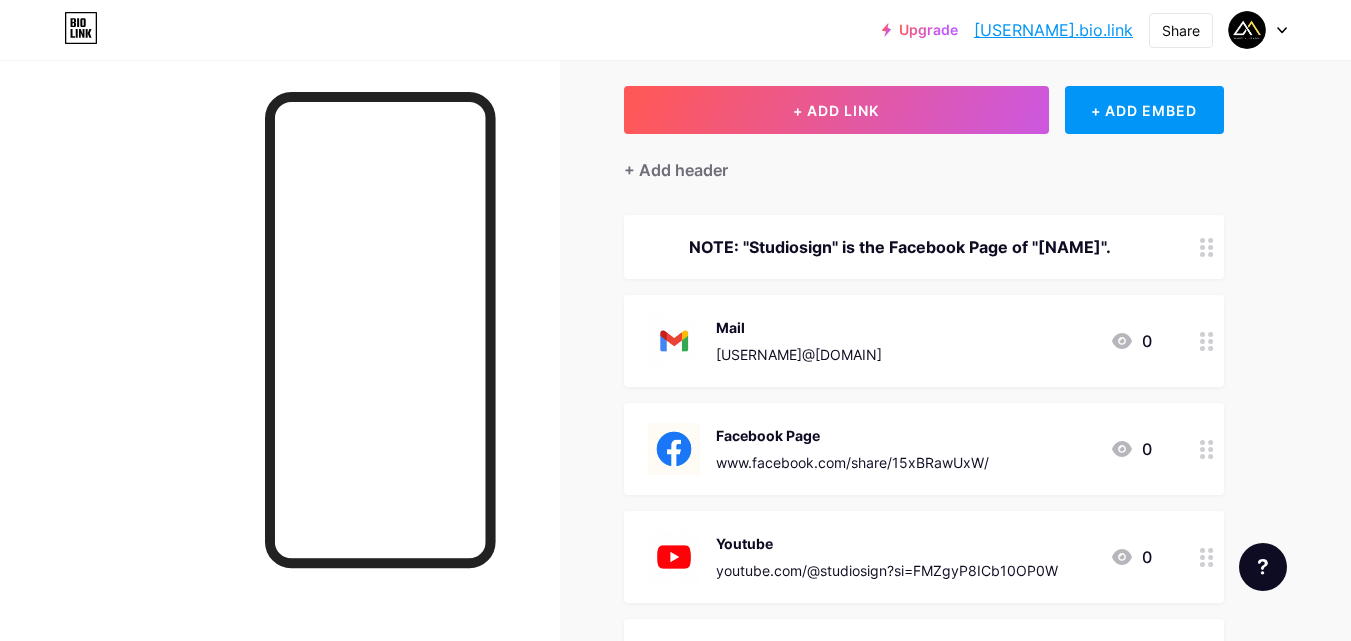 click on "[USERNAME].bio.link" at bounding box center [1053, 30] 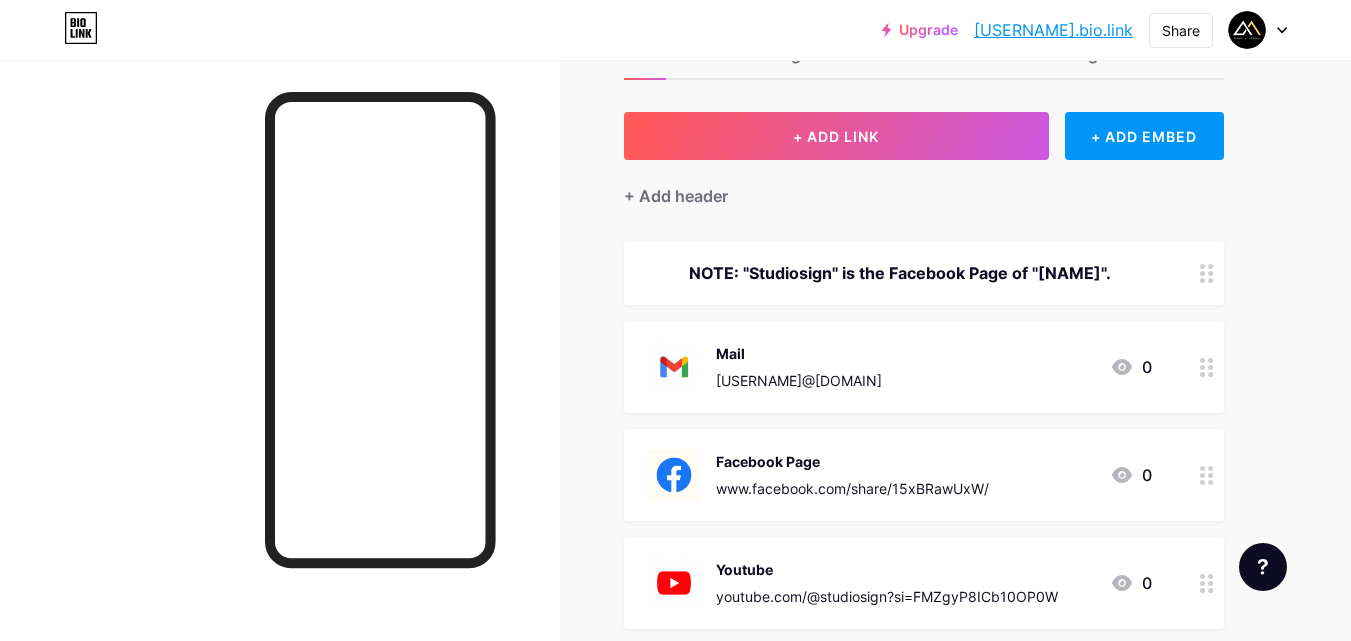 scroll, scrollTop: 0, scrollLeft: 0, axis: both 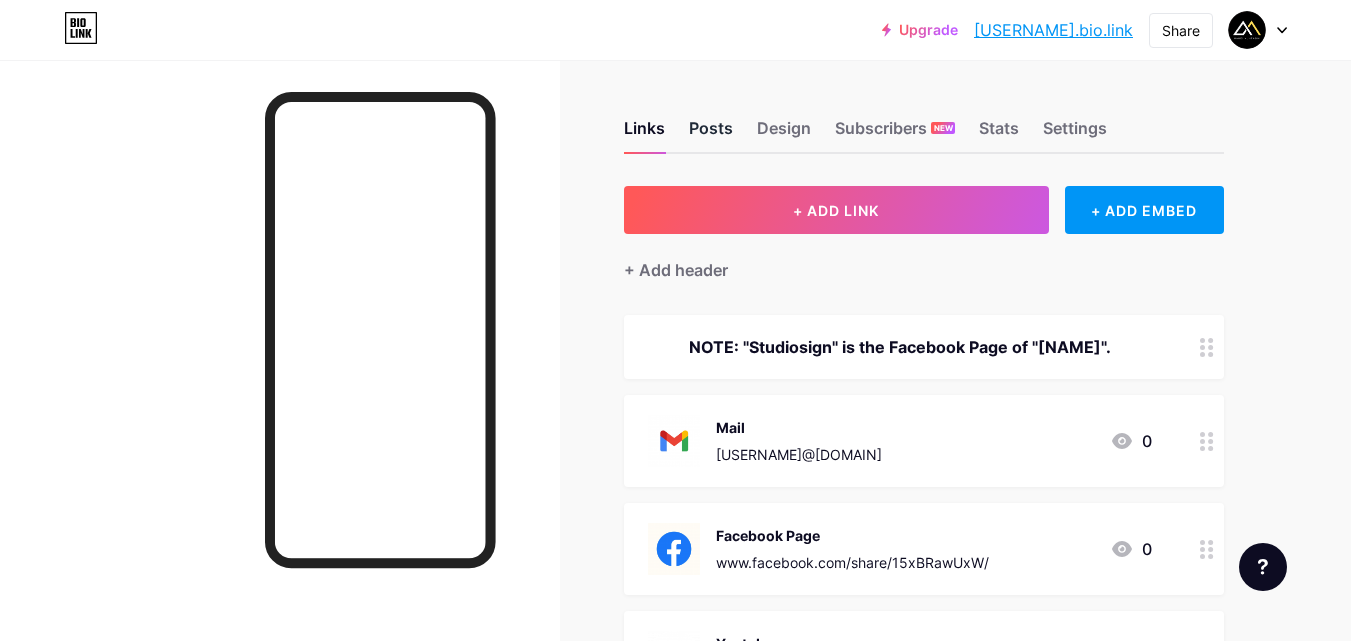 click on "Posts" at bounding box center [711, 134] 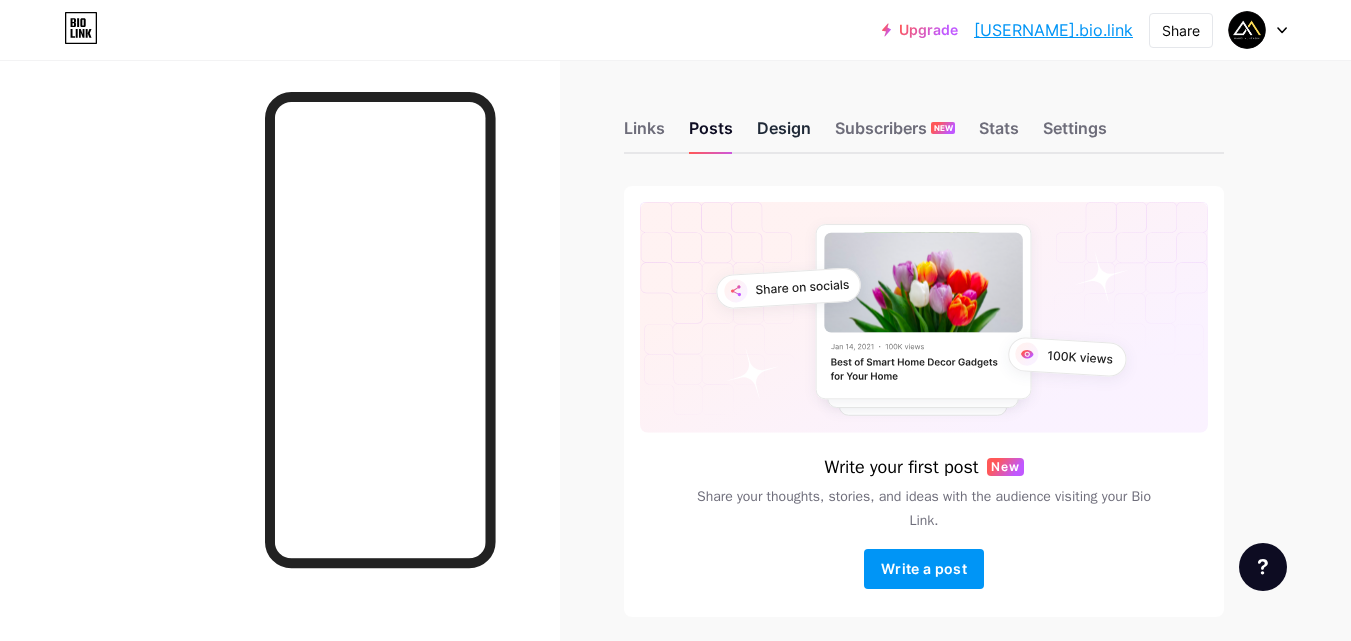 click on "Design" at bounding box center [784, 134] 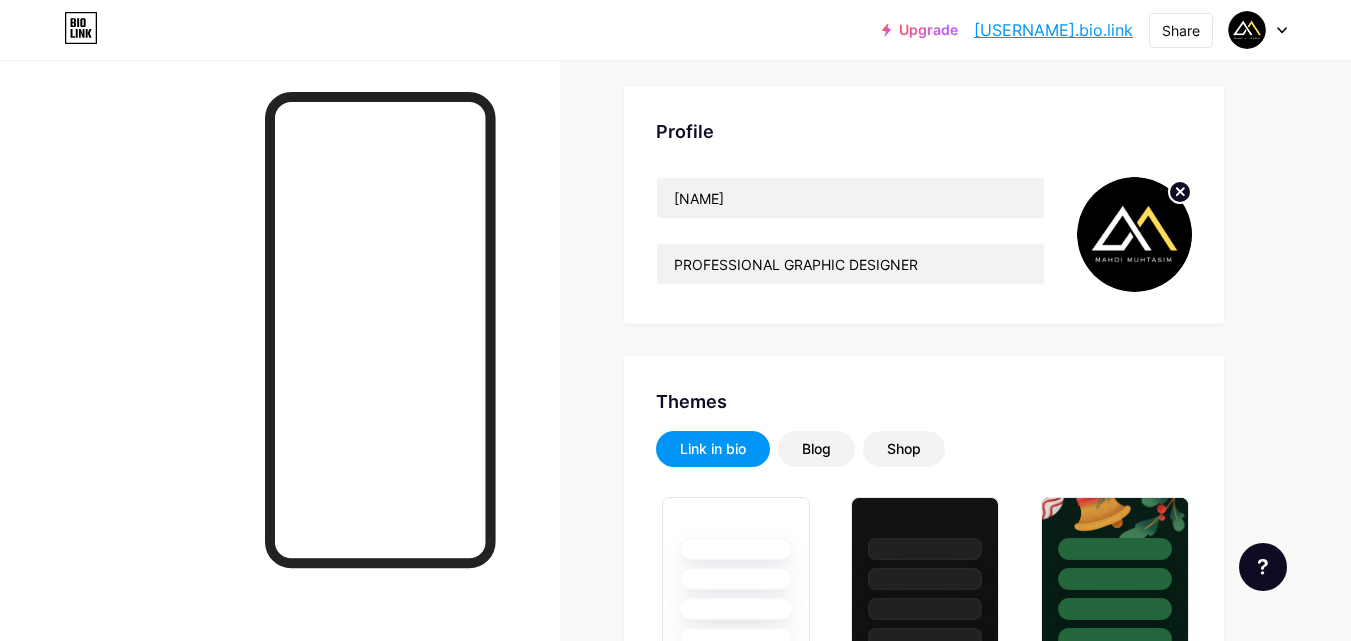 scroll, scrollTop: 0, scrollLeft: 0, axis: both 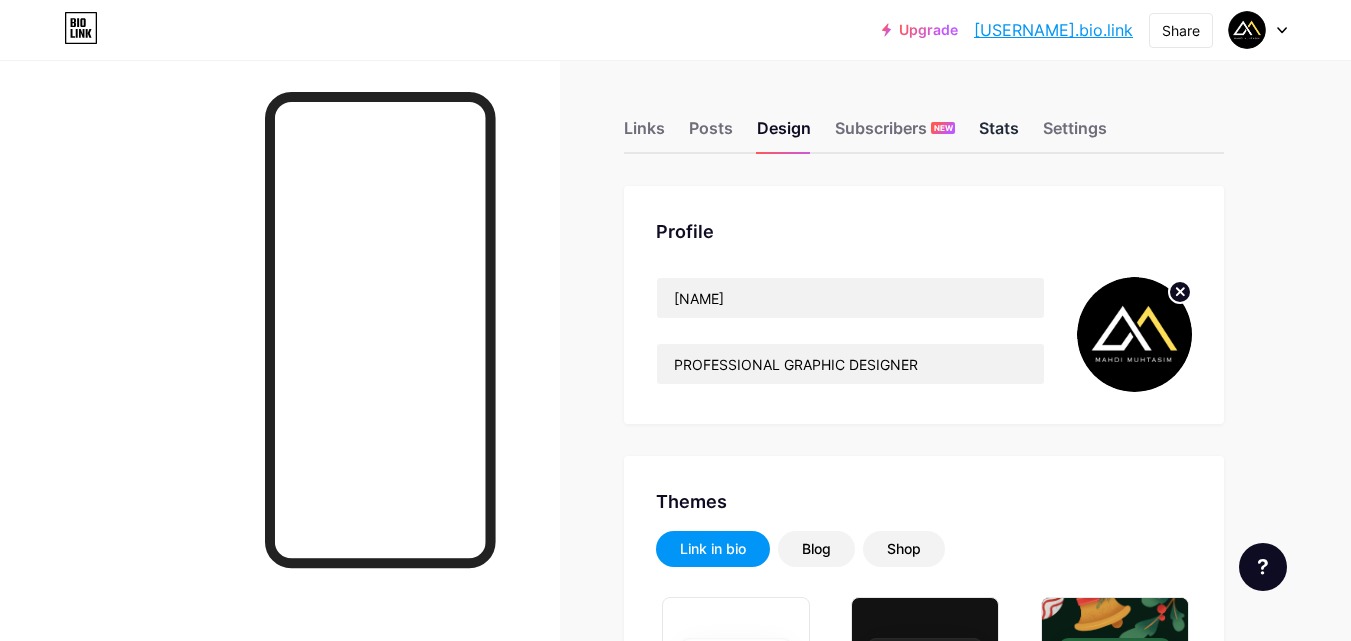 click on "Stats" at bounding box center (999, 134) 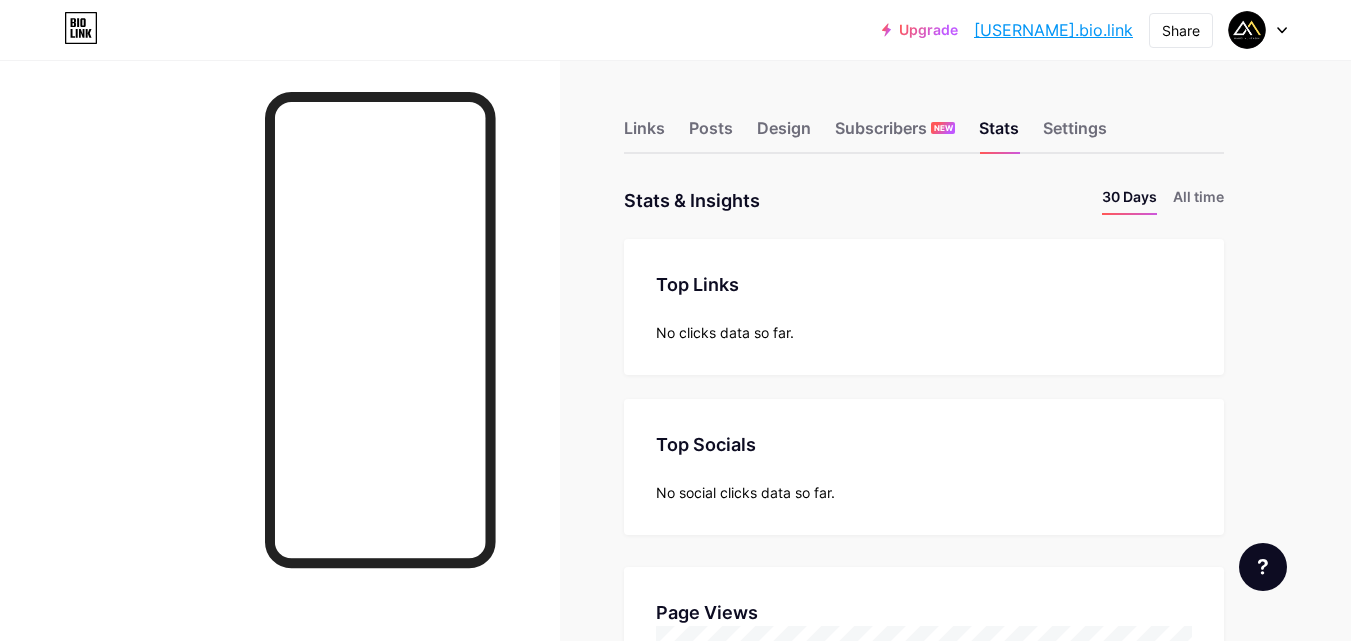 scroll, scrollTop: 999359, scrollLeft: 998649, axis: both 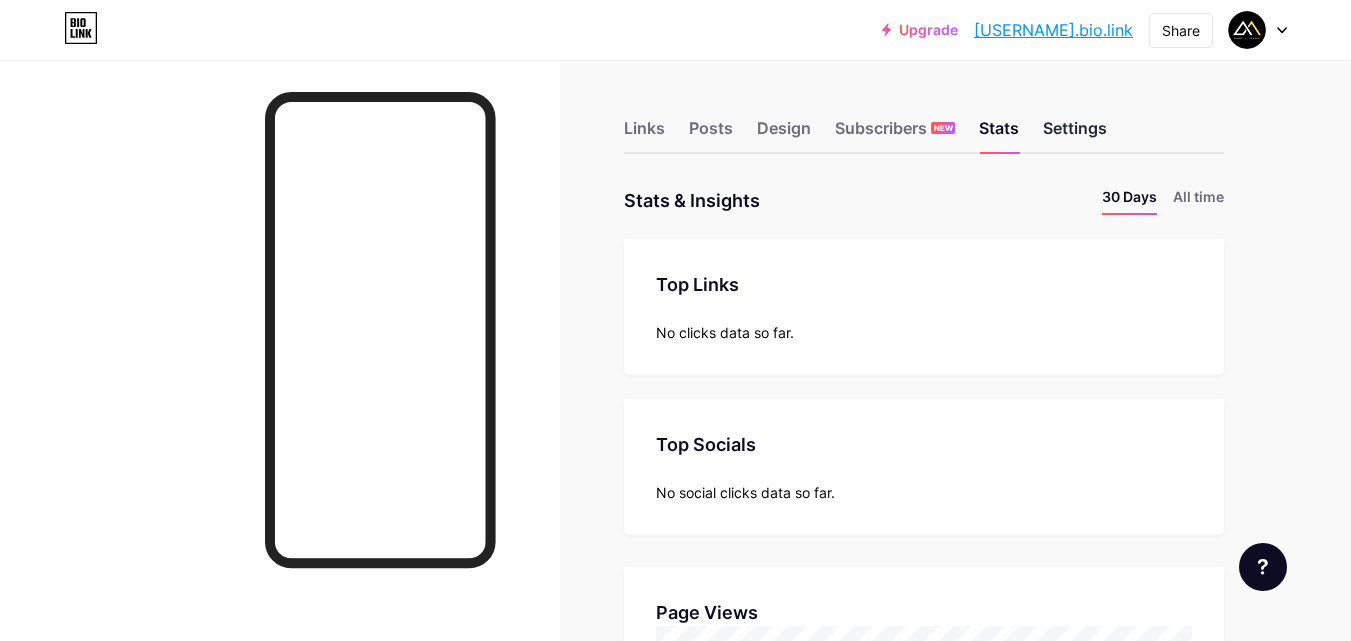 click on "Settings" at bounding box center (1075, 134) 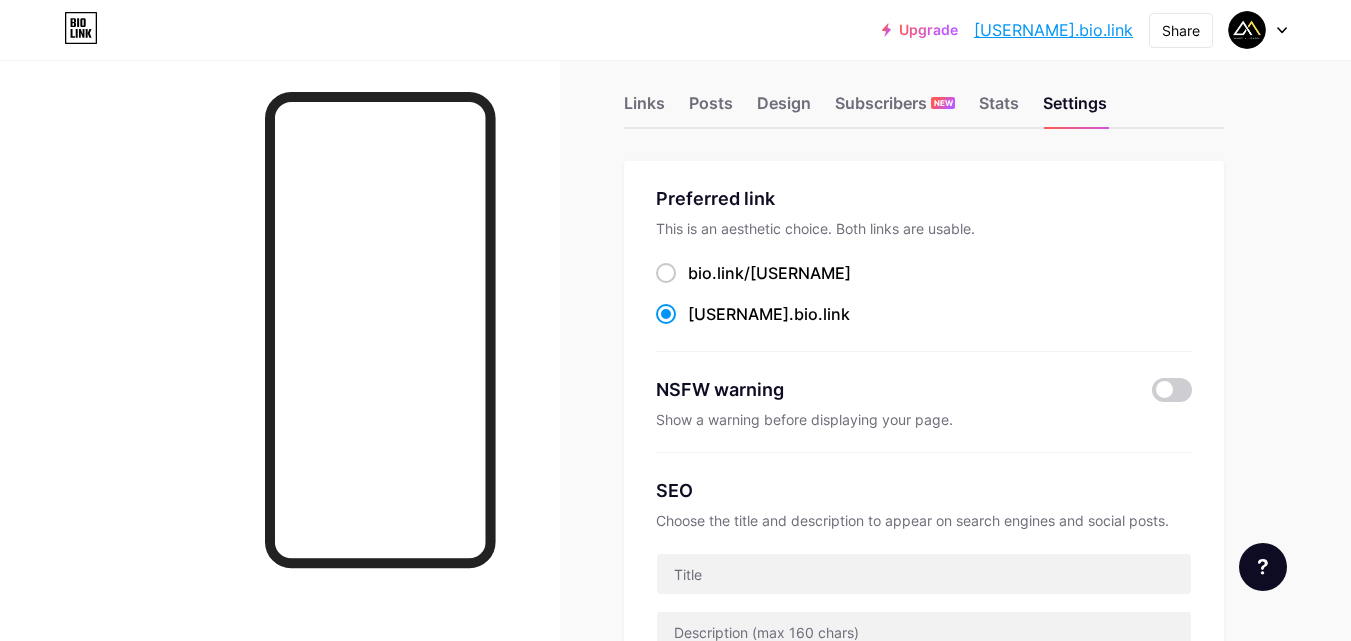 scroll, scrollTop: 0, scrollLeft: 0, axis: both 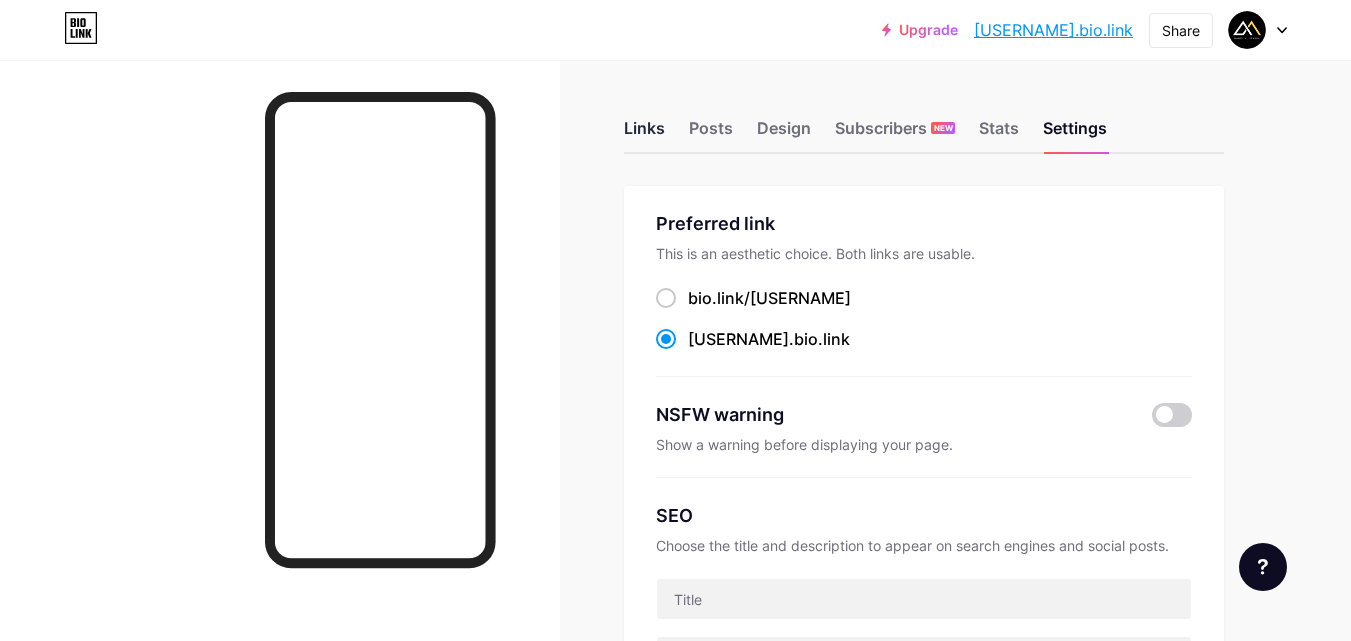 click on "Links" at bounding box center (644, 134) 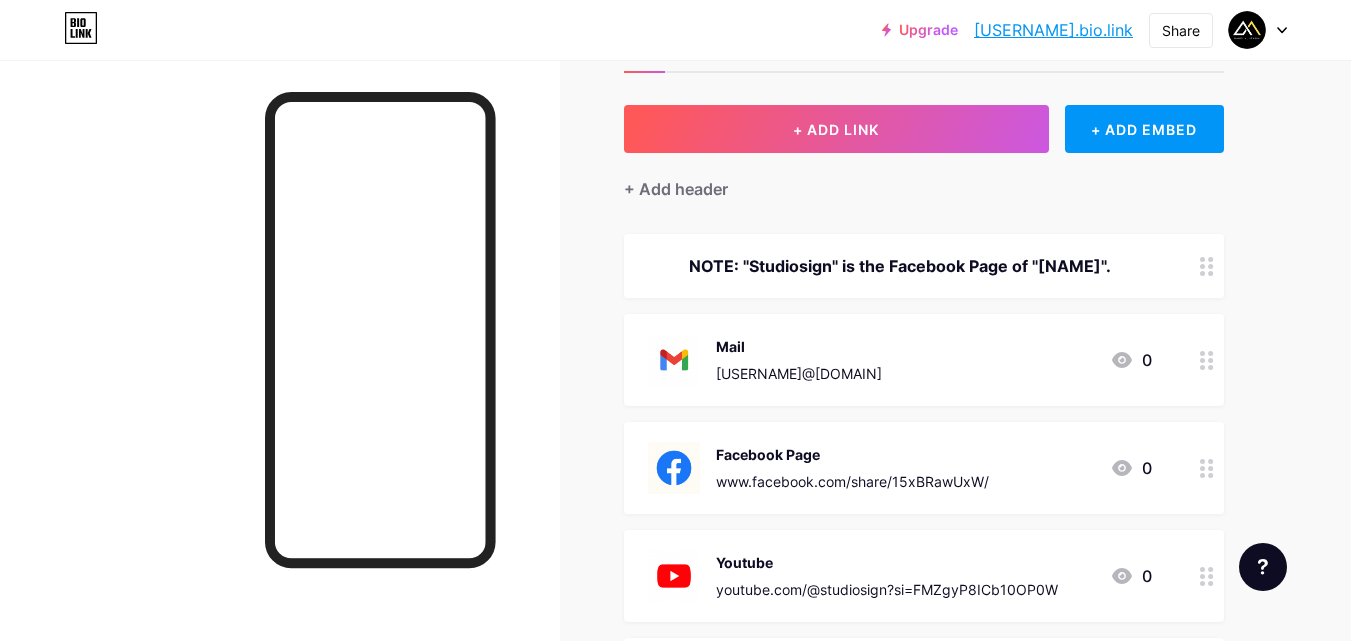 scroll, scrollTop: 0, scrollLeft: 0, axis: both 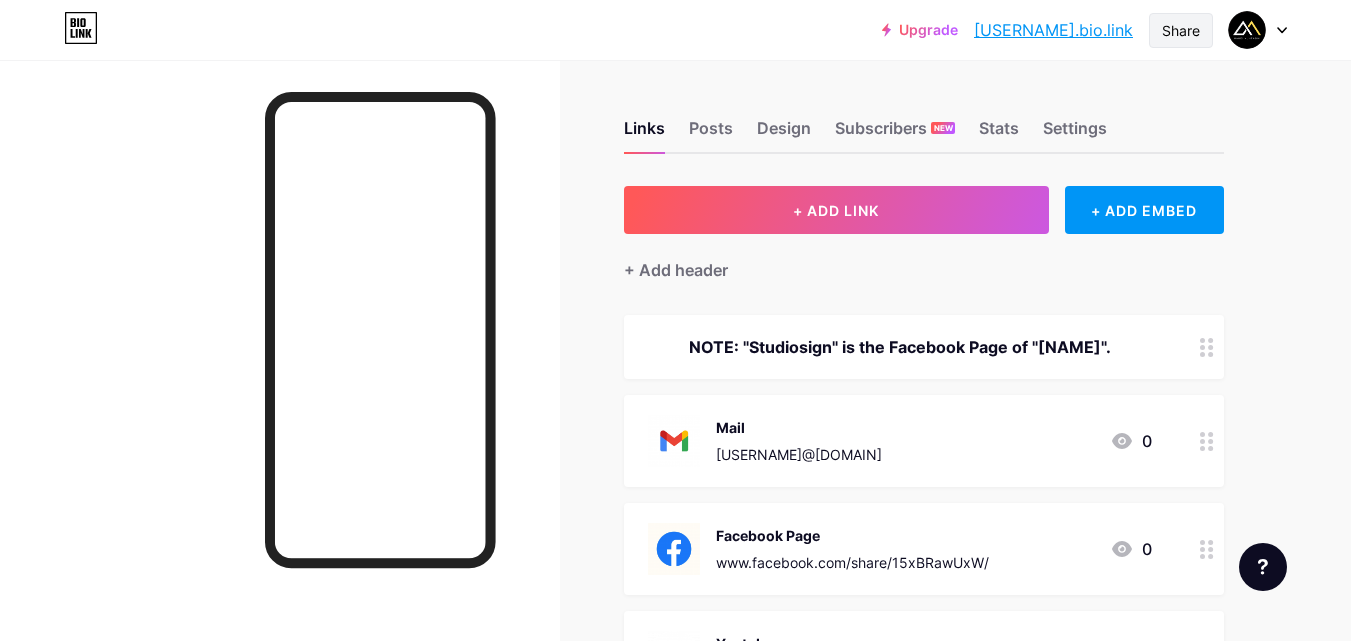 click on "Share" at bounding box center (1181, 30) 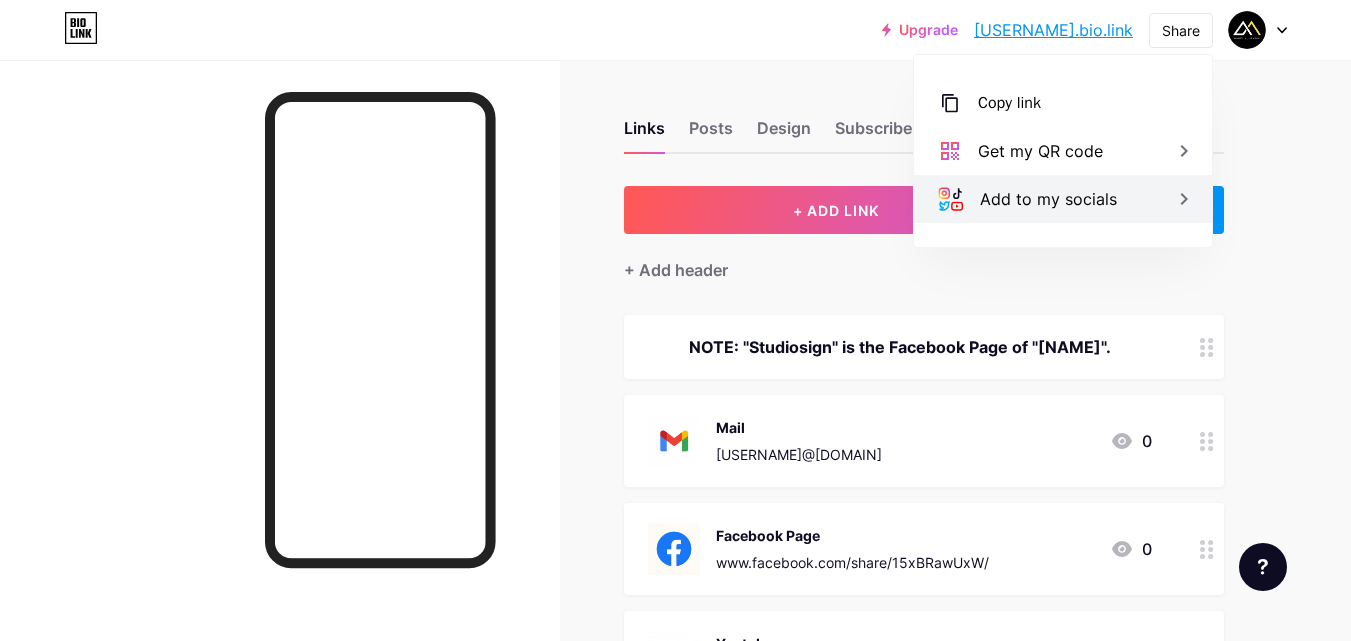 click on "Add to my socials" at bounding box center [1048, 199] 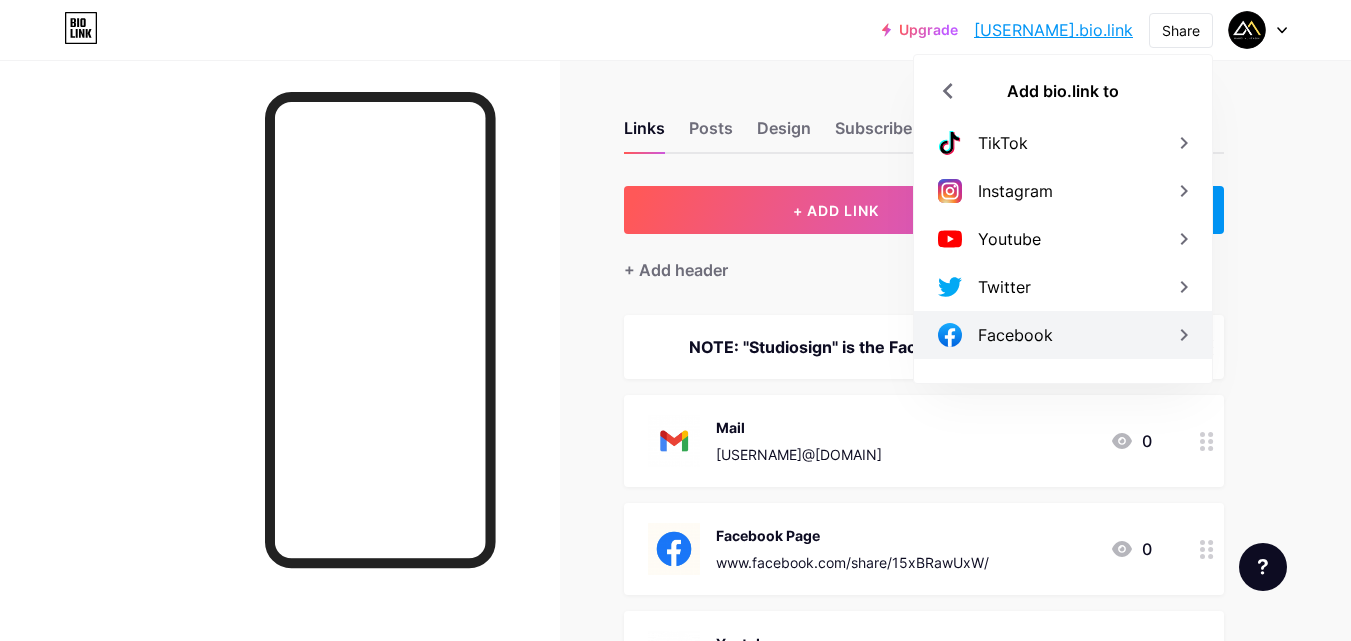 click on "Facebook" at bounding box center (1063, 335) 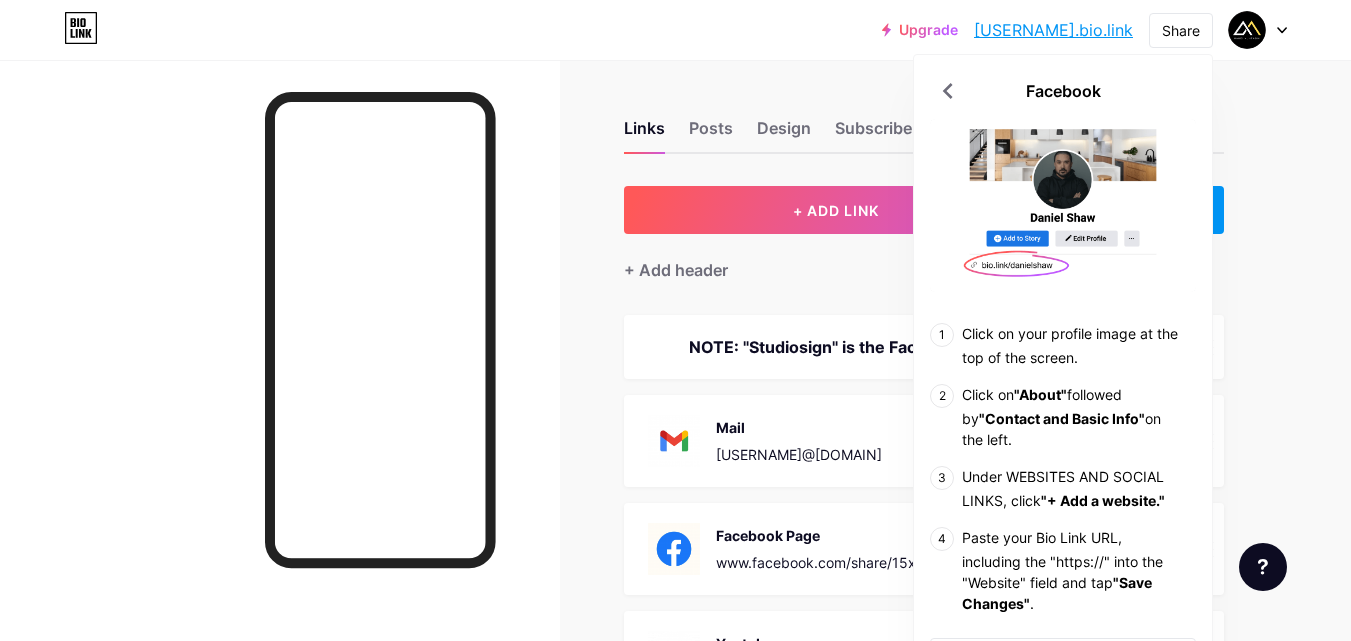 scroll, scrollTop: 100, scrollLeft: 0, axis: vertical 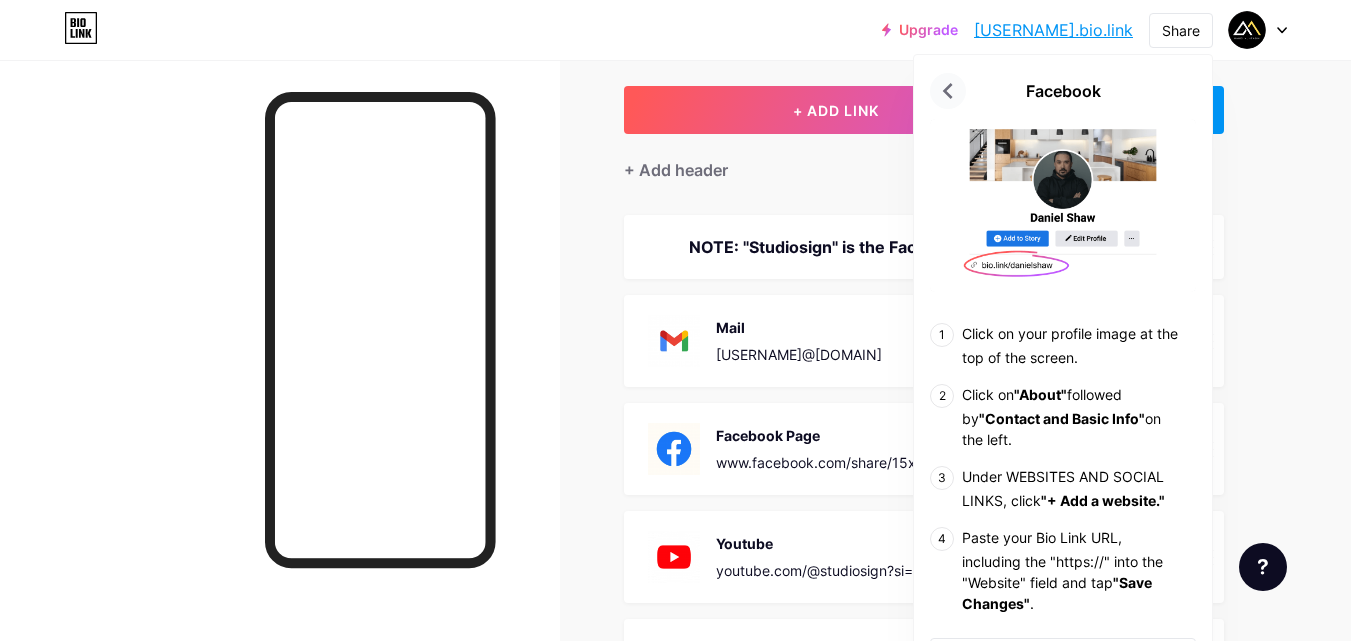 click 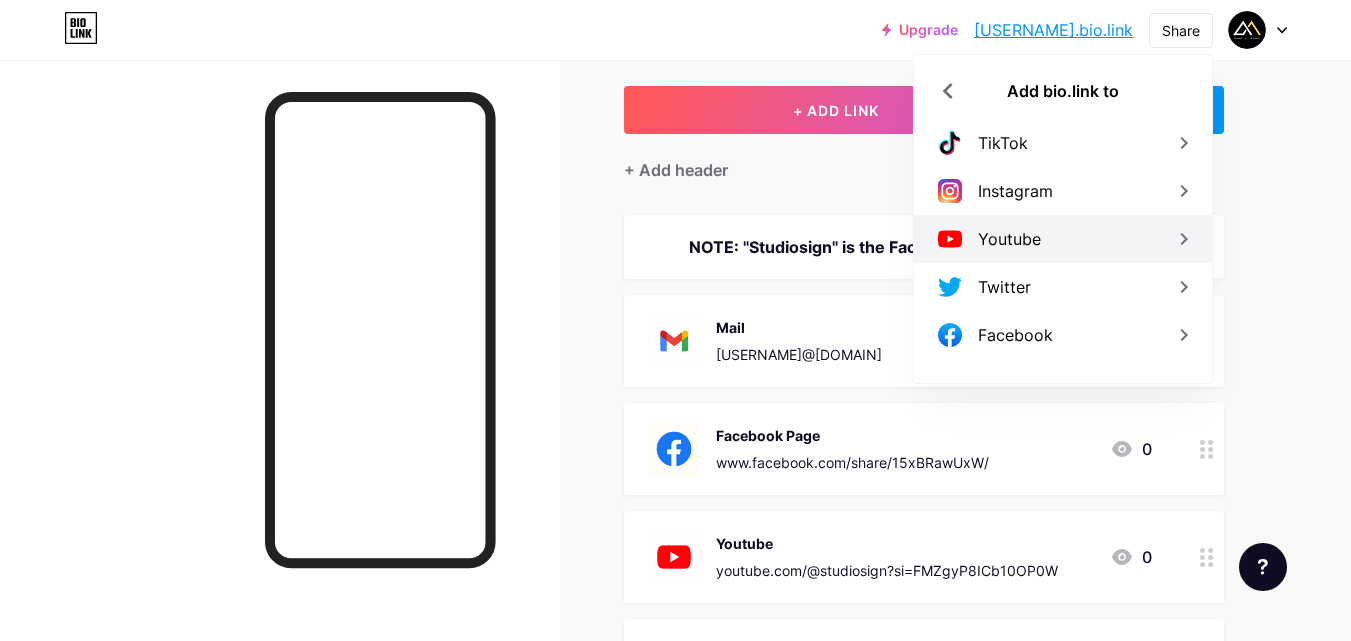 click on "Youtube" at bounding box center (1063, 239) 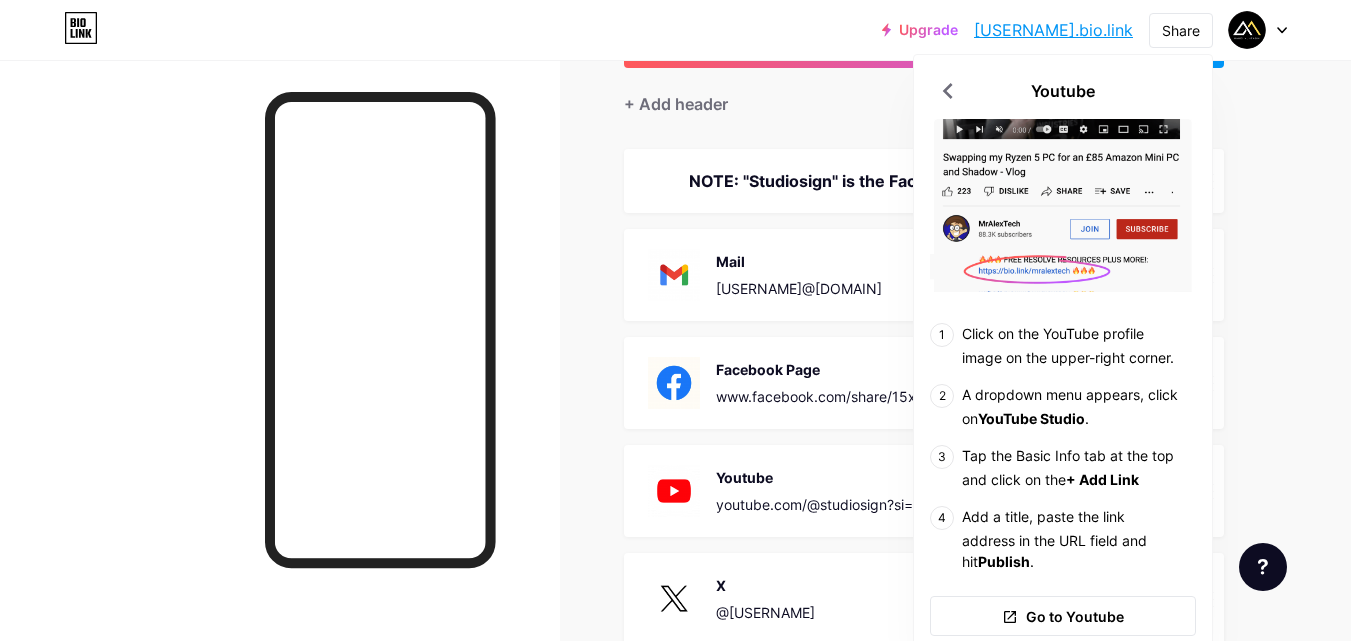 scroll, scrollTop: 200, scrollLeft: 0, axis: vertical 